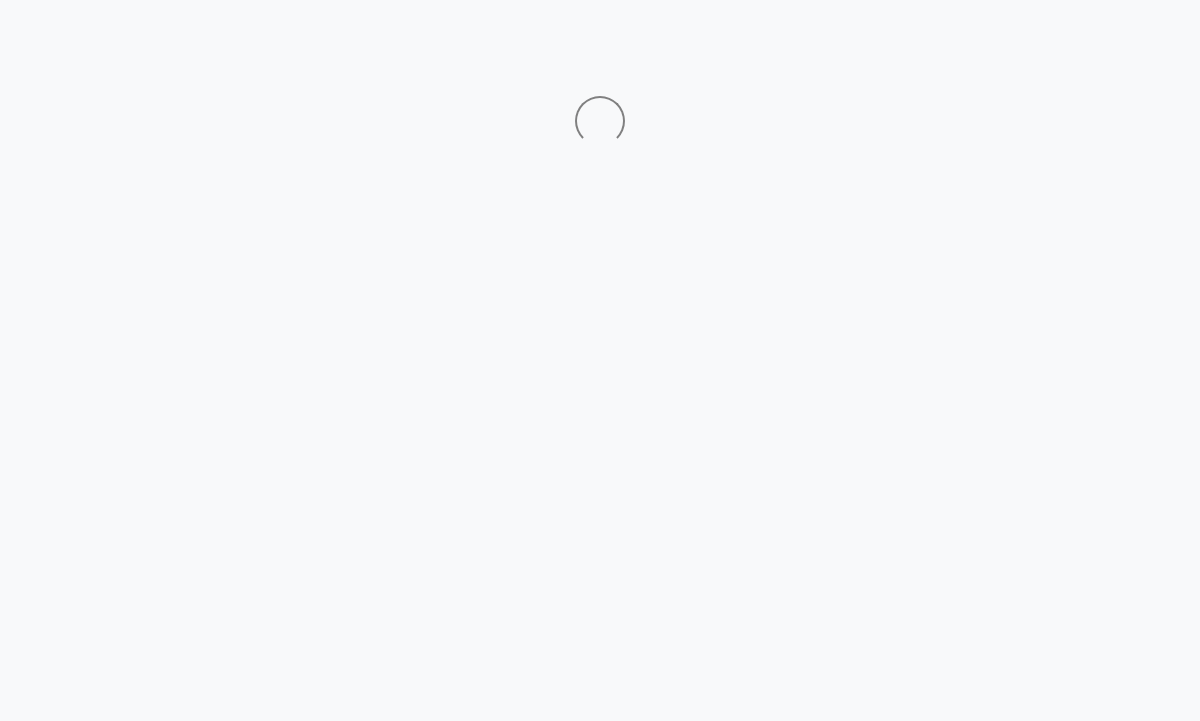 scroll, scrollTop: 0, scrollLeft: 0, axis: both 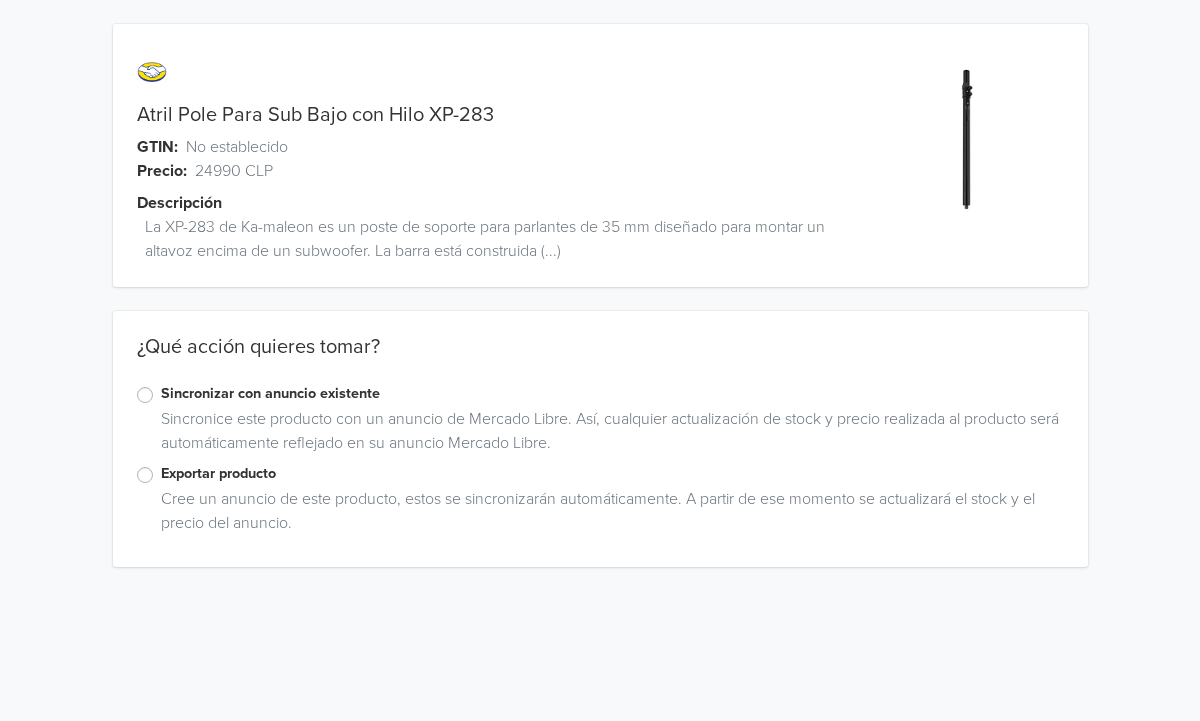 click on "Exportar producto" at bounding box center (612, 474) 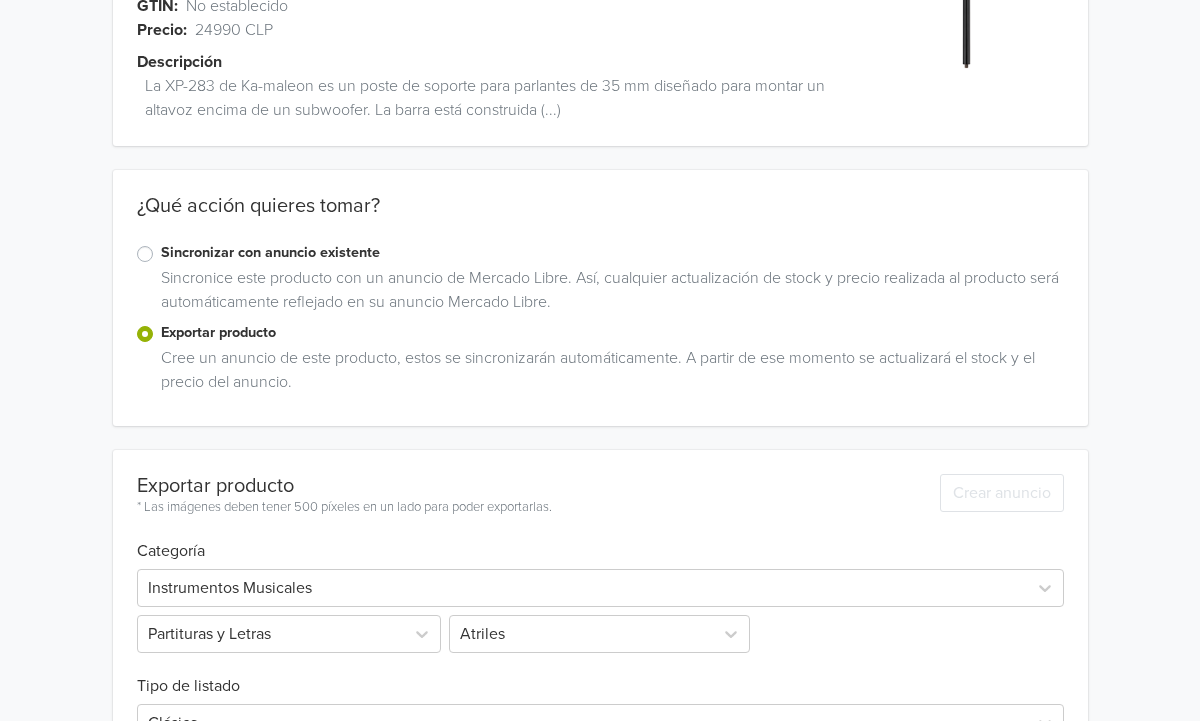 scroll, scrollTop: 0, scrollLeft: 0, axis: both 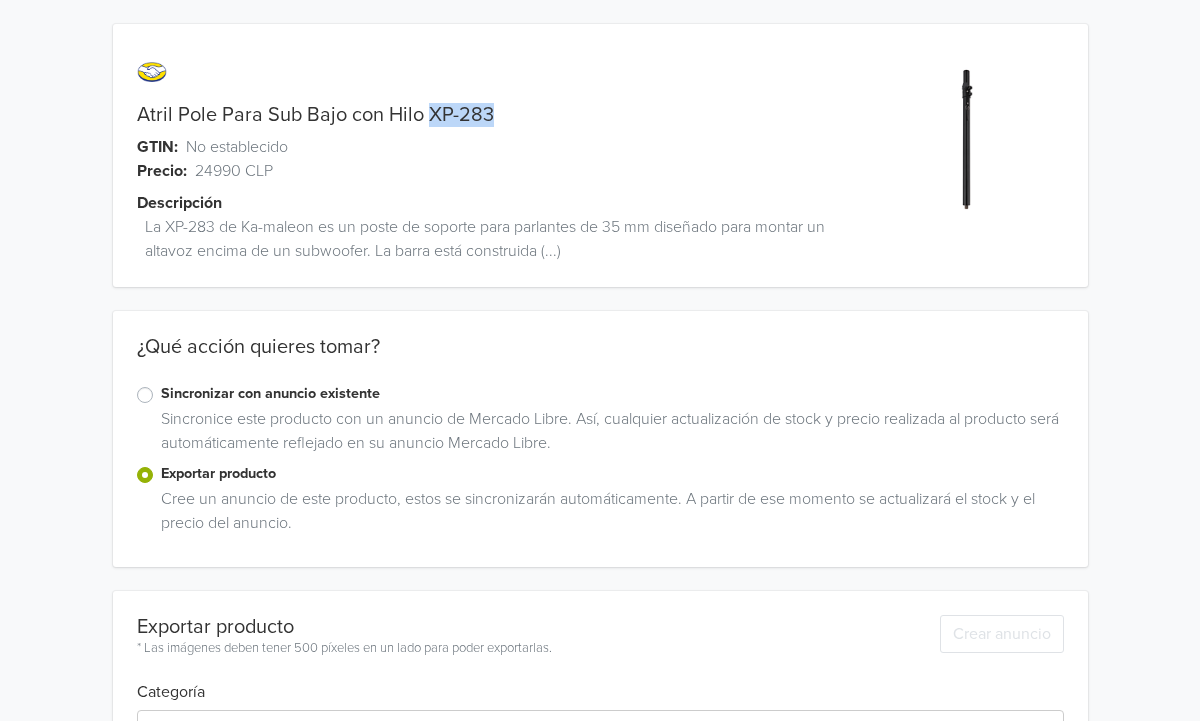 drag, startPoint x: 424, startPoint y: 119, endPoint x: 488, endPoint y: 109, distance: 64.77654 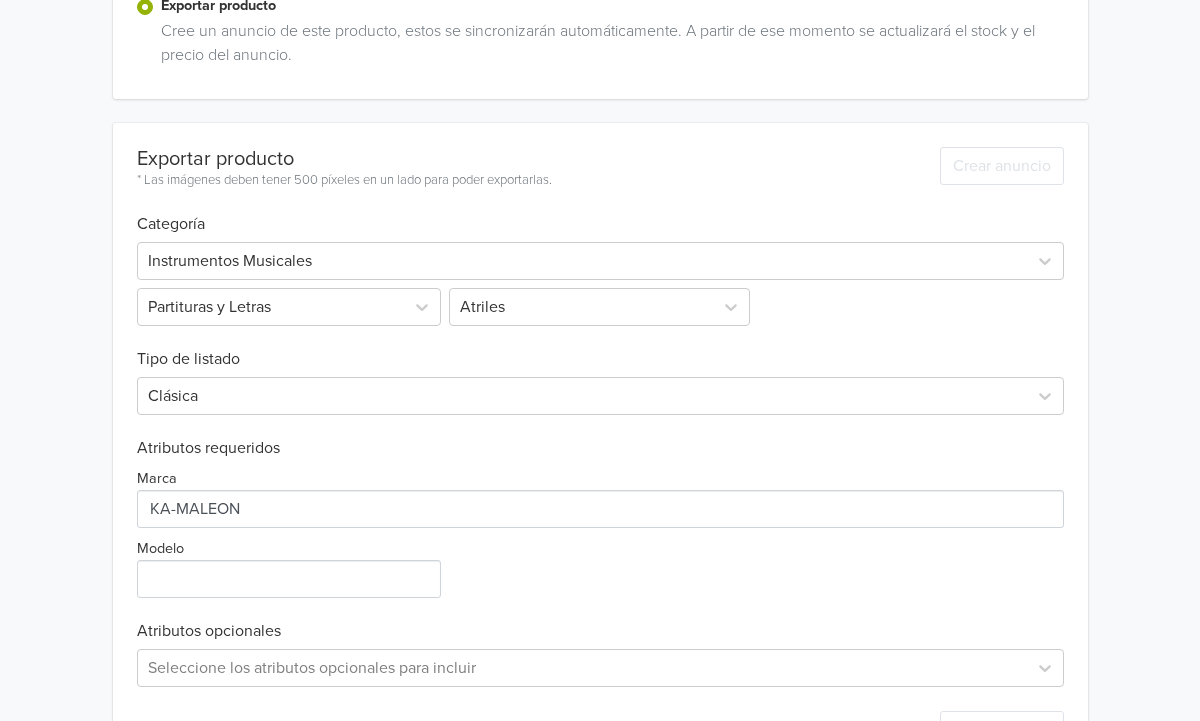 scroll, scrollTop: 544, scrollLeft: 0, axis: vertical 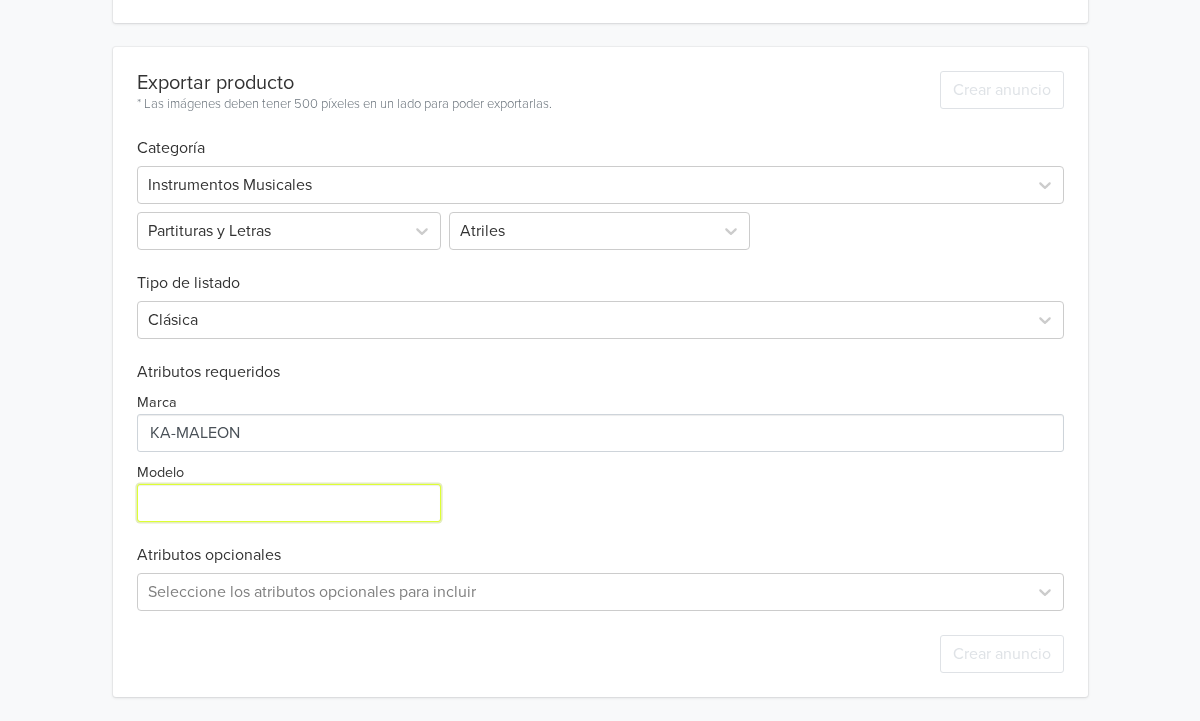 click on "Modelo" at bounding box center (289, 503) 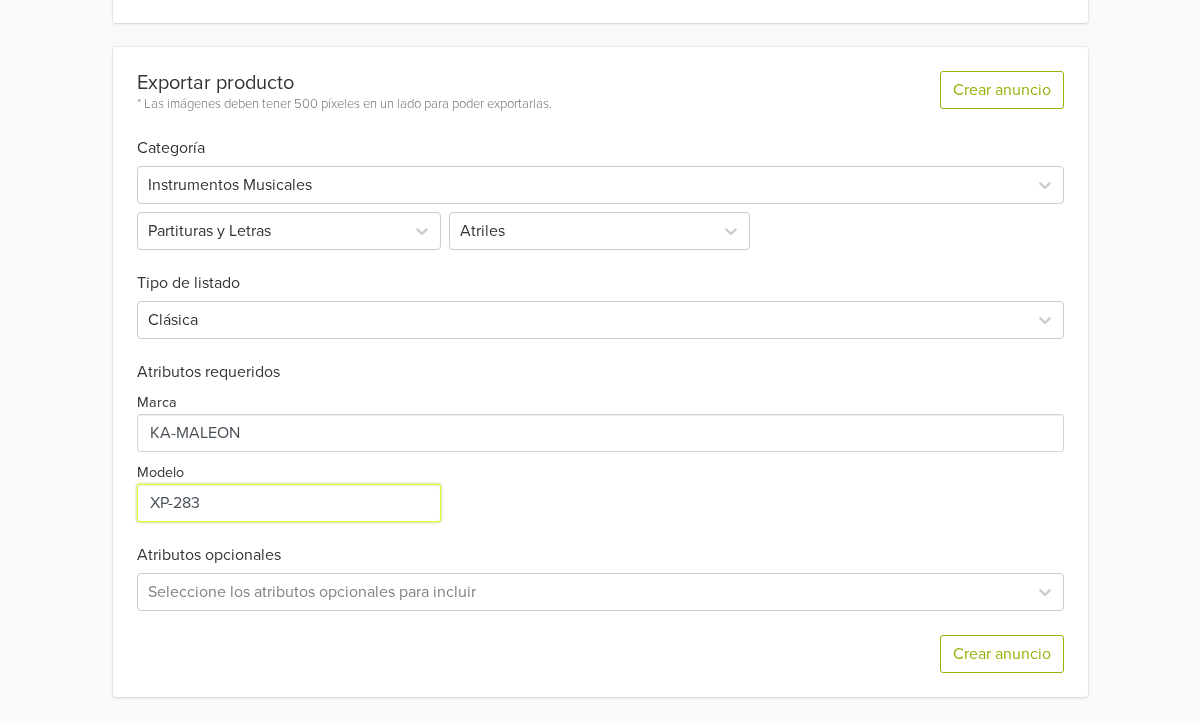 type on "XP-283" 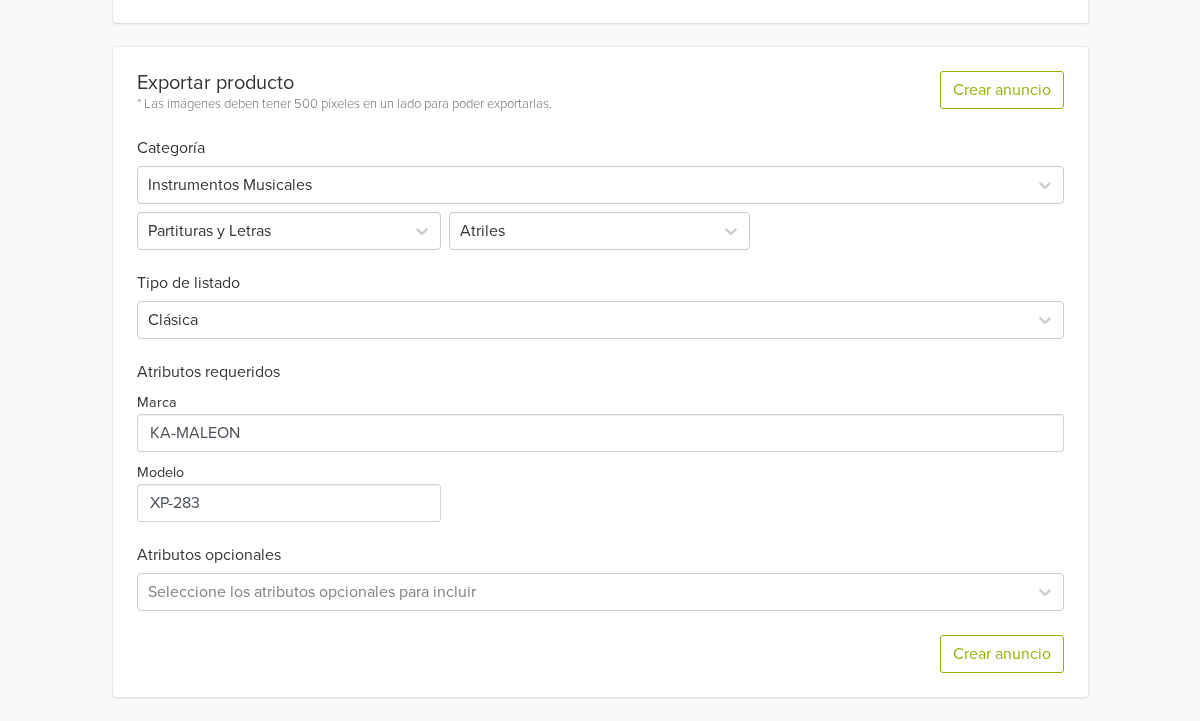 click on "Marca Modelo" at bounding box center (600, 452) 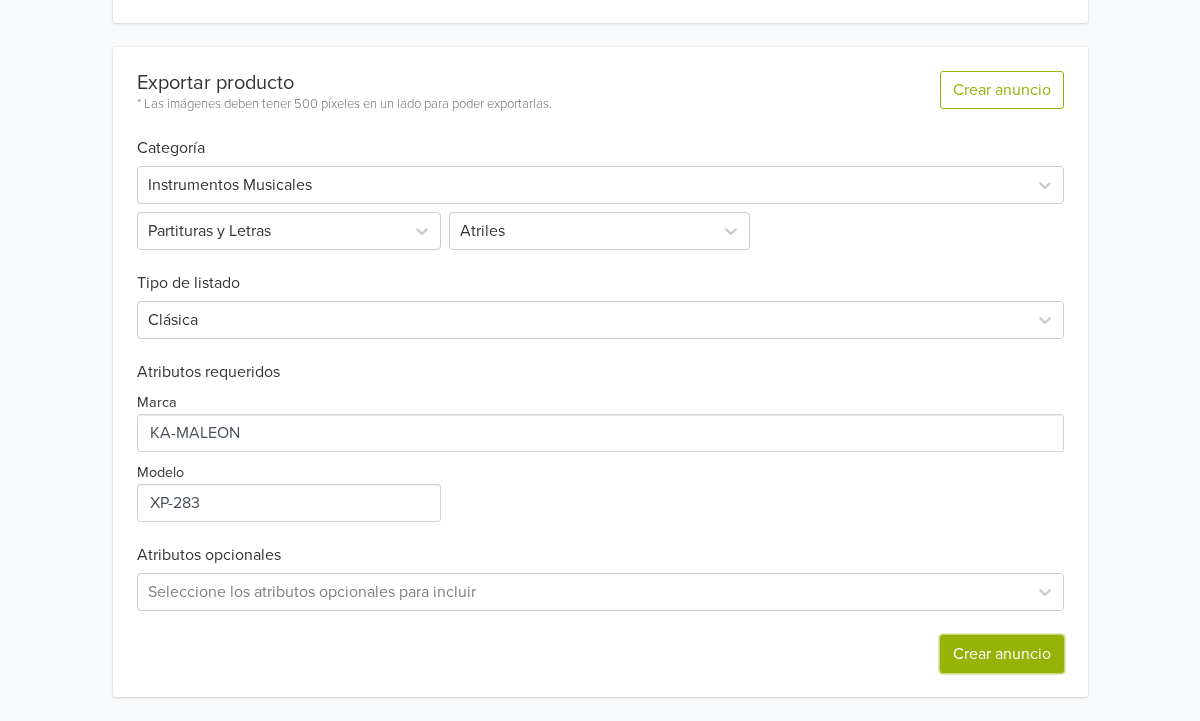 click on "Crear anuncio" at bounding box center (1002, 654) 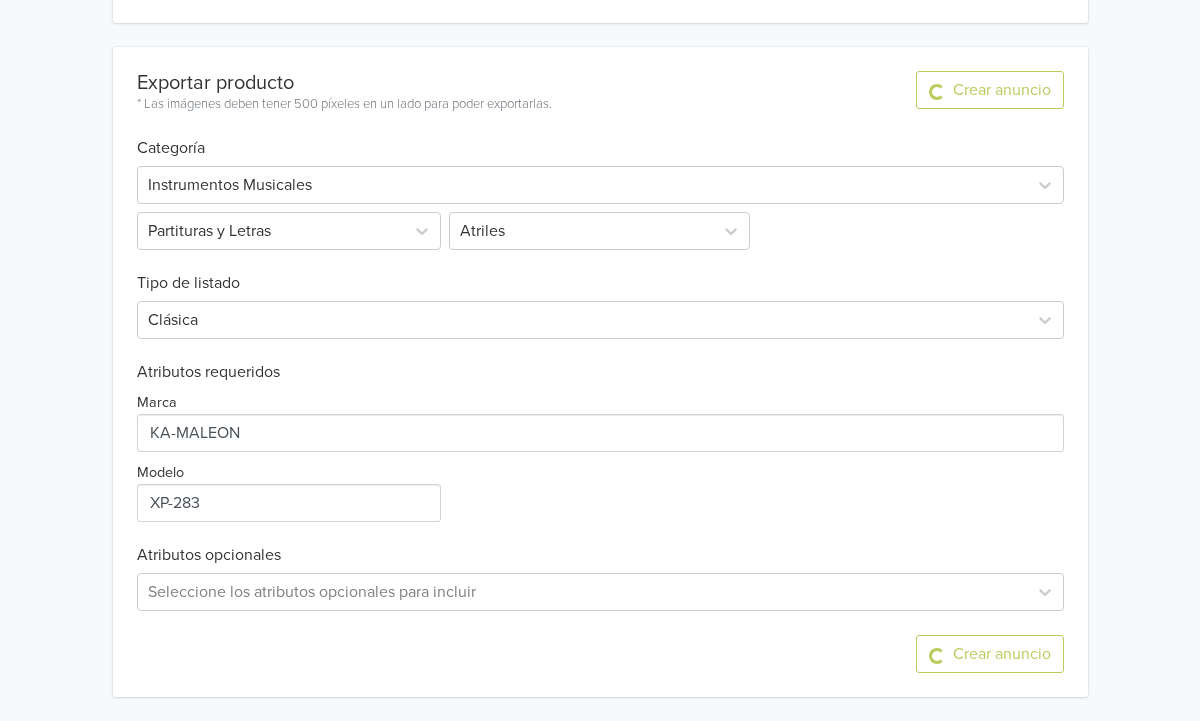 scroll, scrollTop: 0, scrollLeft: 0, axis: both 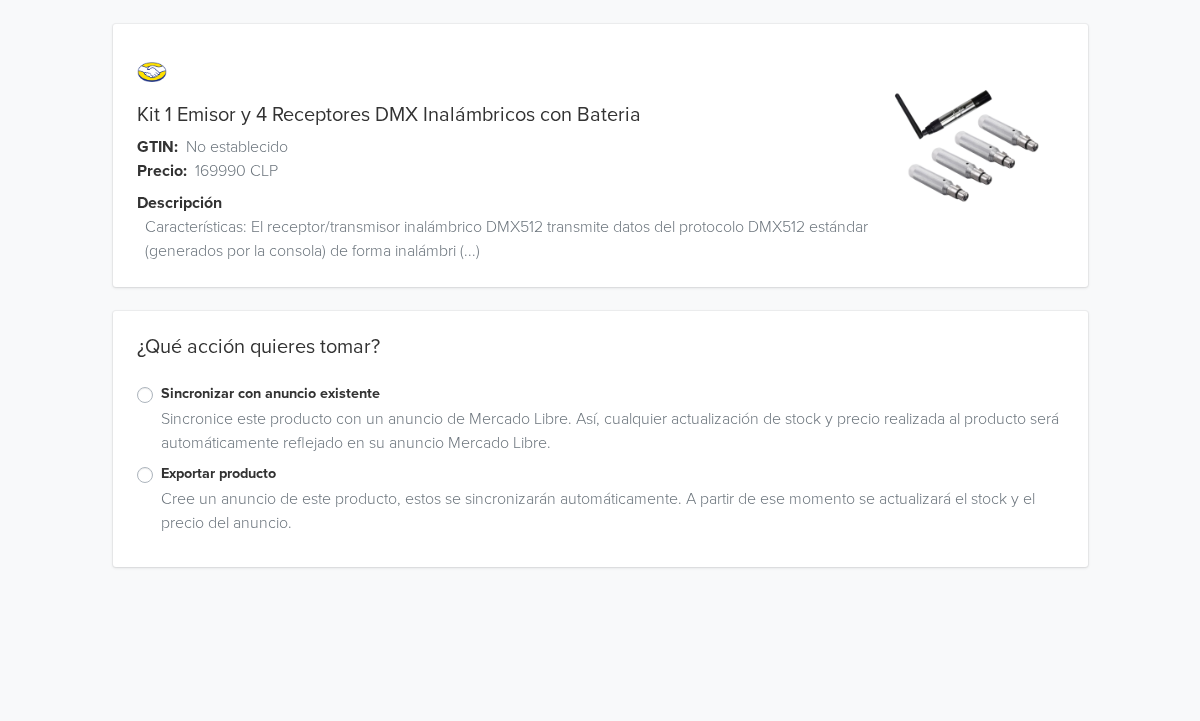 click on "Exportar producto" at bounding box center (612, 474) 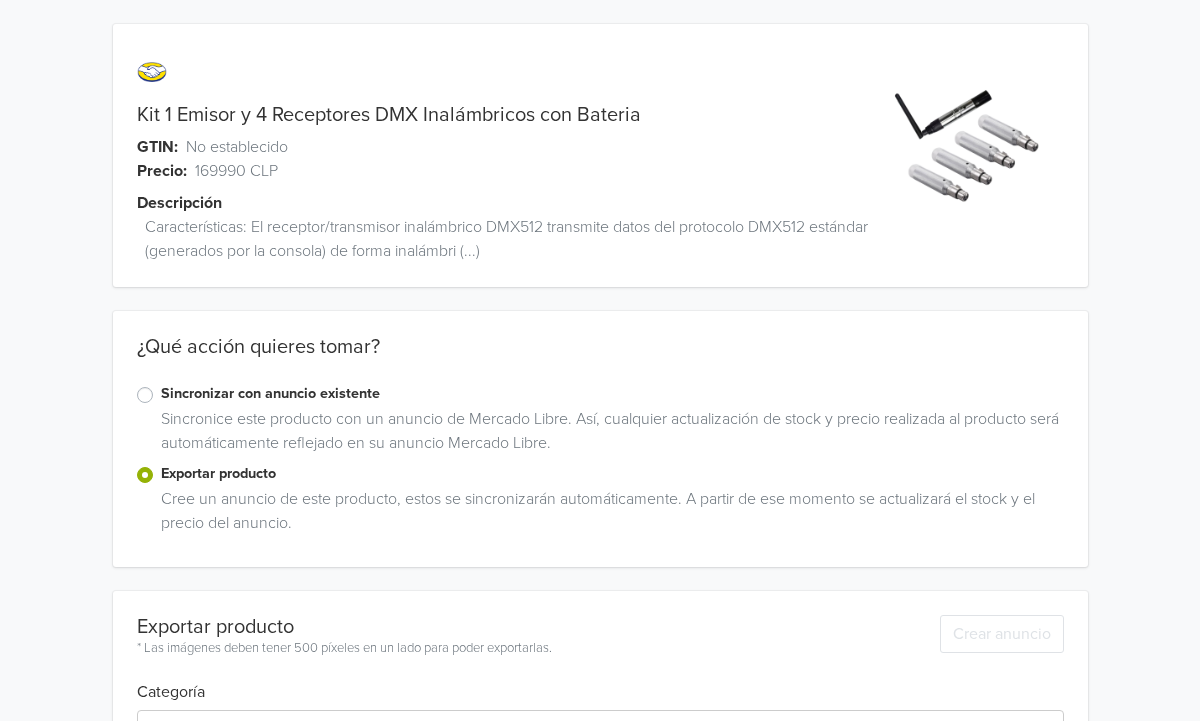 scroll, scrollTop: 136, scrollLeft: 0, axis: vertical 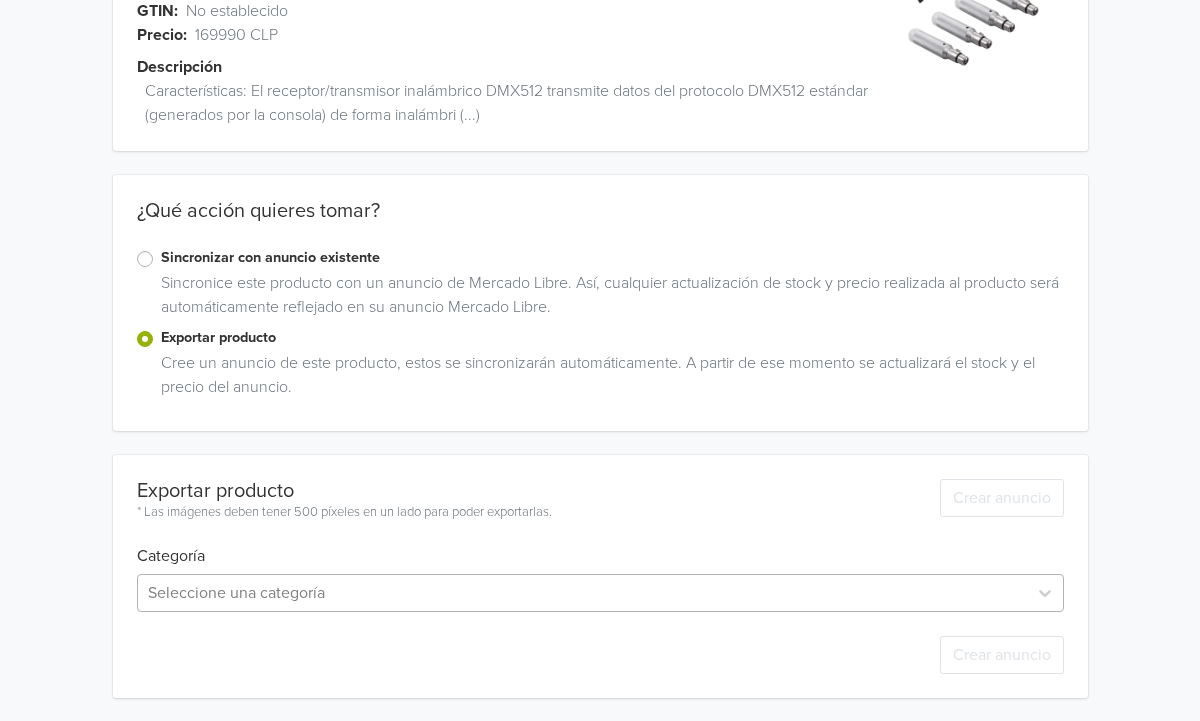 click on "Seleccione una categoría" at bounding box center [600, 593] 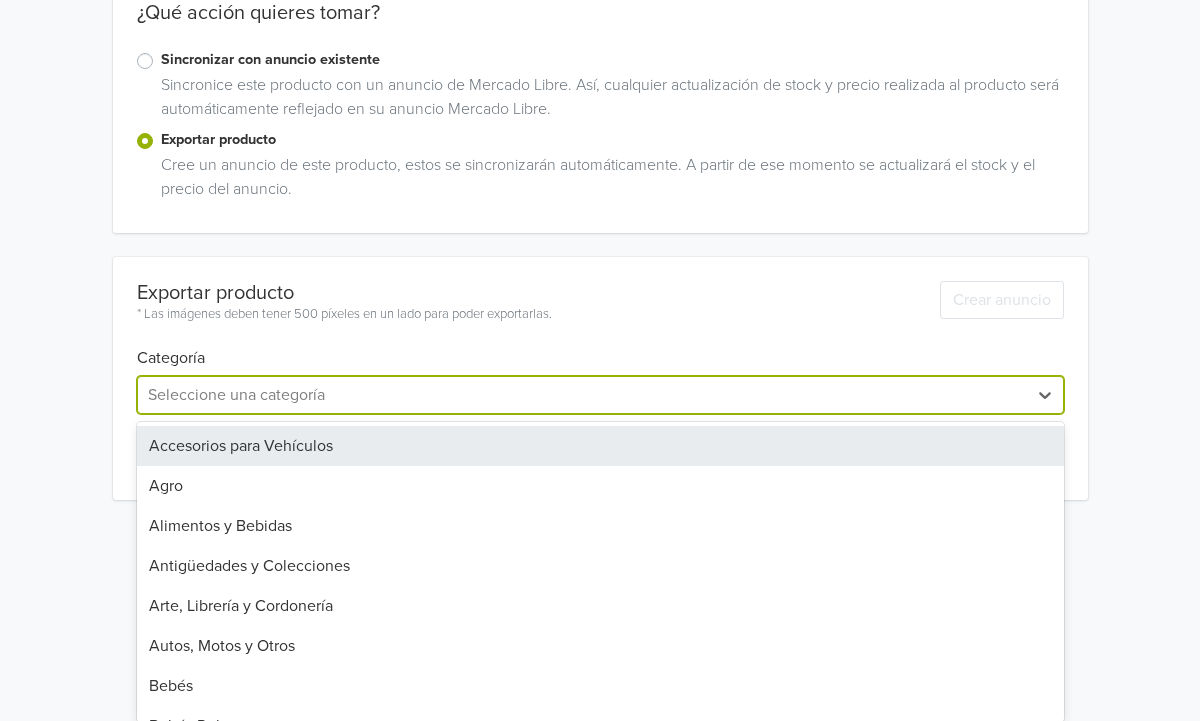 click on "Kit 1 Emisor y 4 Receptores DMX Inalámbricos con Bateria   GTIN: No establecido   Precio: 169990 CLP   Descripción   Características:
El receptor/transmisor inalámbrico DMX512 transmite datos del protocolo DMX512 estándar (generados por la consola) de forma inalámbri (...) ¿Qué acción quieres tomar? Sincronizar con anuncio existente Sincronice este producto con un anuncio de Mercado Libre. Así, cualquier actualización de stock y precio realizada al producto será automáticamente reflejado en su anuncio Mercado Libre. Exportar producto Cree un anuncio de este producto, estos se sincronizarán automáticamente. A partir de ese momento se actualizará el stock y el precio del anuncio. Exportar producto * Las imágenes deben tener 500 píxeles en un lado para poder exportarlas. Crear anuncio Categoría Accesorios para Vehículos, 1 of 42. 42 results available. Seleccione una categoría Accesorios para Vehículos Agro Alimentos y Bebidas Antigüedades y Colecciones Arte, Librería y Cordonería Bebés" at bounding box center (600, 95) 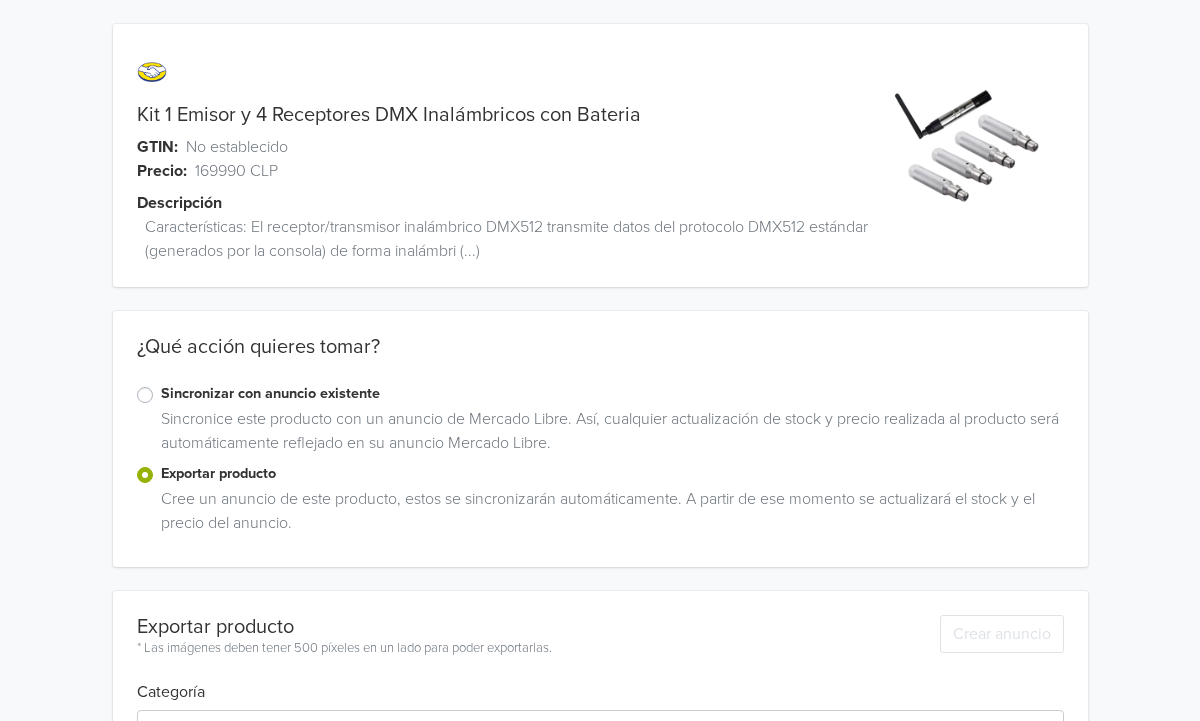 scroll, scrollTop: 136, scrollLeft: 0, axis: vertical 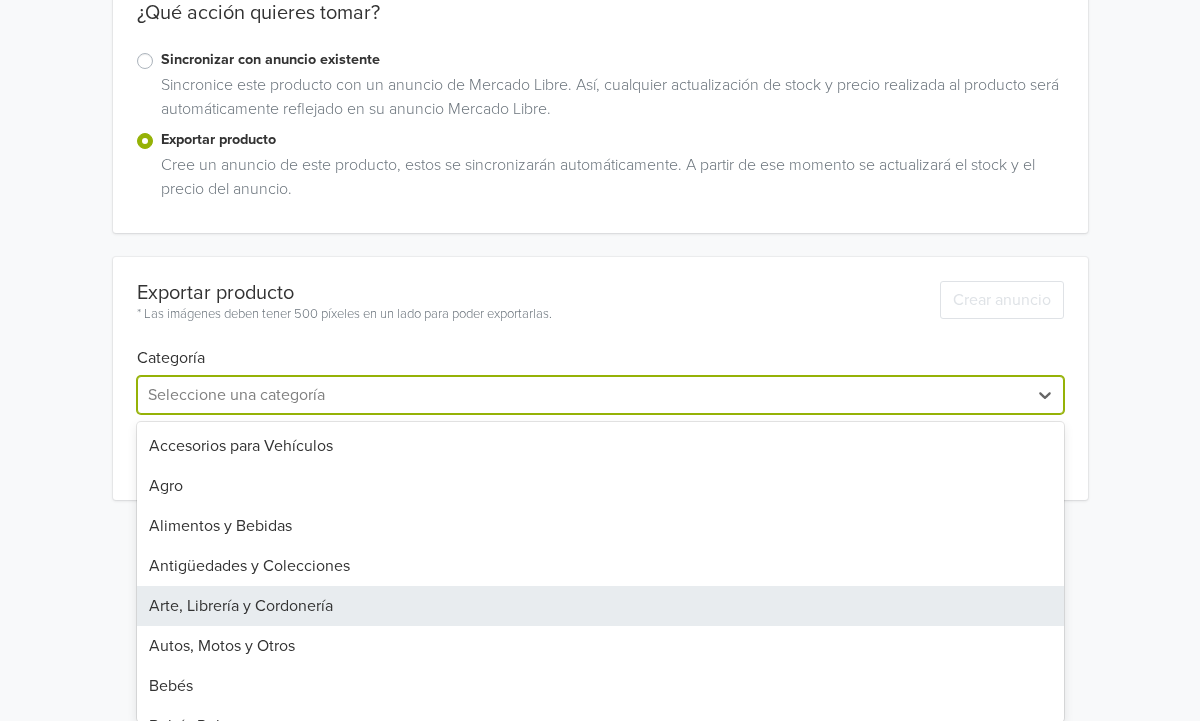 click on "Arte, Librería y Cordonería, [NUMBER] of [NUMBER]. [NUMBER] results available. Use Up and Down to choose options, press Enter to select the currently focused option, press Escape to exit the menu, press Tab to select the option and exit the menu. Seleccione una categoría Accesorios para Vehículos Agro Alimentos y Bebidas Antigüedades y Colecciones Arte, Librería y Cordonería Autos, Motos y Otros Bebés Bebés Reborn Belleza y Cuidado Personal Brazos Pitman Carpetas y Álbums Carpetas y Álbums Celulares y Telefonía Computación Consolas y Videojuegos Construcción Cámaras y Accesorios Deportes y Fitness Electrodomésticos Electrónica, Audio y Video Entradas para Eventos Herramientas Hogar y Muebles Industrias y Oficinas Inmuebles Instrumentos Musicales Juegos y Juguetes Libros, Revistas y Comics Mascotas Máscaras para Cejas Máscaras para Cejas Máscaras para Cejas Música y Películas Orejas Otras Categorías Relojes y Joyas Salud y Equipamiento Médico Sellos Principales Traseros Servicios Switches" at bounding box center (600, 395) 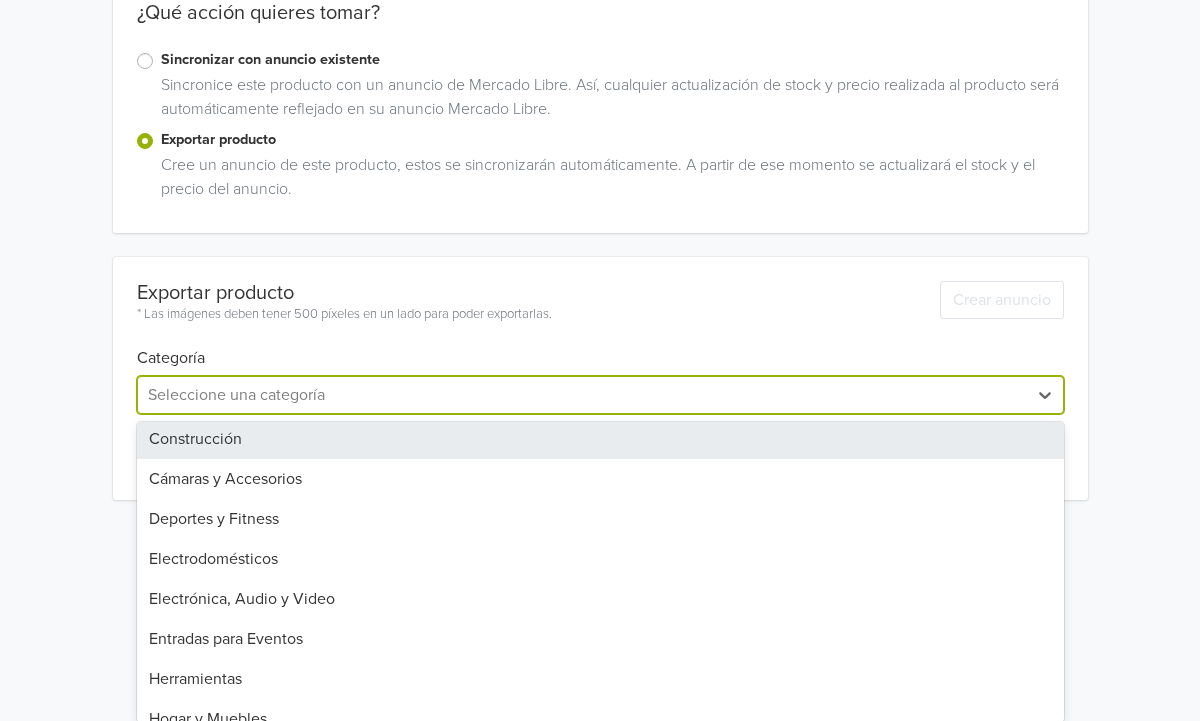 scroll, scrollTop: 609, scrollLeft: 0, axis: vertical 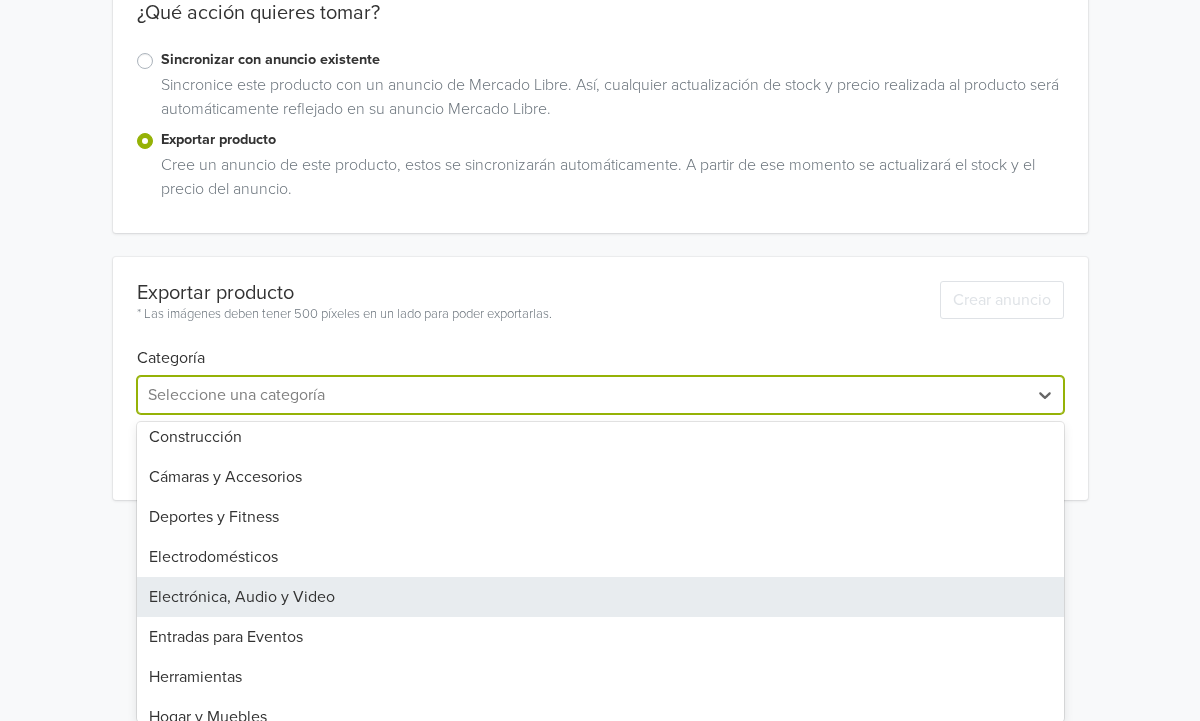 click on "Electrónica, Audio y Video" at bounding box center (600, 597) 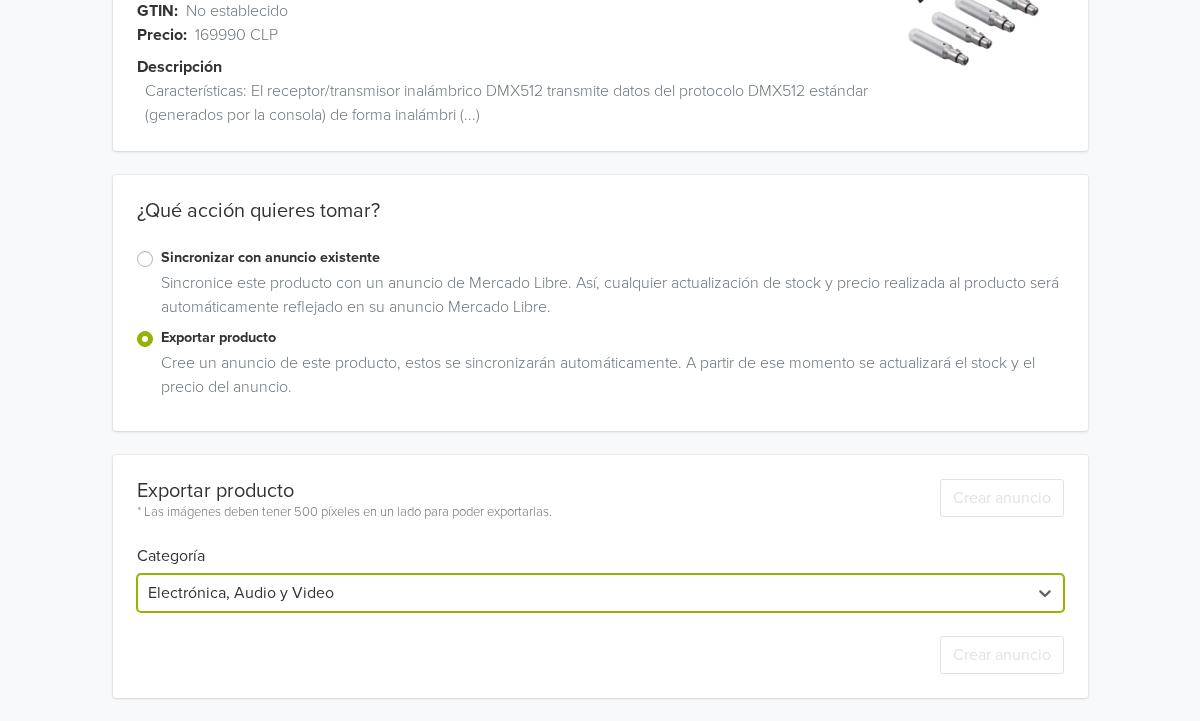 scroll, scrollTop: 182, scrollLeft: 0, axis: vertical 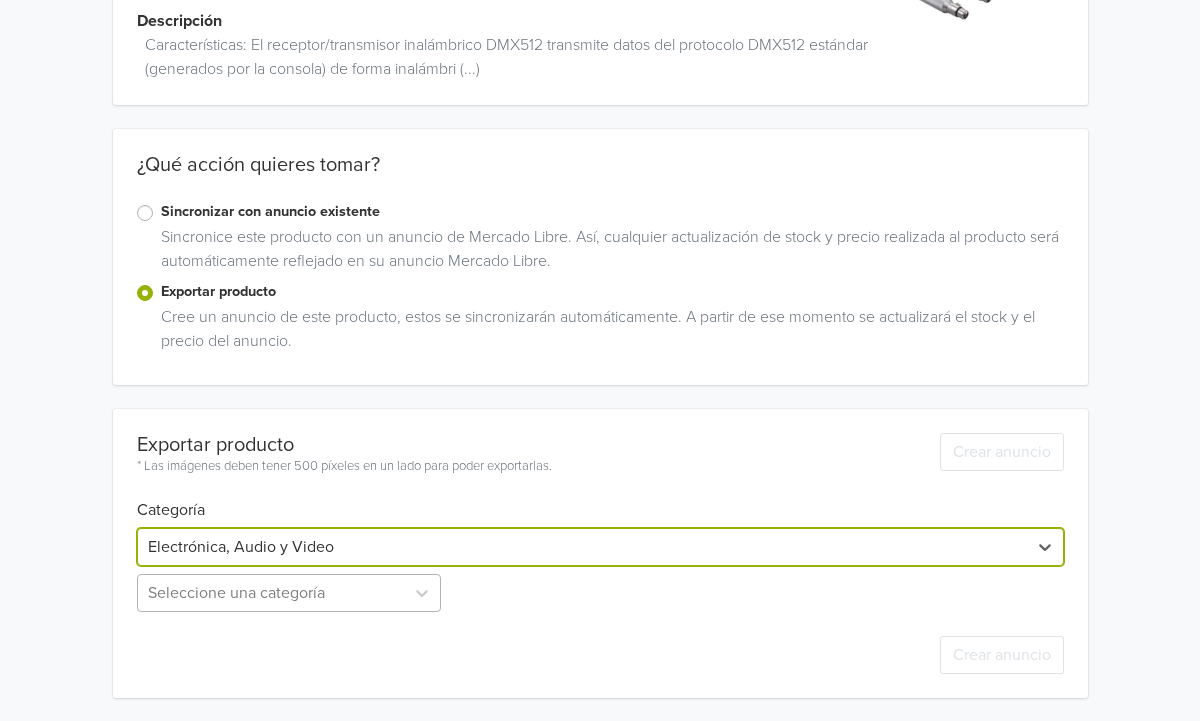 click on "Seleccione una categoría" at bounding box center [291, 593] 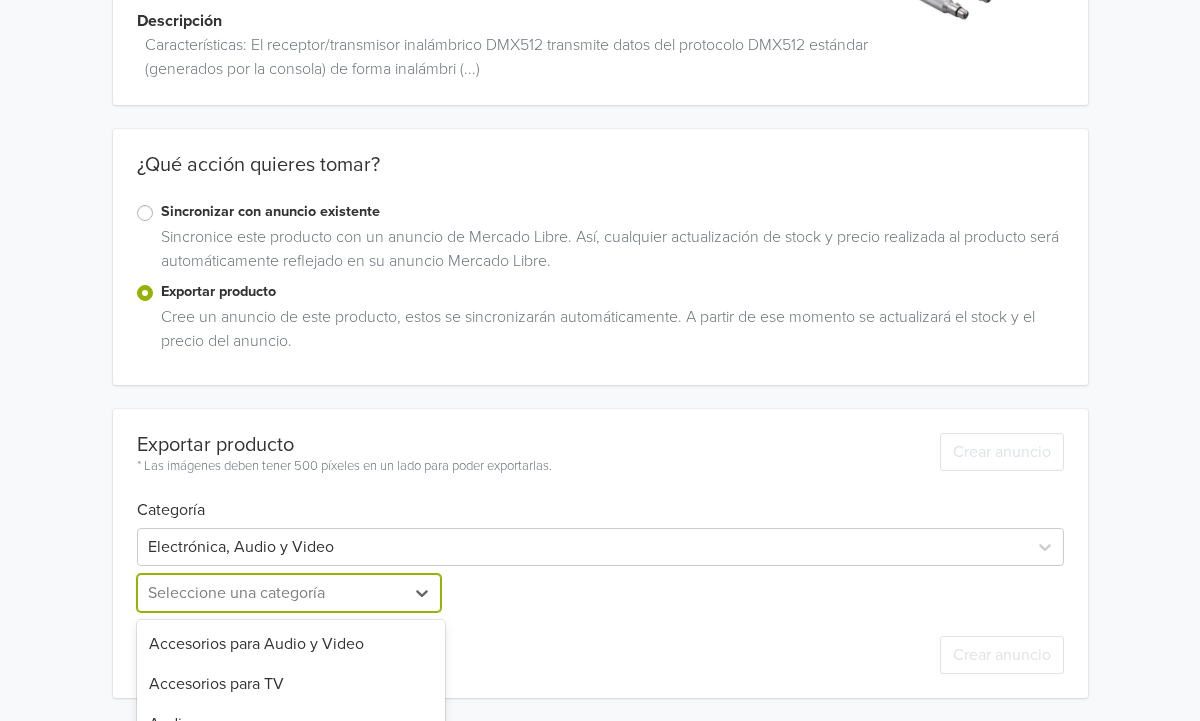 scroll, scrollTop: 380, scrollLeft: 0, axis: vertical 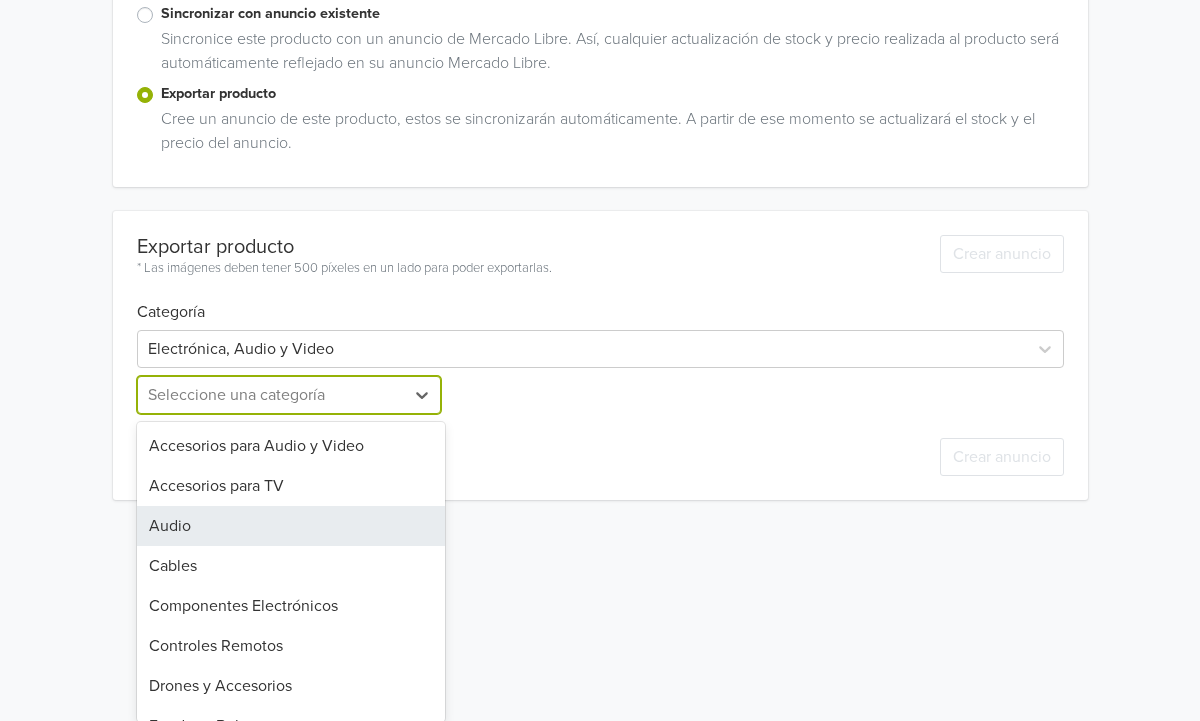drag, startPoint x: 313, startPoint y: 547, endPoint x: 315, endPoint y: 508, distance: 39.051247 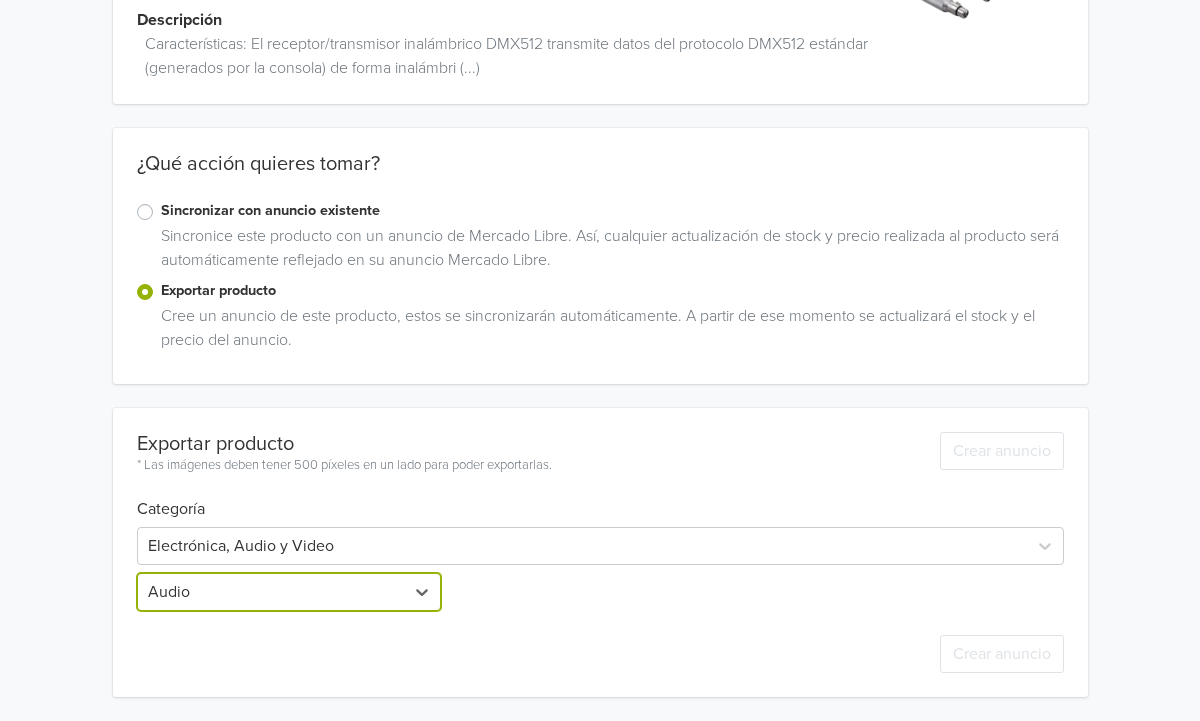 scroll, scrollTop: 182, scrollLeft: 0, axis: vertical 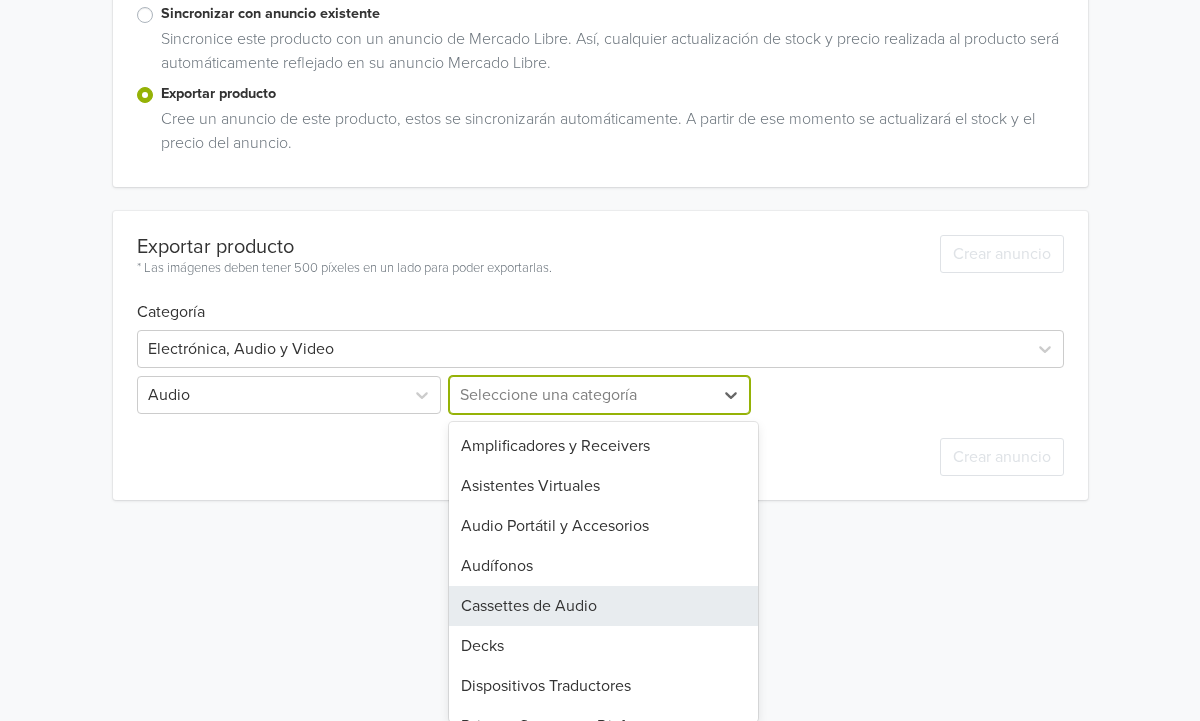 click on "Cassettes de Audio, 5 of 28. 28 results available. Use Up and Down to choose options, press Enter to select the currently focused option, press Escape to exit the menu, press Tab to select the option and exit the menu. Seleccione una categoría Amplificadores y Receivers Asistentes Virtuales Audio Portátil y Accesorios Audífonos Cassettes de Audio Decks Dispositivos Traductores Drivers, Cornetas y Diafragmas Equipos de DJ y Accesorios Estudio de Grabación Grabadores Home Theaters Megáfonos Micro y Minicomponentes Micrófonos y Preamplificadores MiniDisc Máquinas de Ruido Blanco Otros Parlantes y Subwoofers Radio Despertadores Radiograbadores Digitales Radios Reproductores de CD Sintonizadores Soportes de Home Theaters Soportes para Parlantes Tornamesas y Accesorios Torres de Sonido" at bounding box center (599, 395) 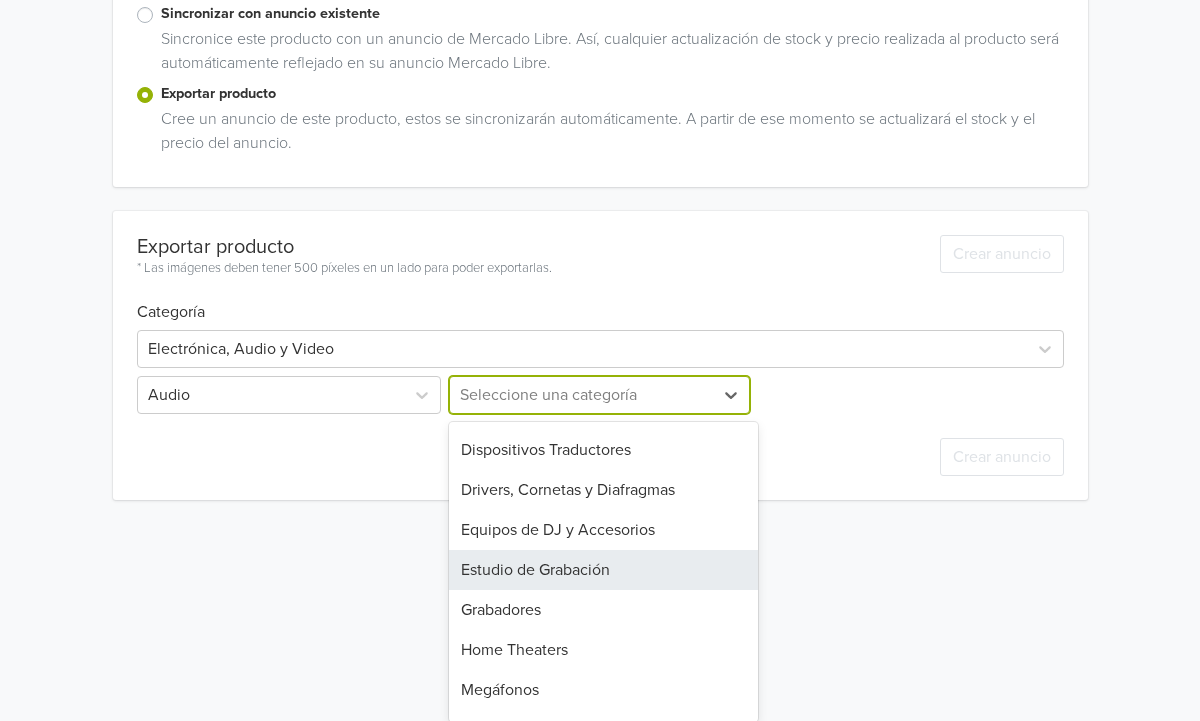 scroll, scrollTop: 245, scrollLeft: 0, axis: vertical 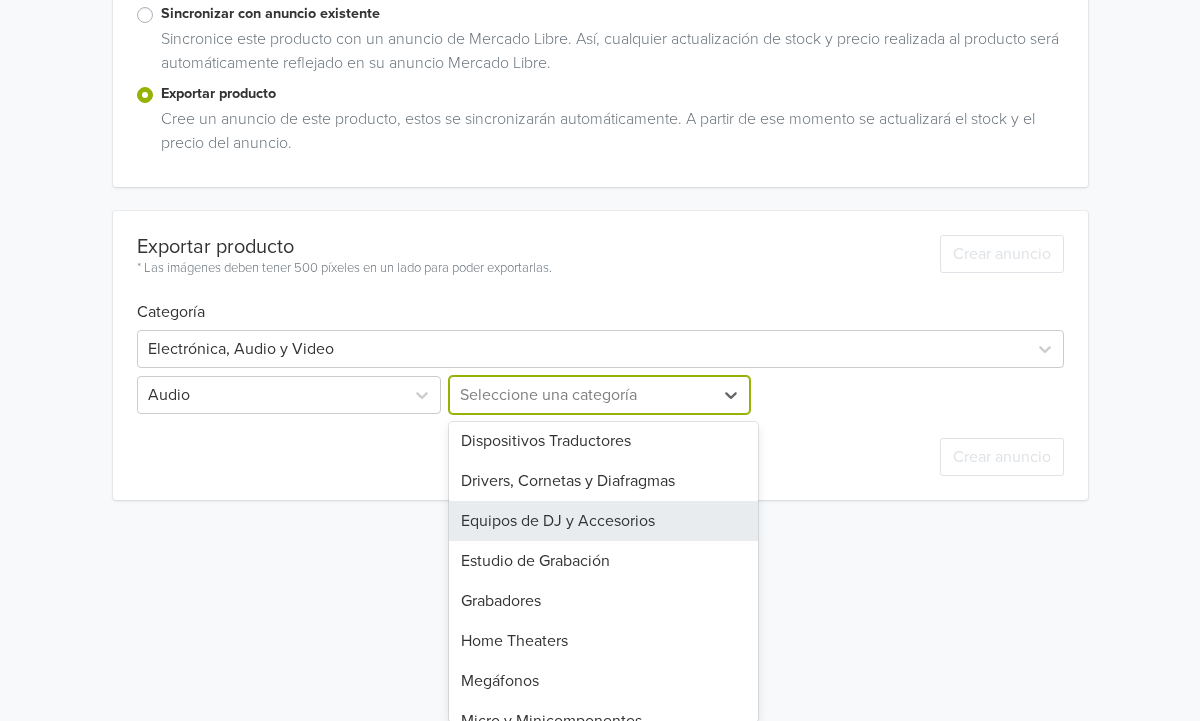 click on "Equipos de DJ y Accesorios" at bounding box center [603, 521] 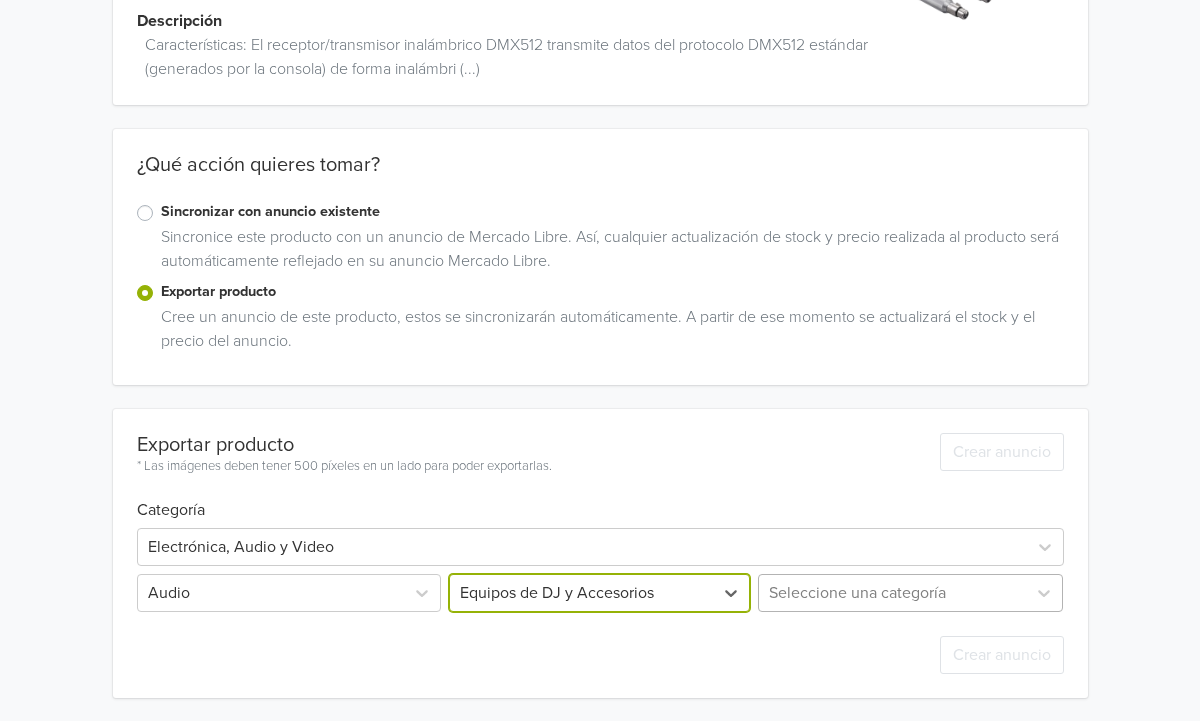 click on "Seleccione una categoría" at bounding box center (908, 593) 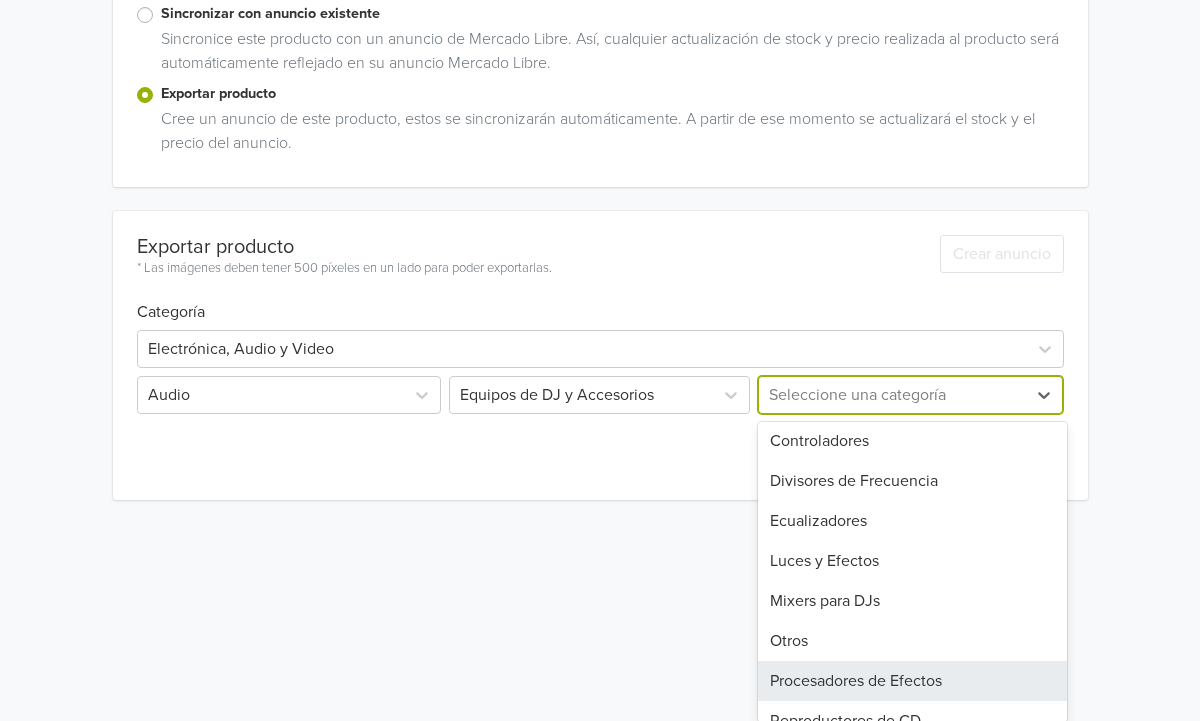 scroll, scrollTop: 0, scrollLeft: 0, axis: both 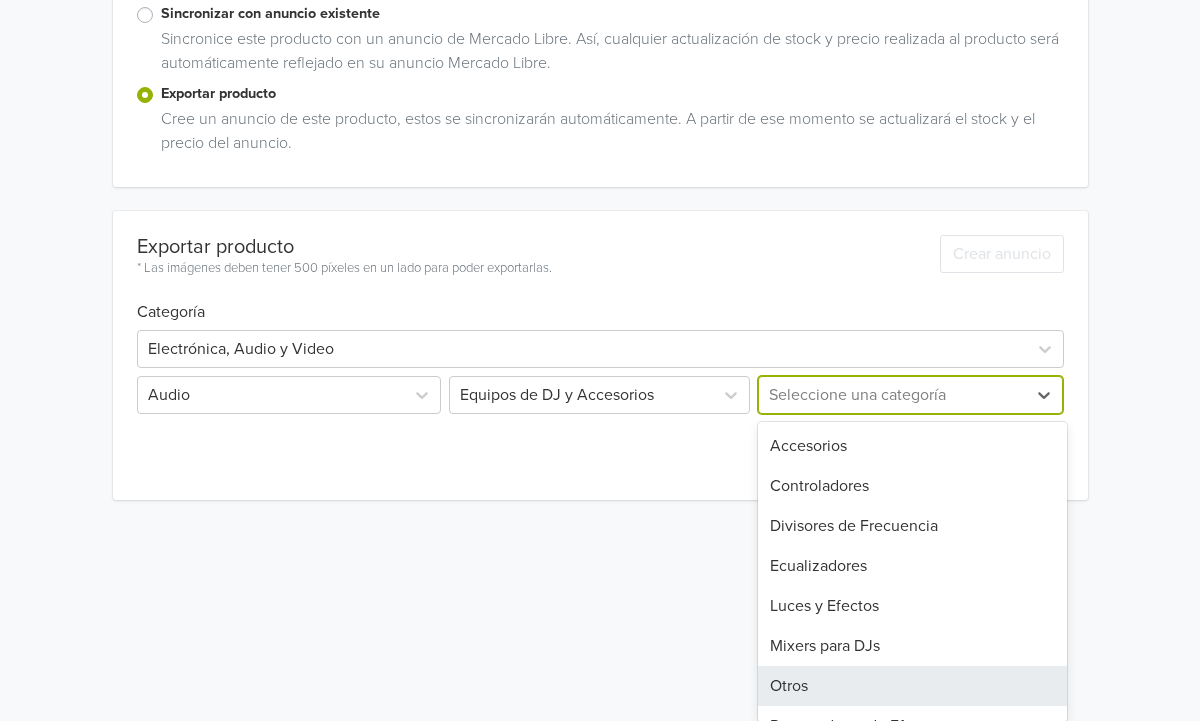 click on "Otros" at bounding box center [912, 686] 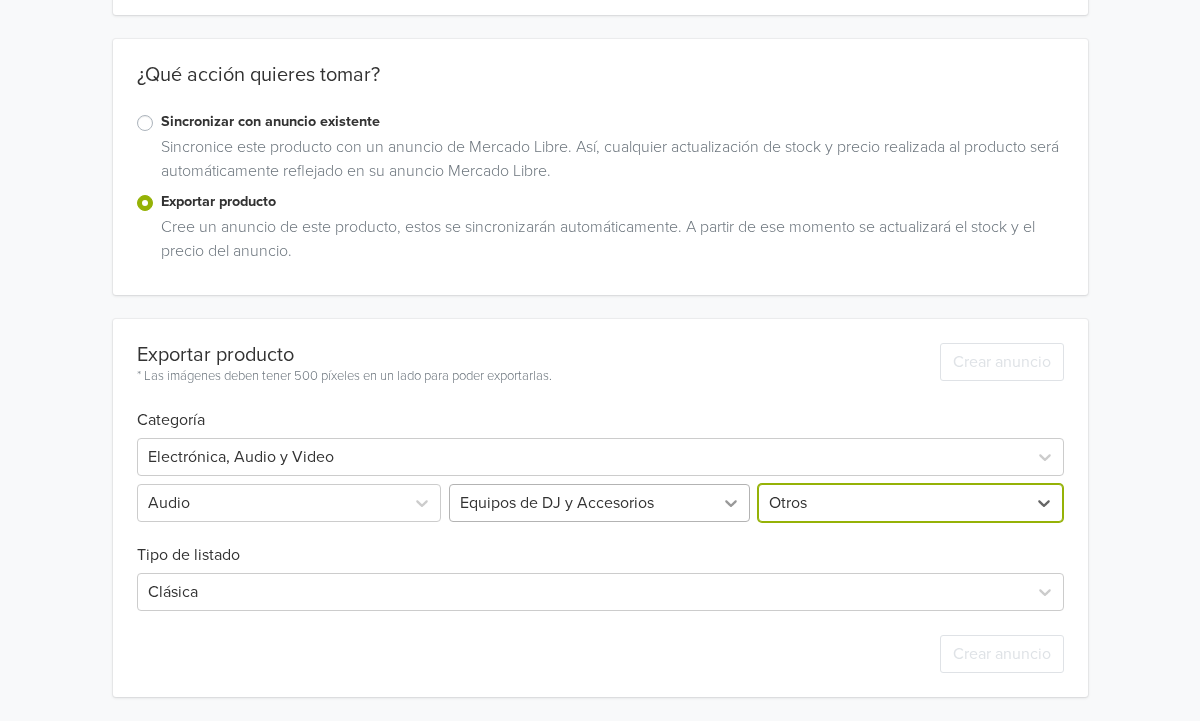 scroll, scrollTop: 458, scrollLeft: 0, axis: vertical 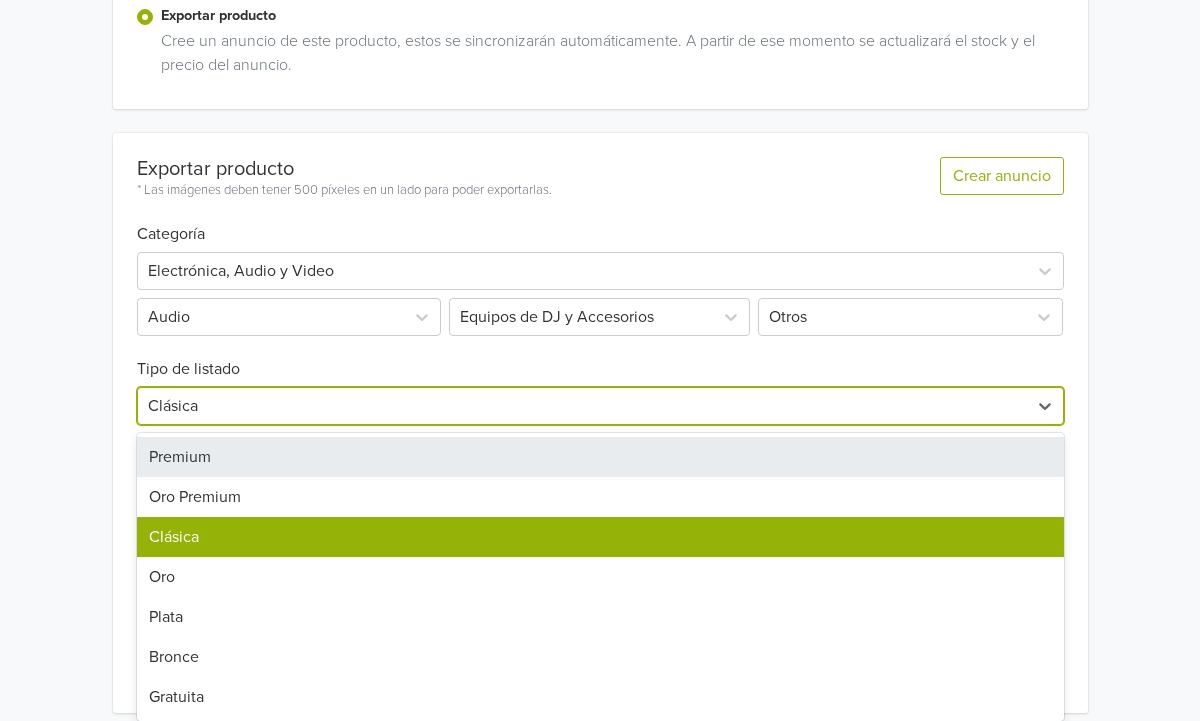 click on "Tipo de listado" at bounding box center [600, 357] 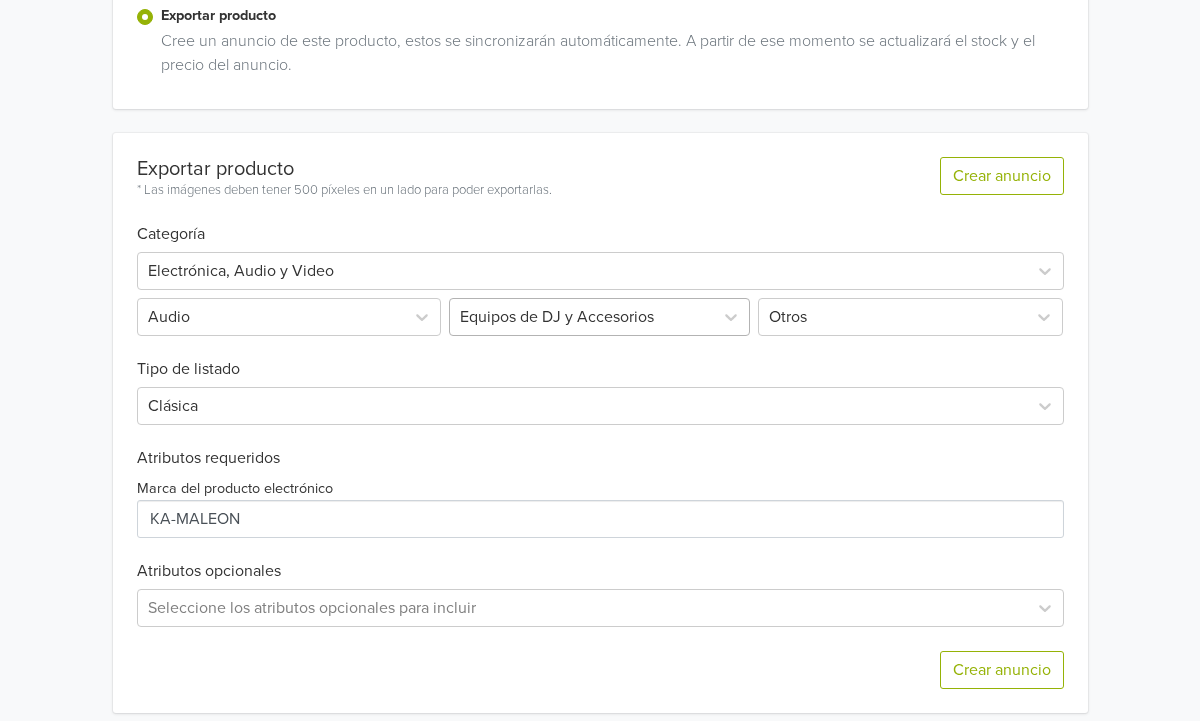 click at bounding box center (581, 317) 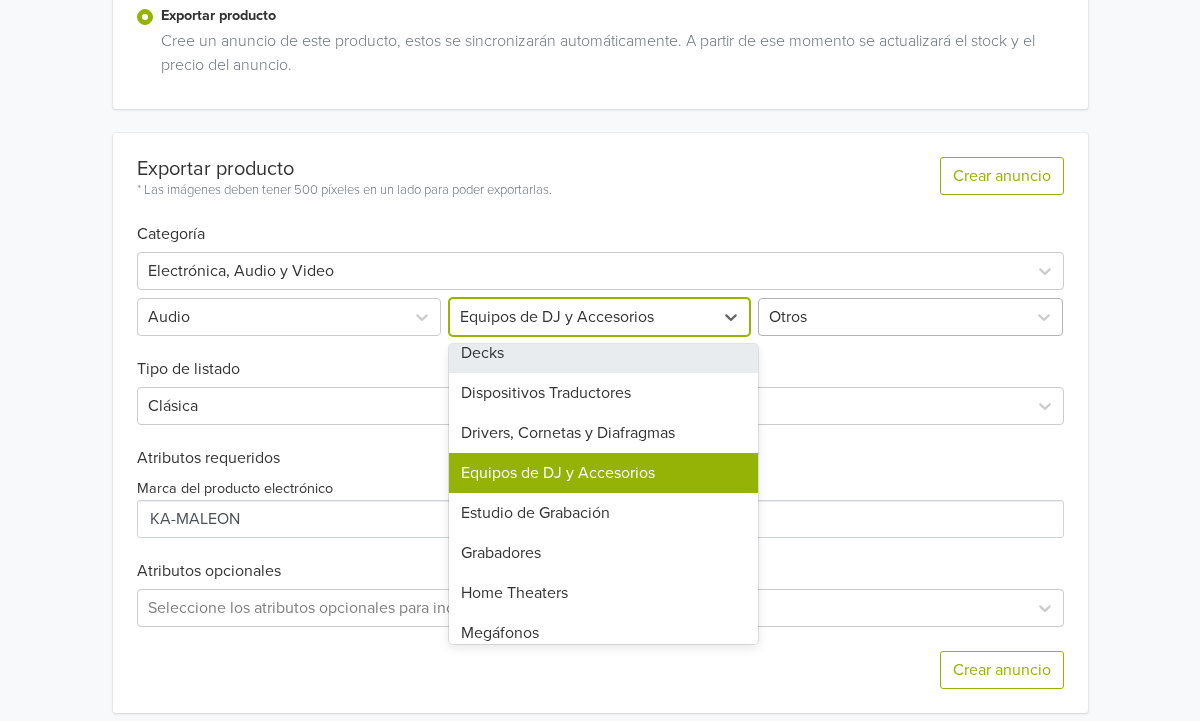 scroll, scrollTop: 216, scrollLeft: 0, axis: vertical 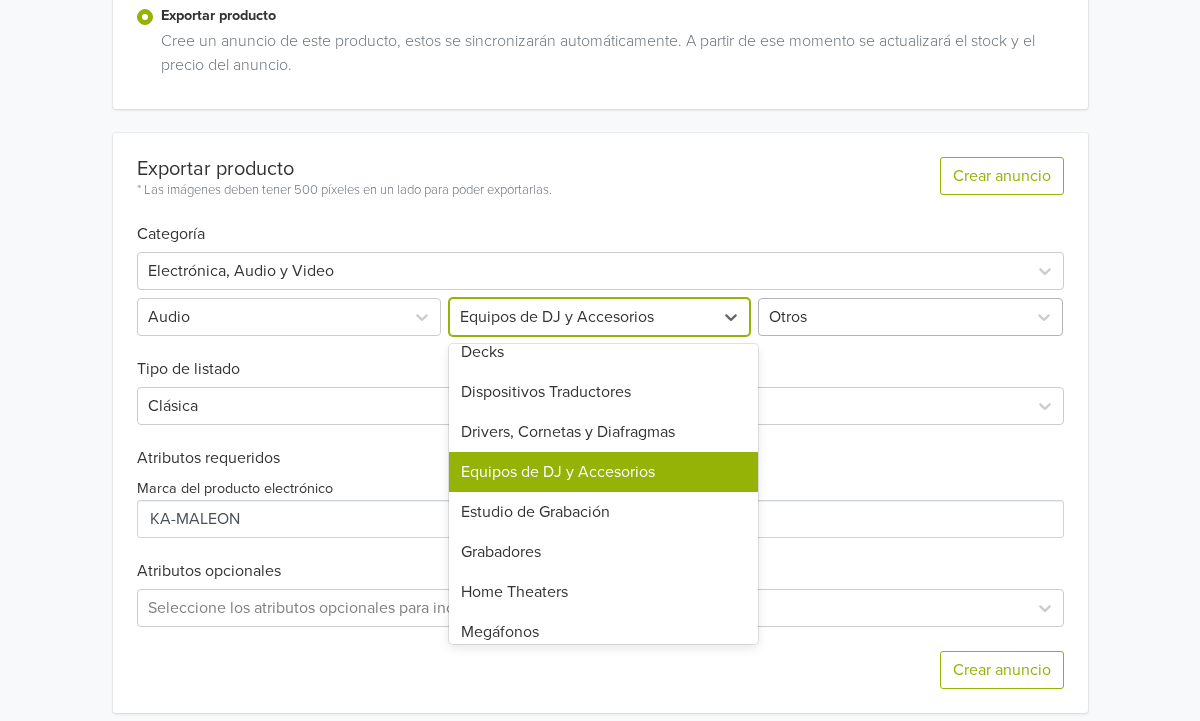 click at bounding box center (892, 317) 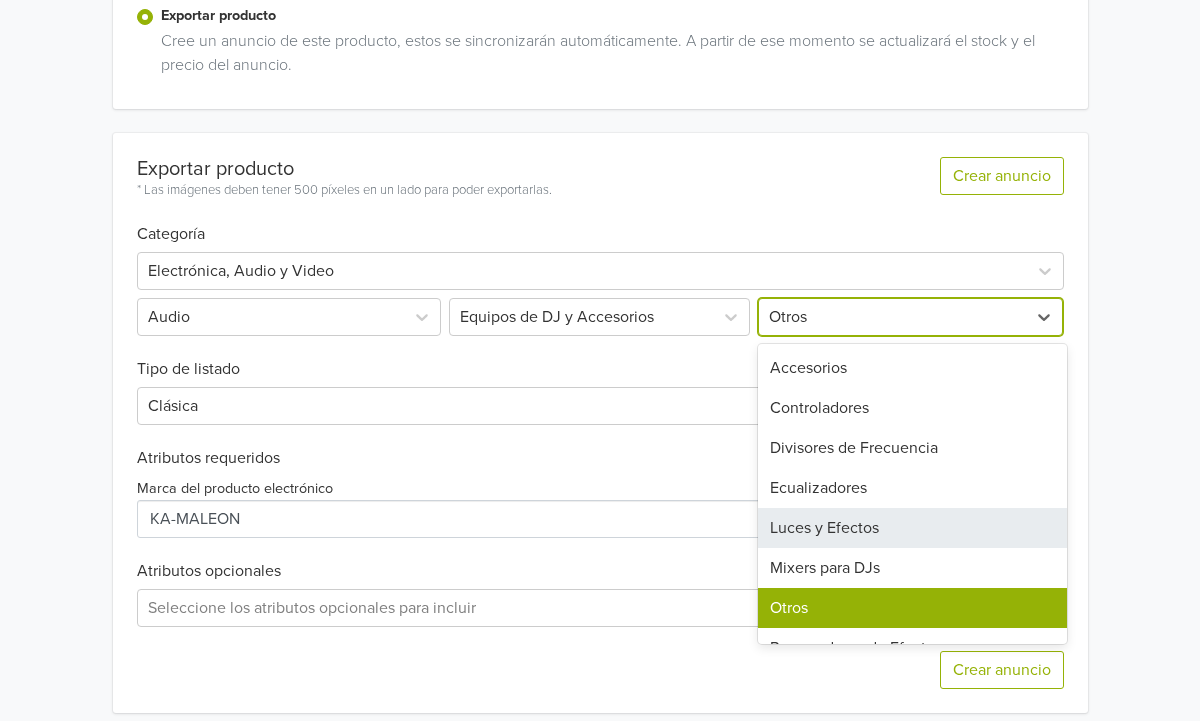 click on "Luces y Efectos" at bounding box center (912, 528) 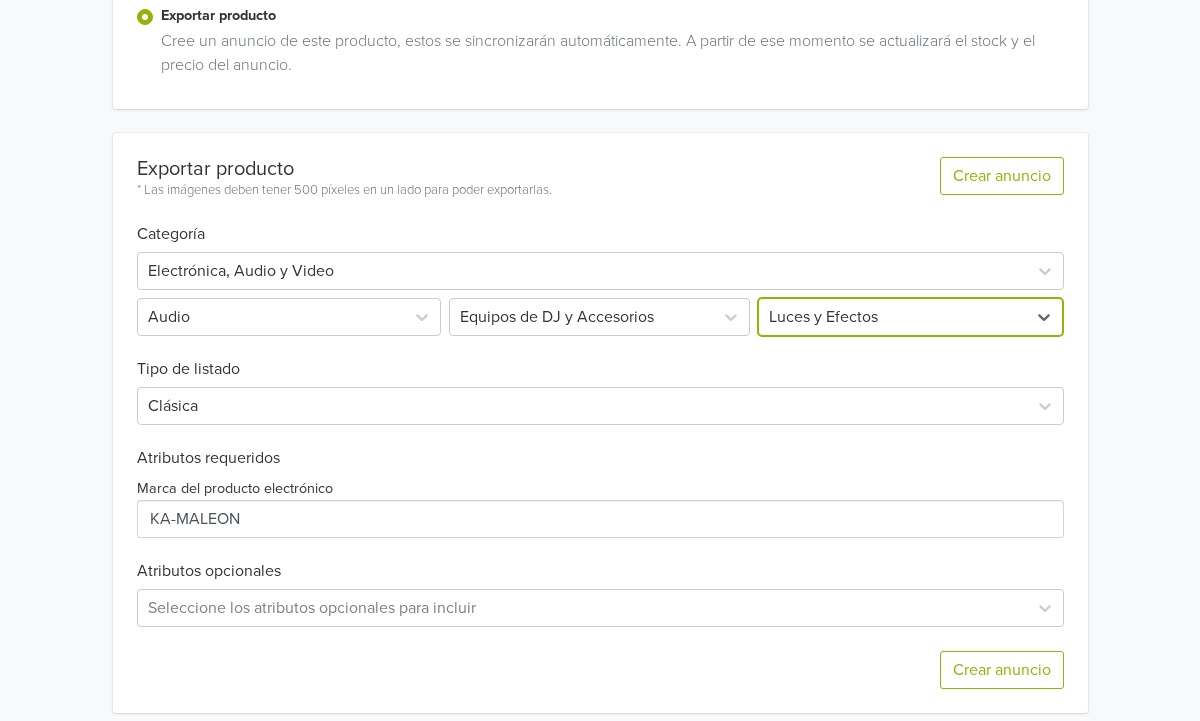 scroll, scrollTop: 228, scrollLeft: 0, axis: vertical 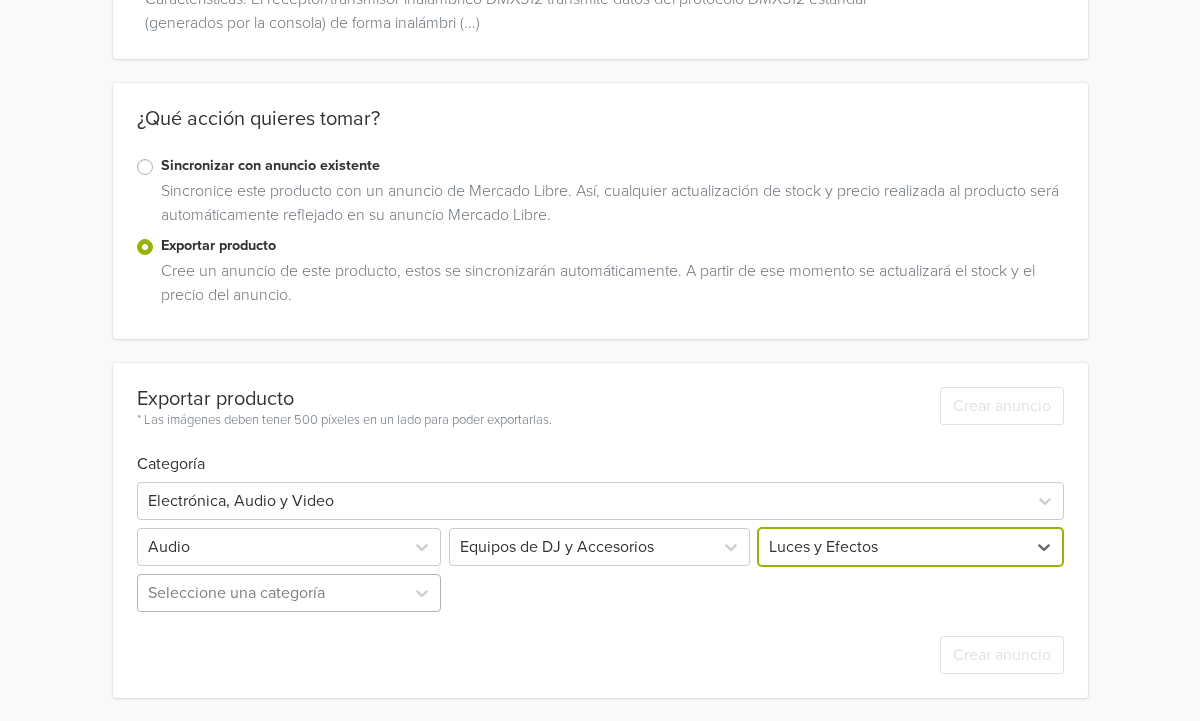 click on "Seleccione una categoría" at bounding box center (291, 593) 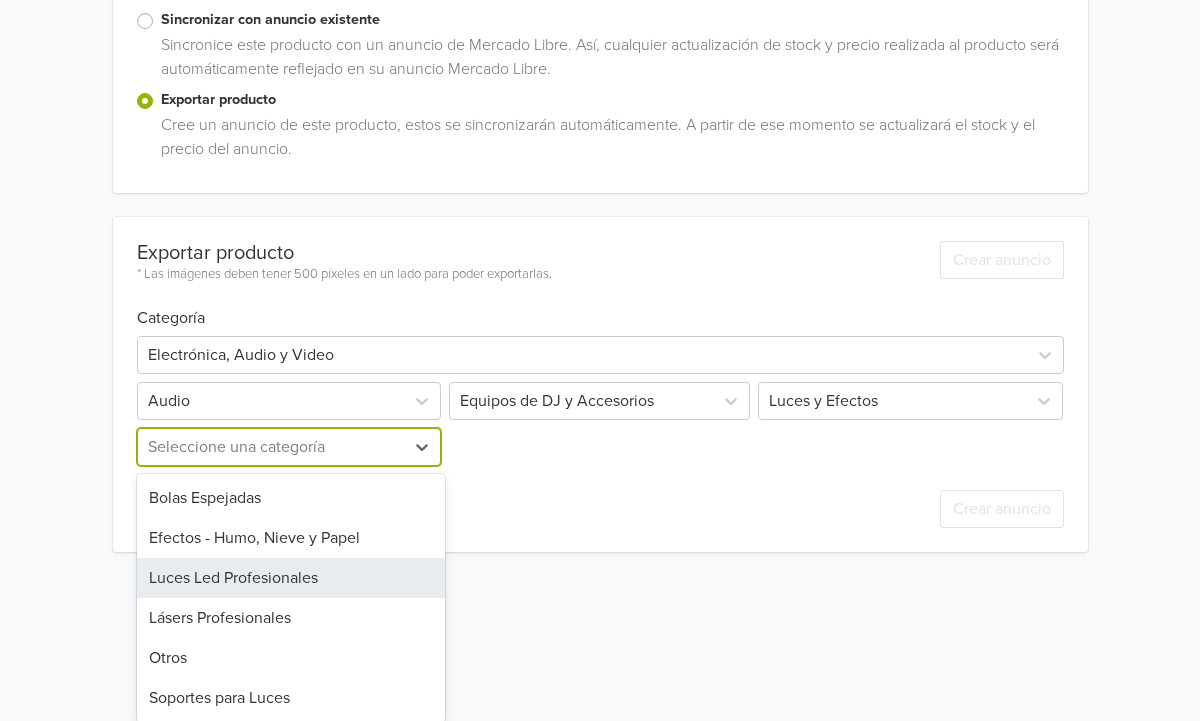 click on "Luces Led Profesionales" at bounding box center (291, 578) 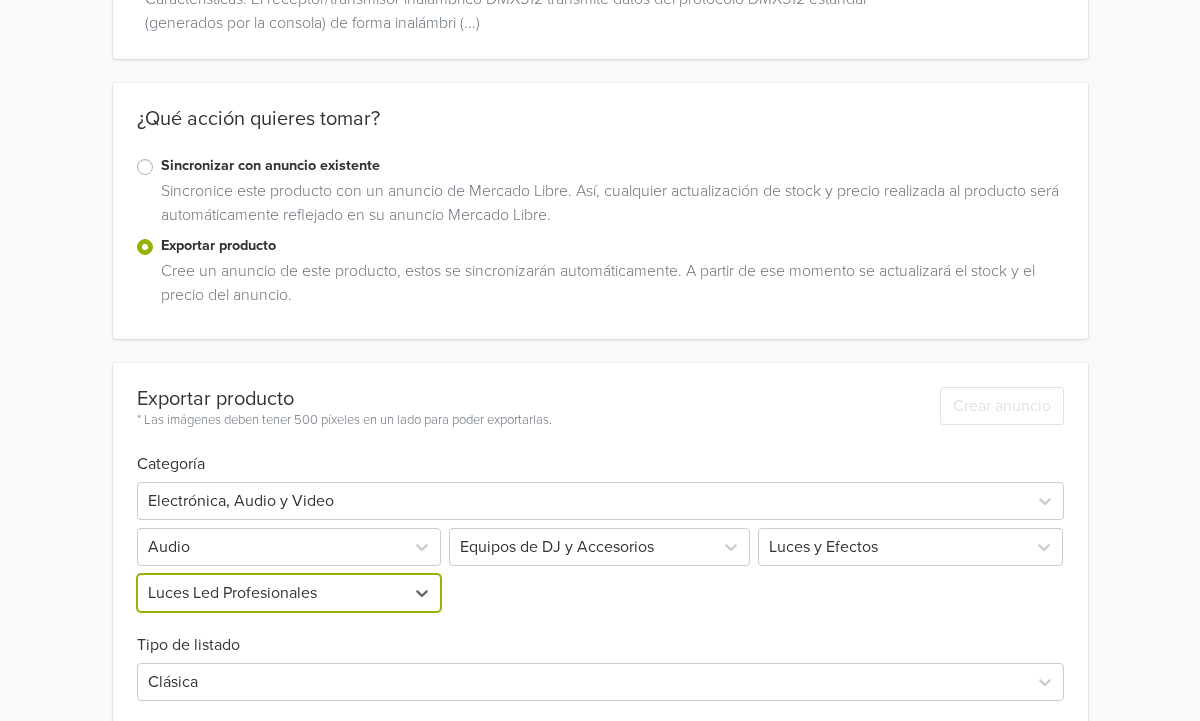 scroll, scrollTop: 374, scrollLeft: 0, axis: vertical 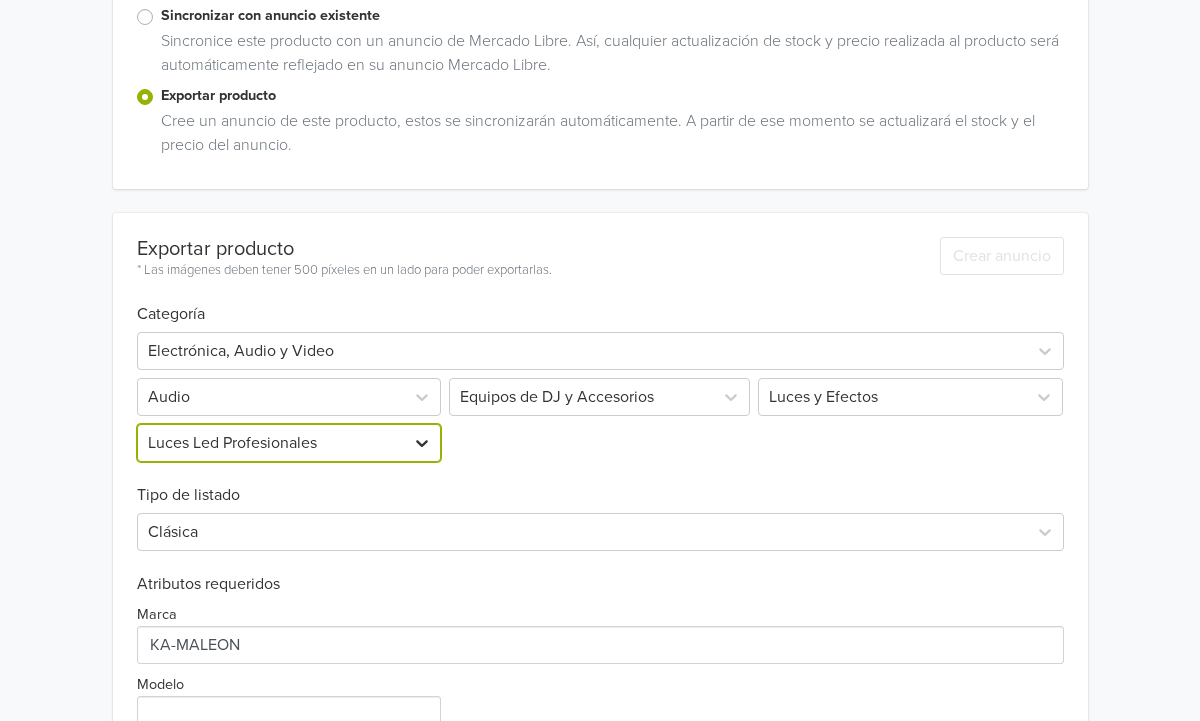 click at bounding box center [422, 443] 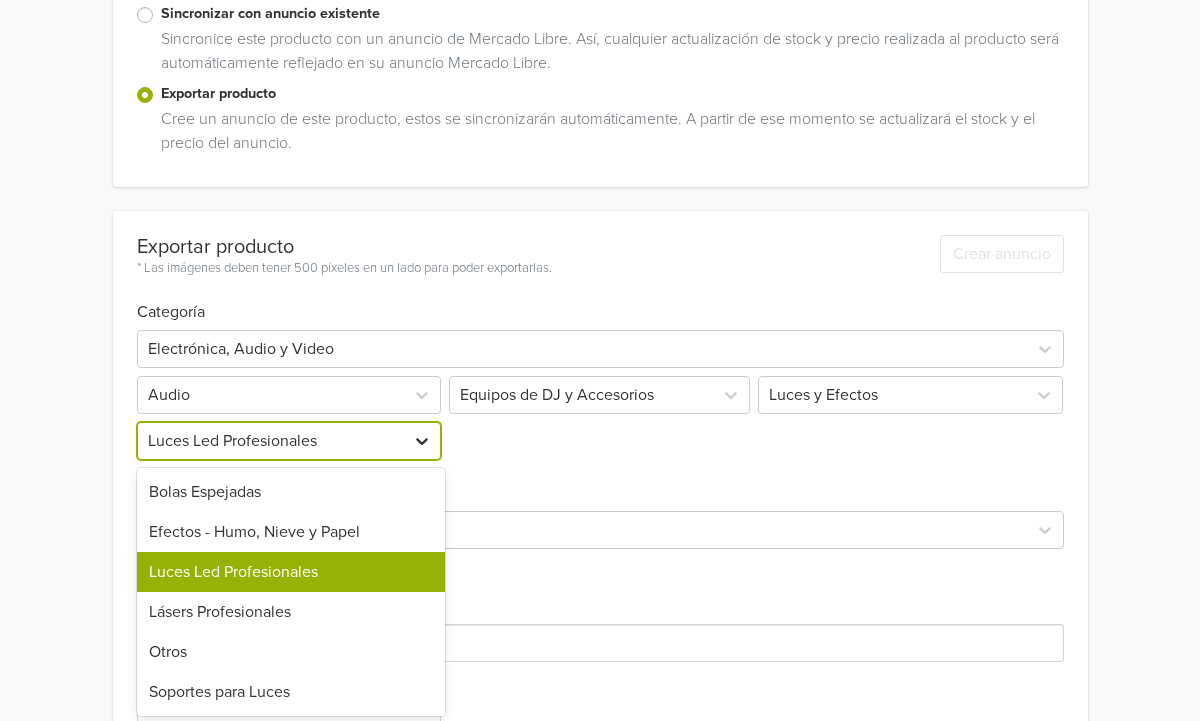 scroll, scrollTop: 382, scrollLeft: 0, axis: vertical 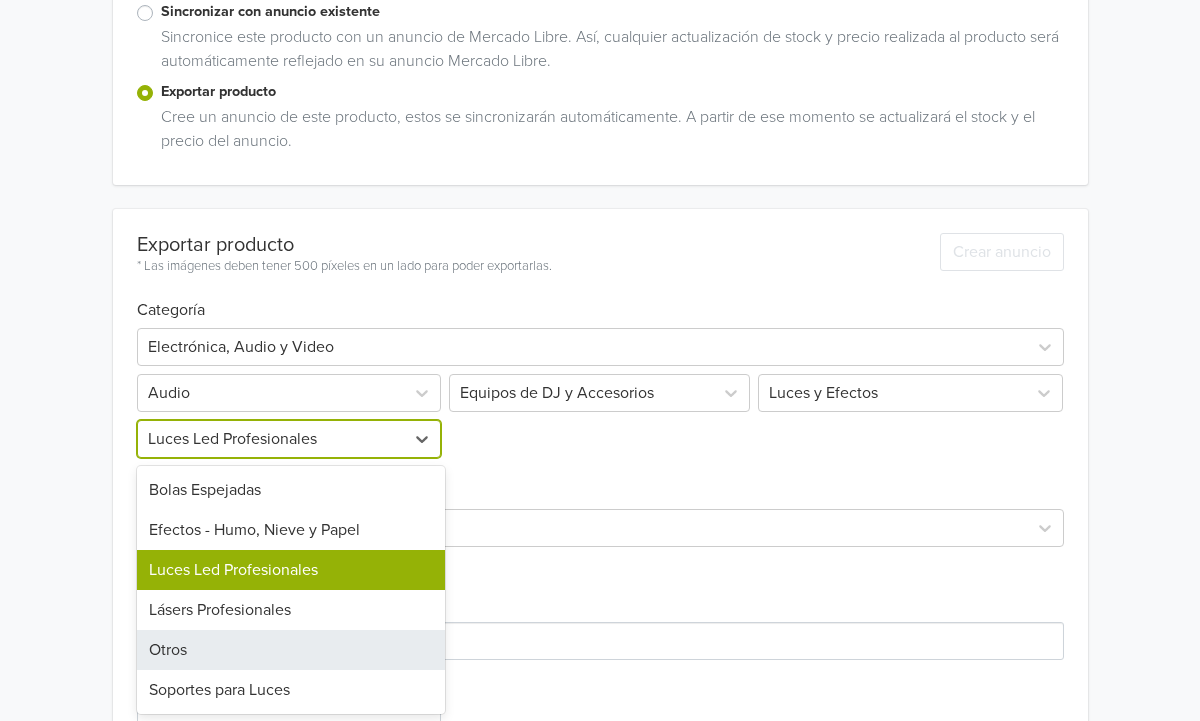 click on "Otros" at bounding box center (291, 650) 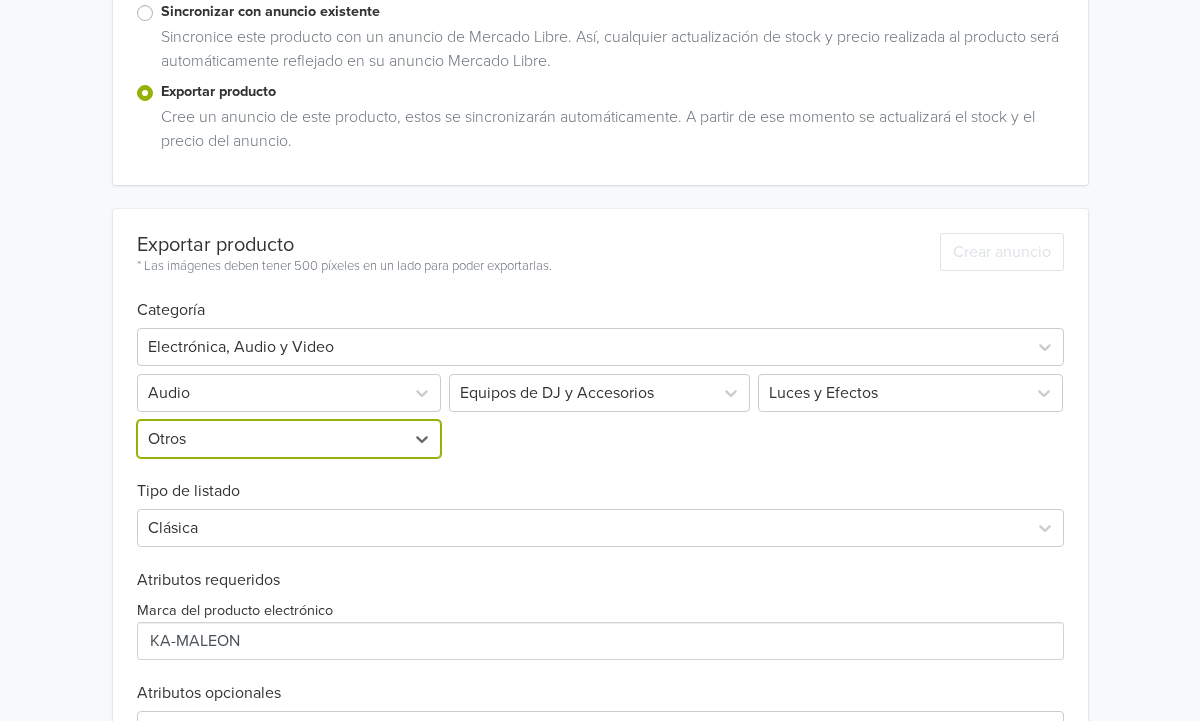 click on "Tipo de listado" at bounding box center [600, 479] 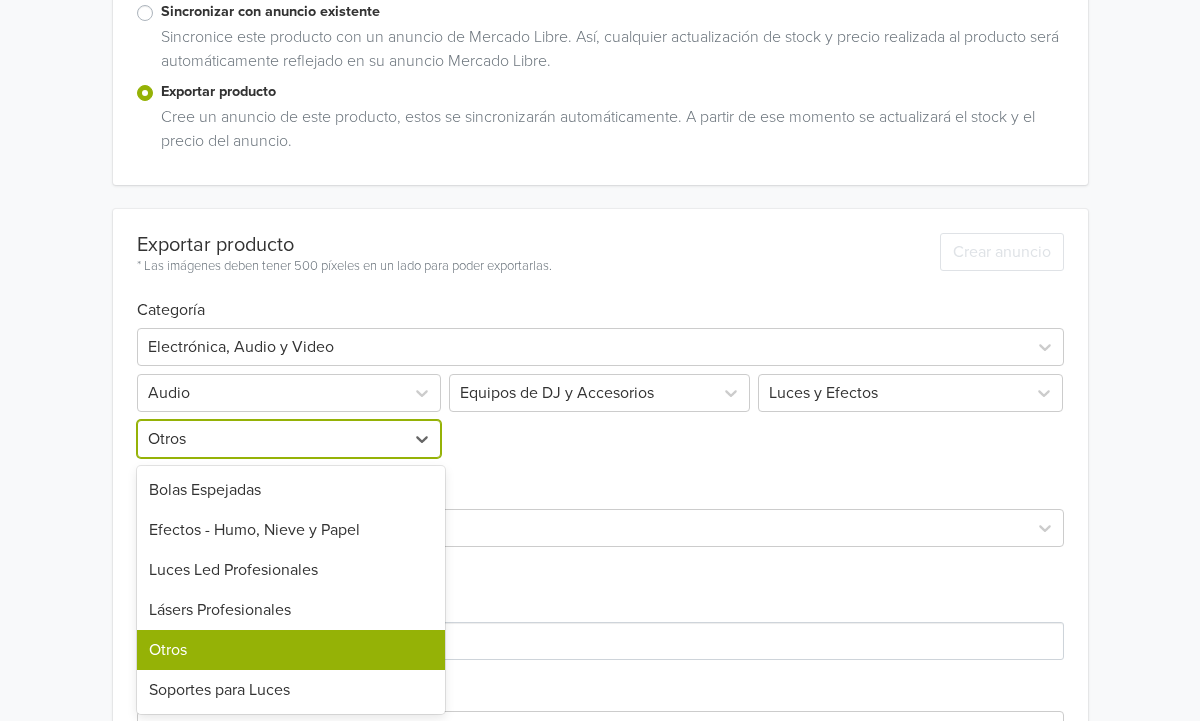 click on "Otros" at bounding box center (271, 439) 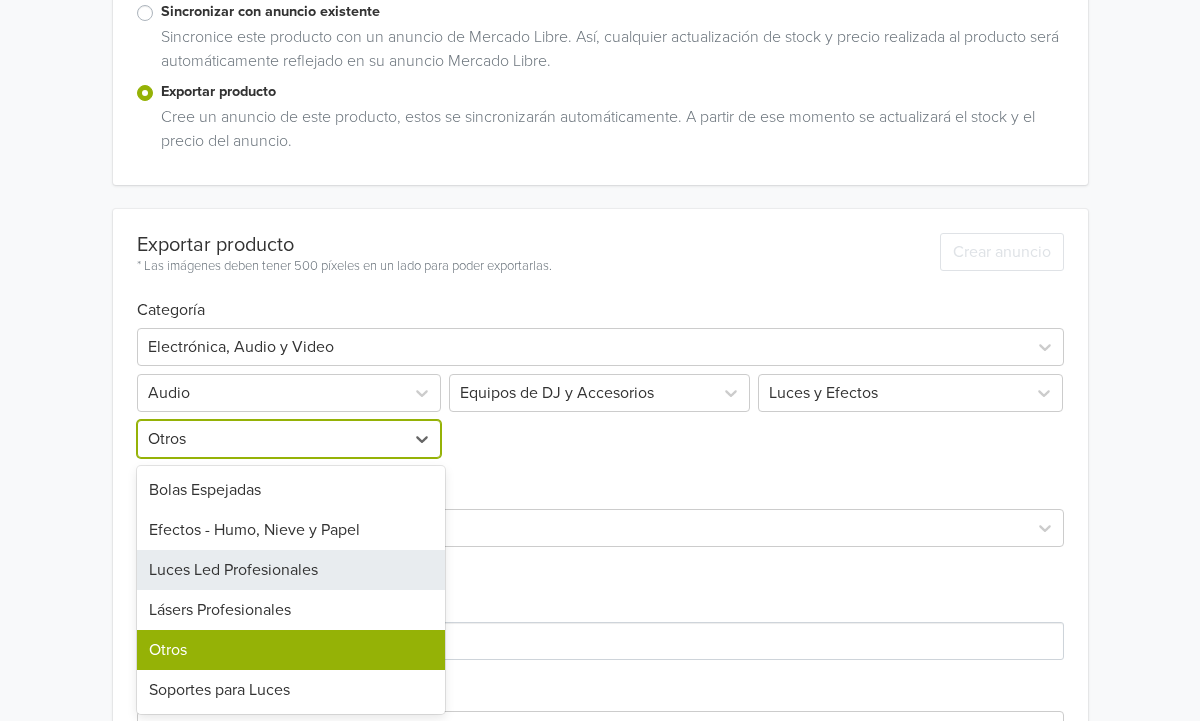 click on "Tipo de listado" at bounding box center [600, 479] 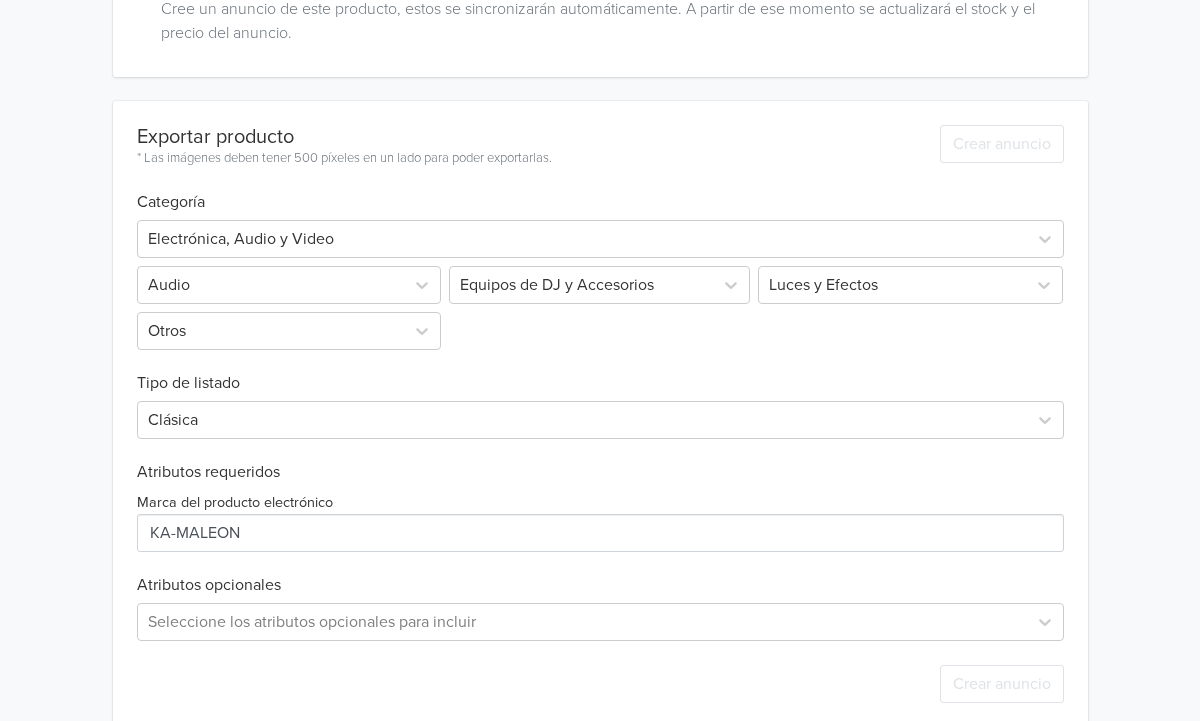scroll, scrollTop: 520, scrollLeft: 0, axis: vertical 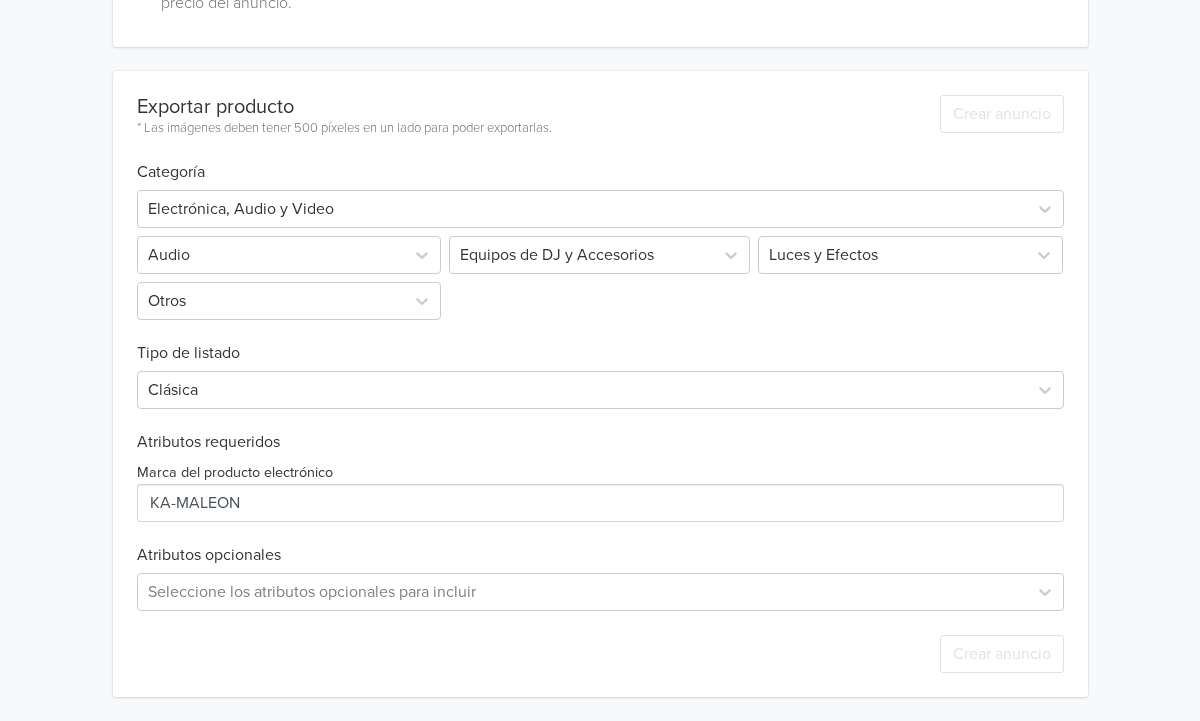 click on "Electrónica, Audio y Video Audio Equipos de DJ y Accesorios Luces y Efectos Otros" at bounding box center (600, 251) 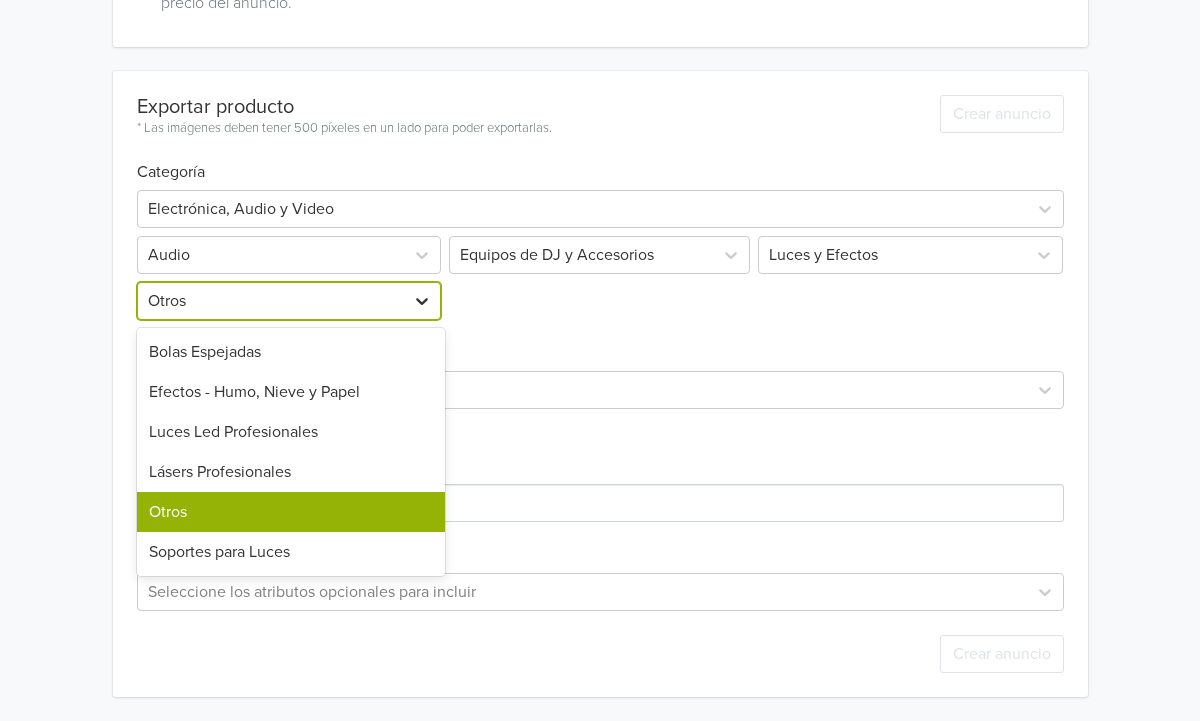 click 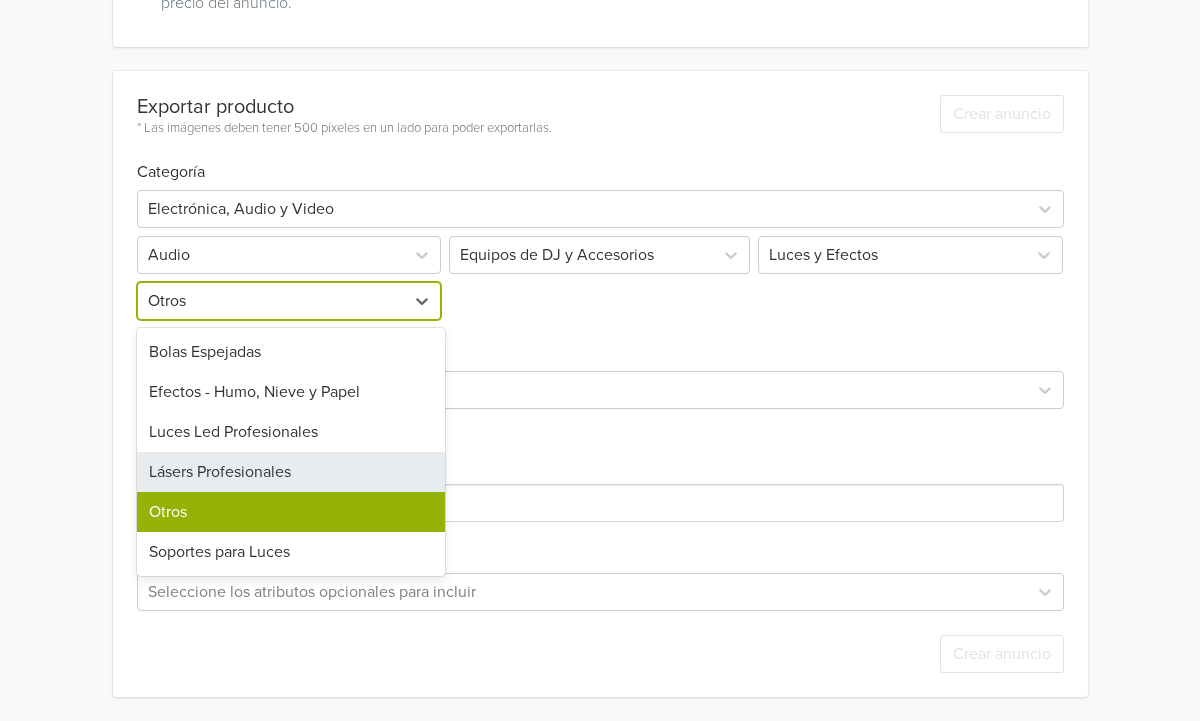 click on "Lásers Profesionales" at bounding box center [291, 472] 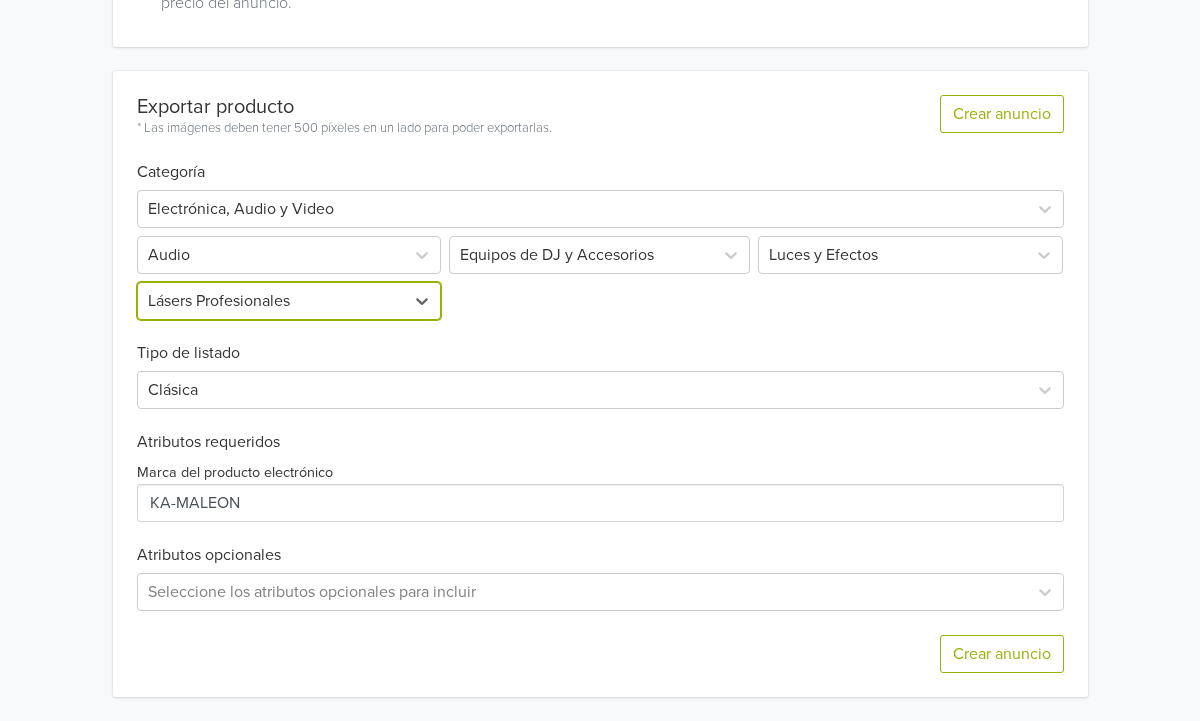 click on "Lásers Profesionales" at bounding box center (271, 301) 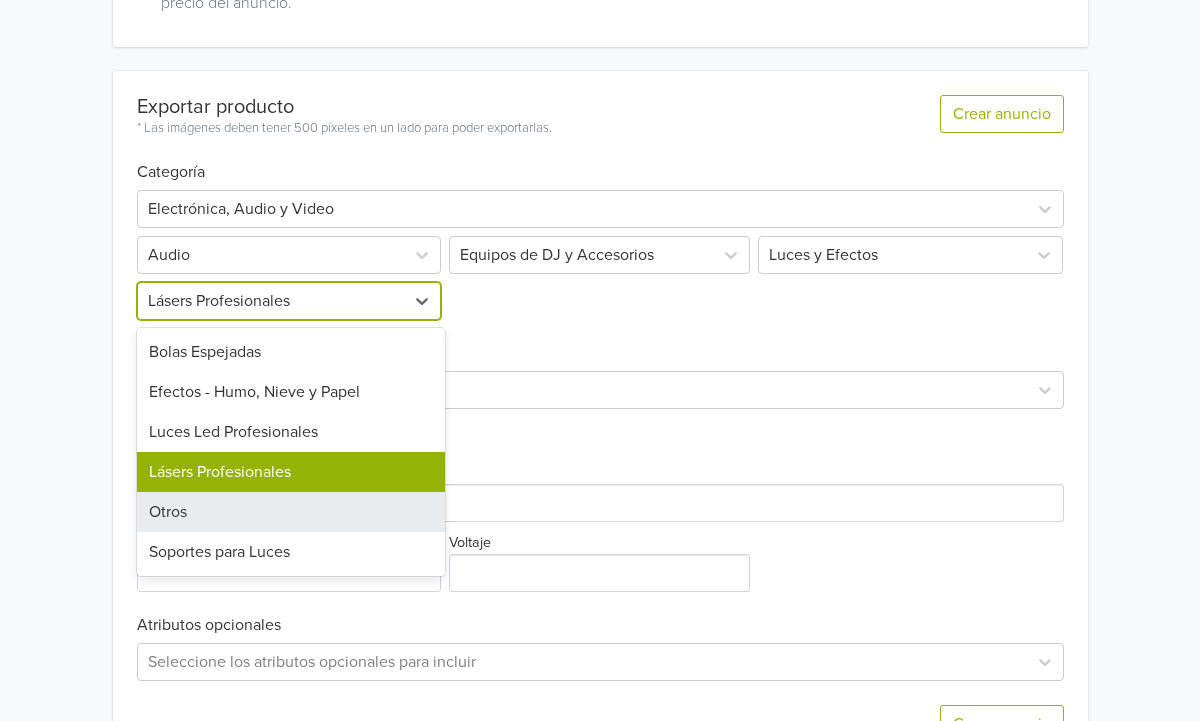click on "Otros" at bounding box center (291, 512) 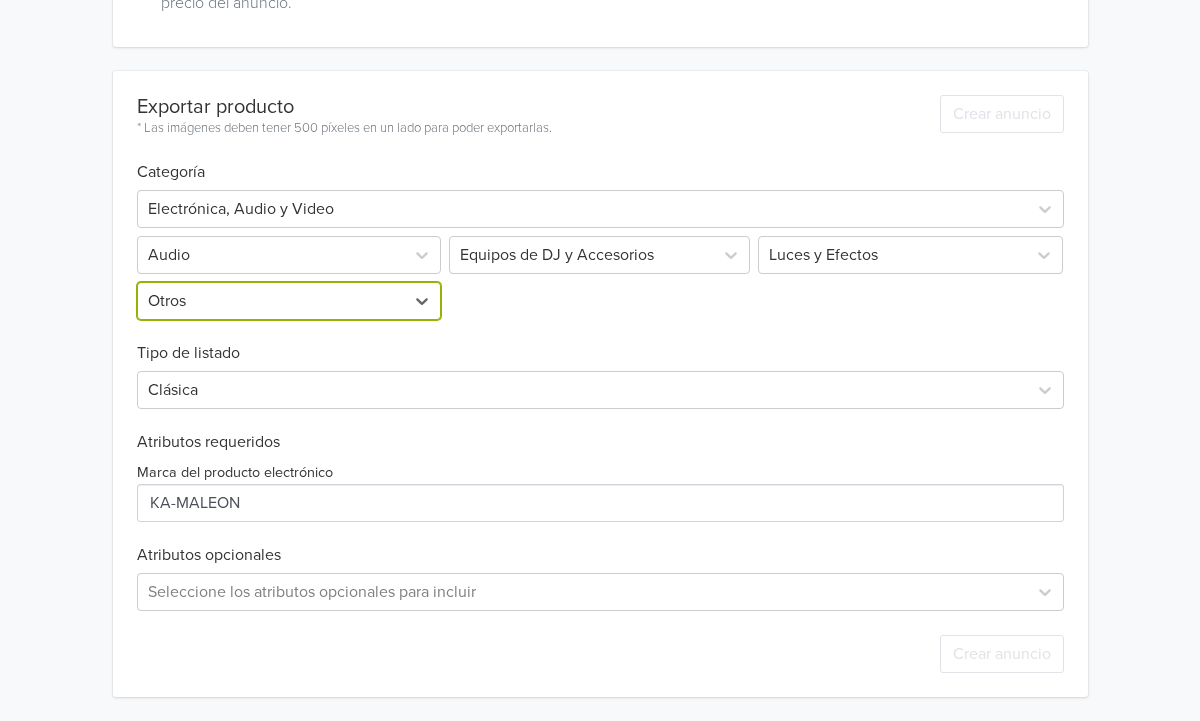 click on "Tipo de listado" at bounding box center [600, 341] 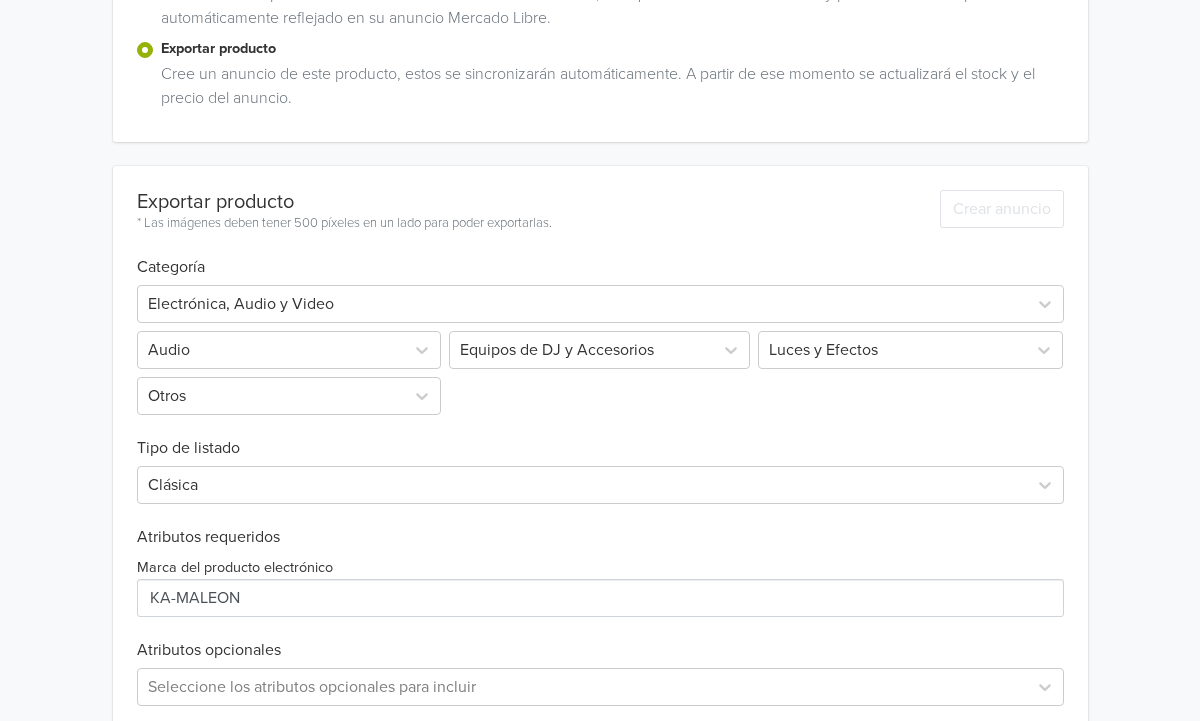 scroll, scrollTop: 419, scrollLeft: 0, axis: vertical 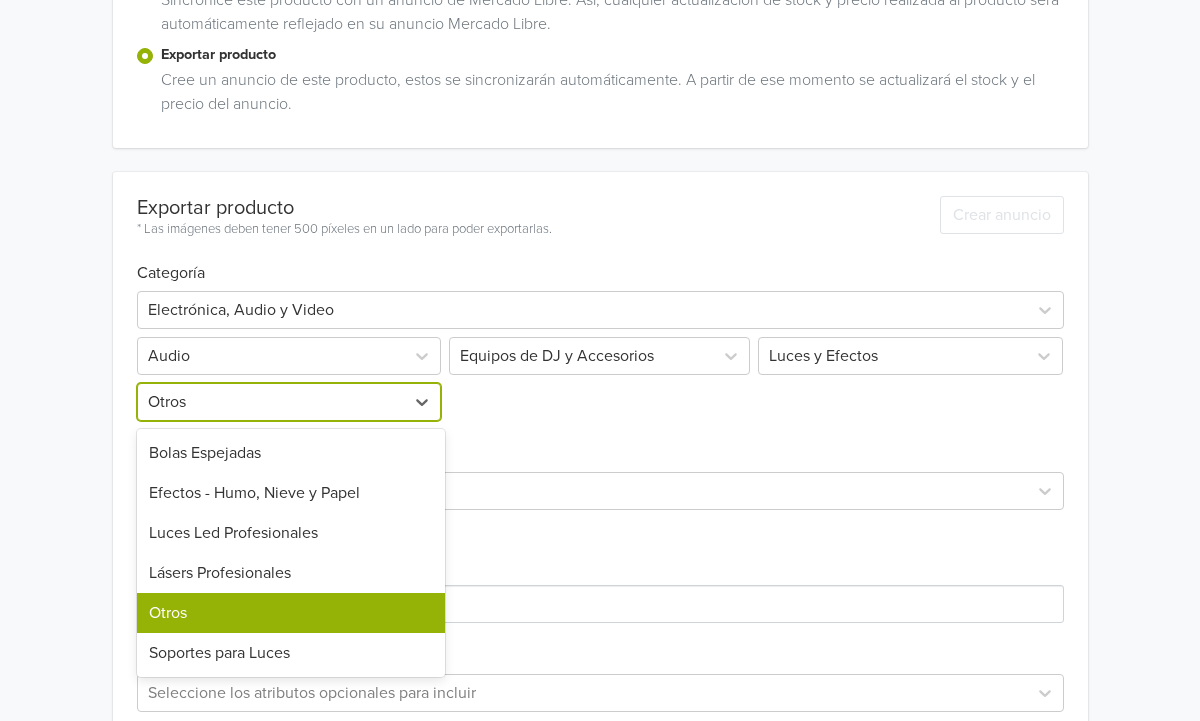 click at bounding box center (271, 402) 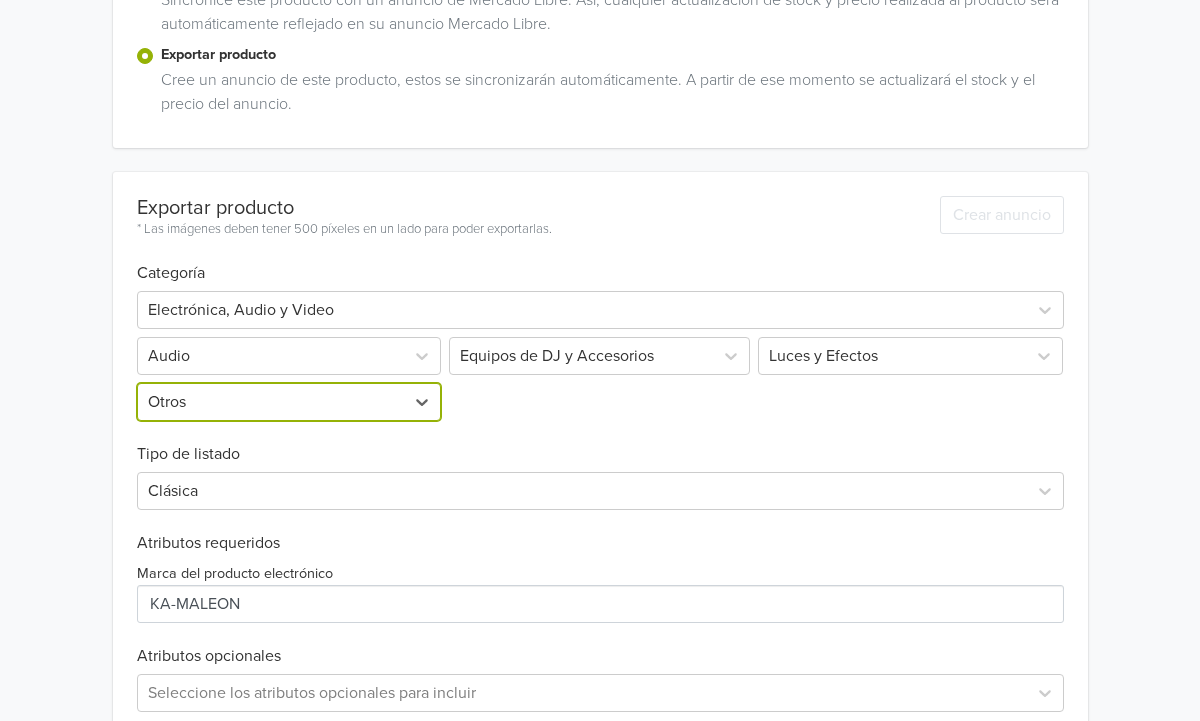 click on "Tipo de listado" at bounding box center [600, 442] 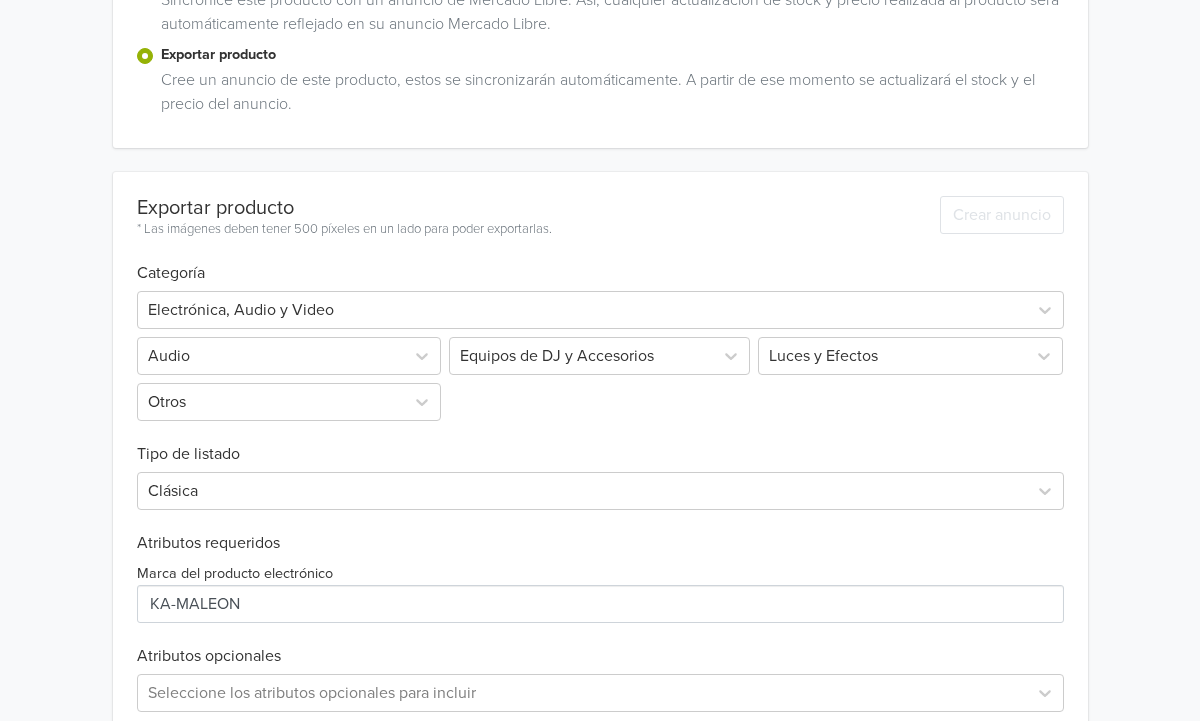 scroll, scrollTop: 520, scrollLeft: 0, axis: vertical 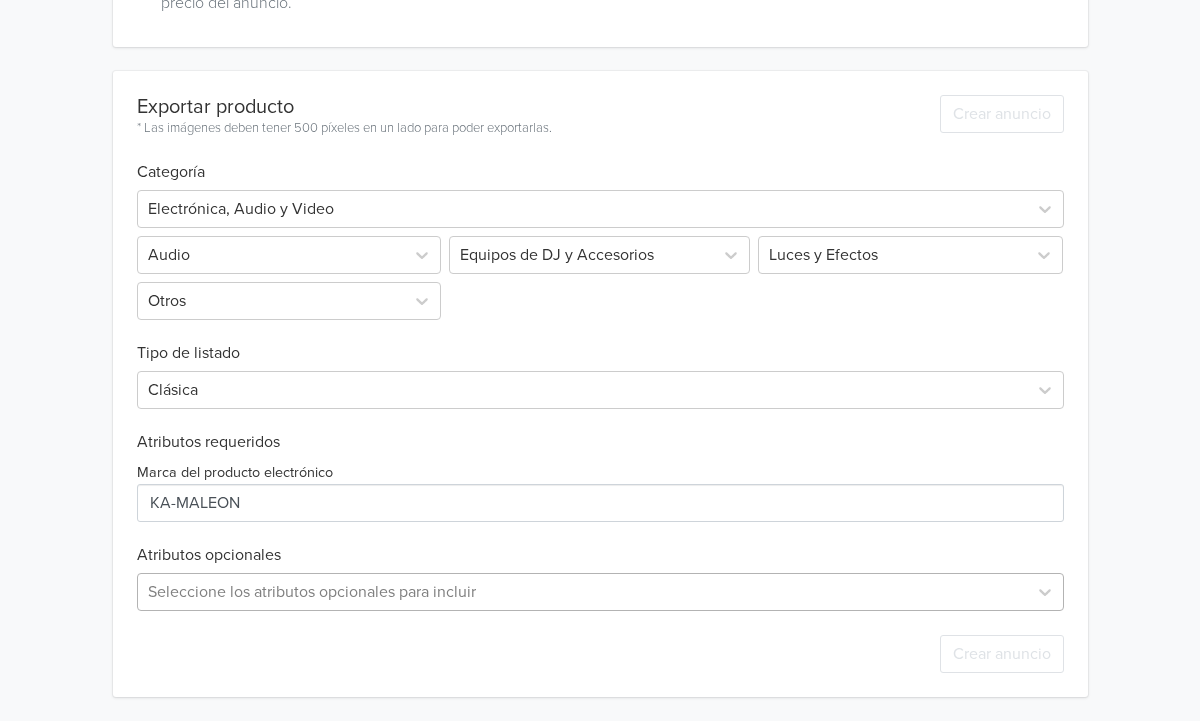 click on "Seleccione los atributos opcionales para incluir" at bounding box center (600, 592) 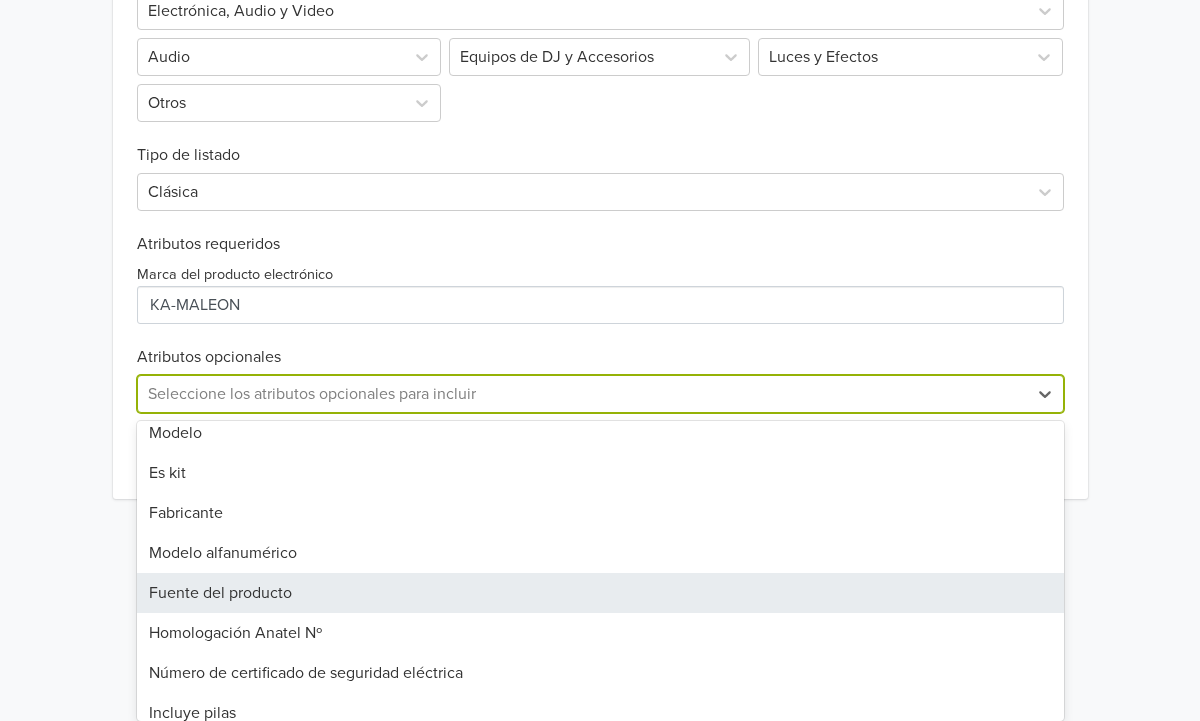 scroll, scrollTop: 0, scrollLeft: 0, axis: both 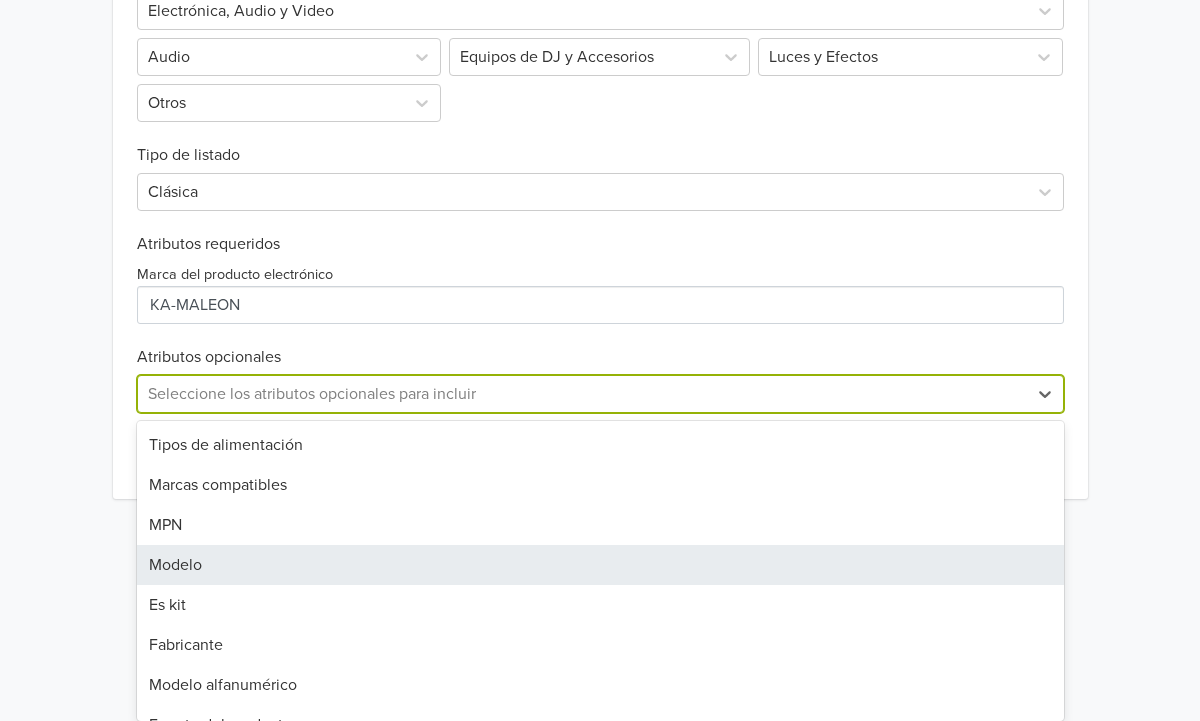 click on "Modelo" at bounding box center [600, 565] 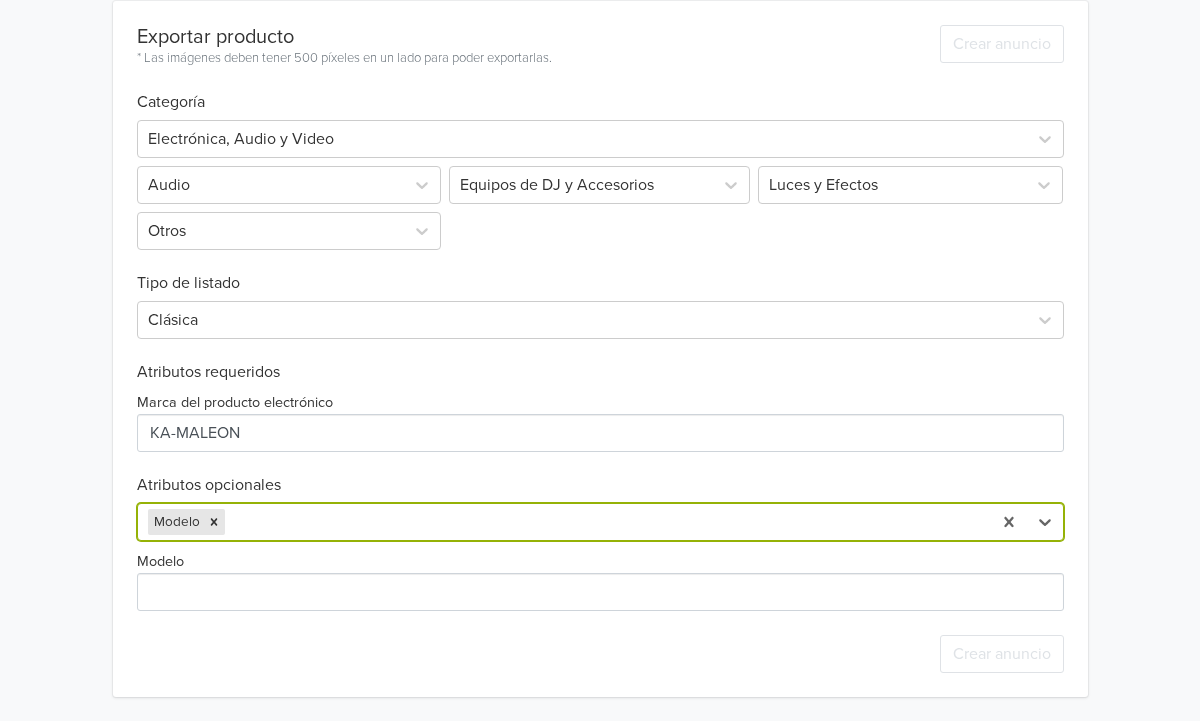scroll, scrollTop: 590, scrollLeft: 0, axis: vertical 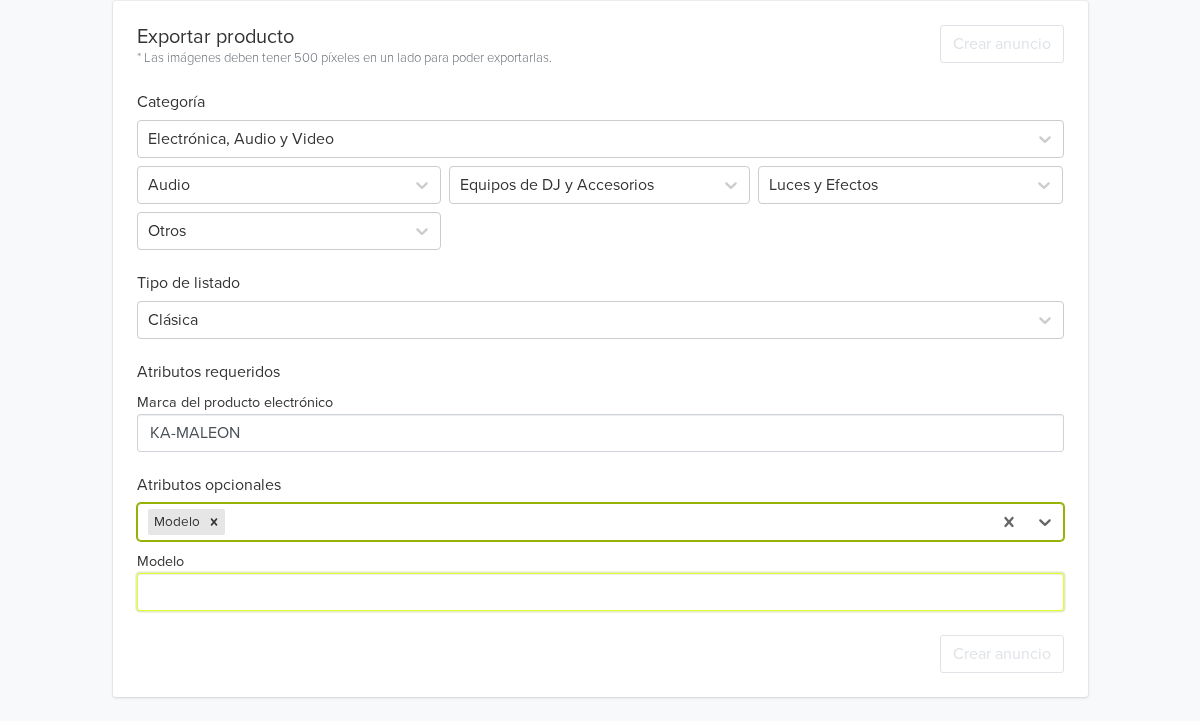 click on "Modelo" at bounding box center (600, 592) 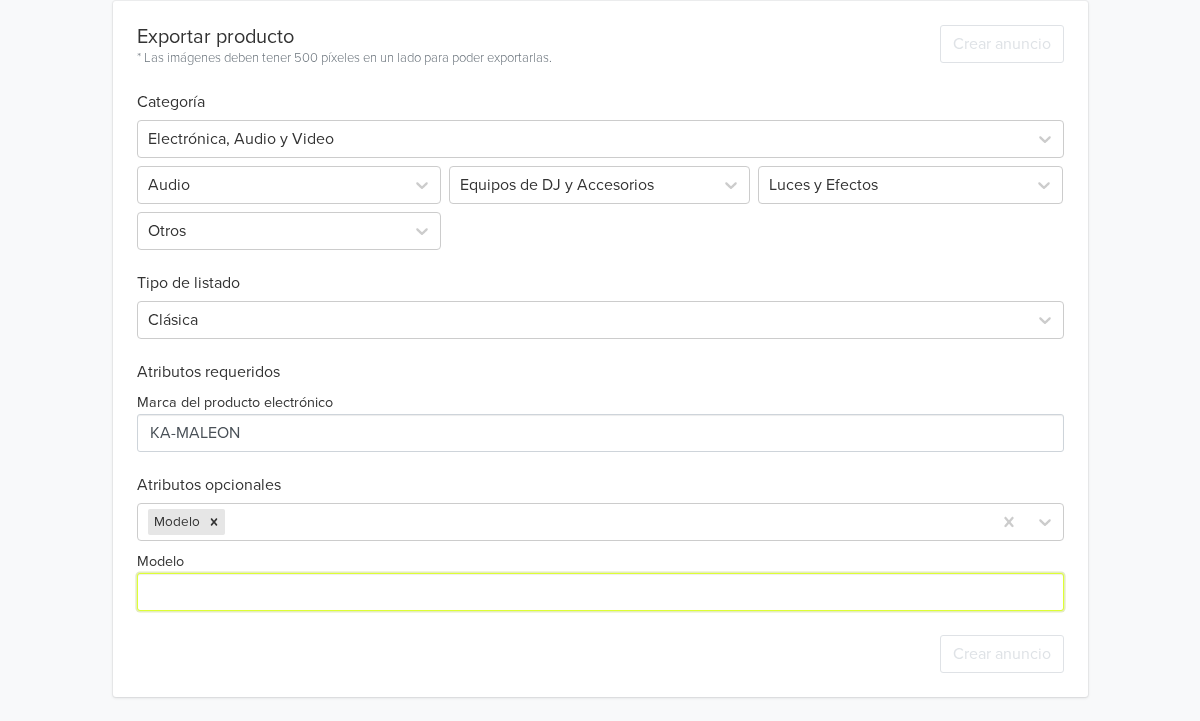 click on "Modelo" at bounding box center [600, 592] 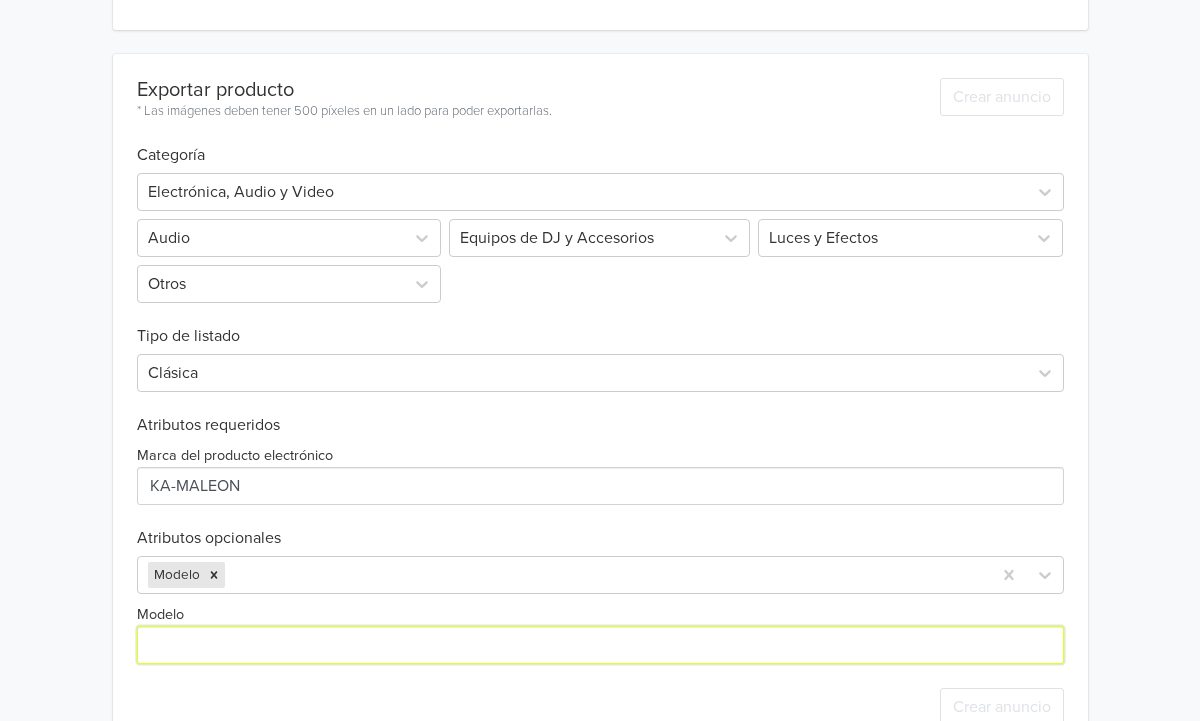 scroll, scrollTop: 590, scrollLeft: 0, axis: vertical 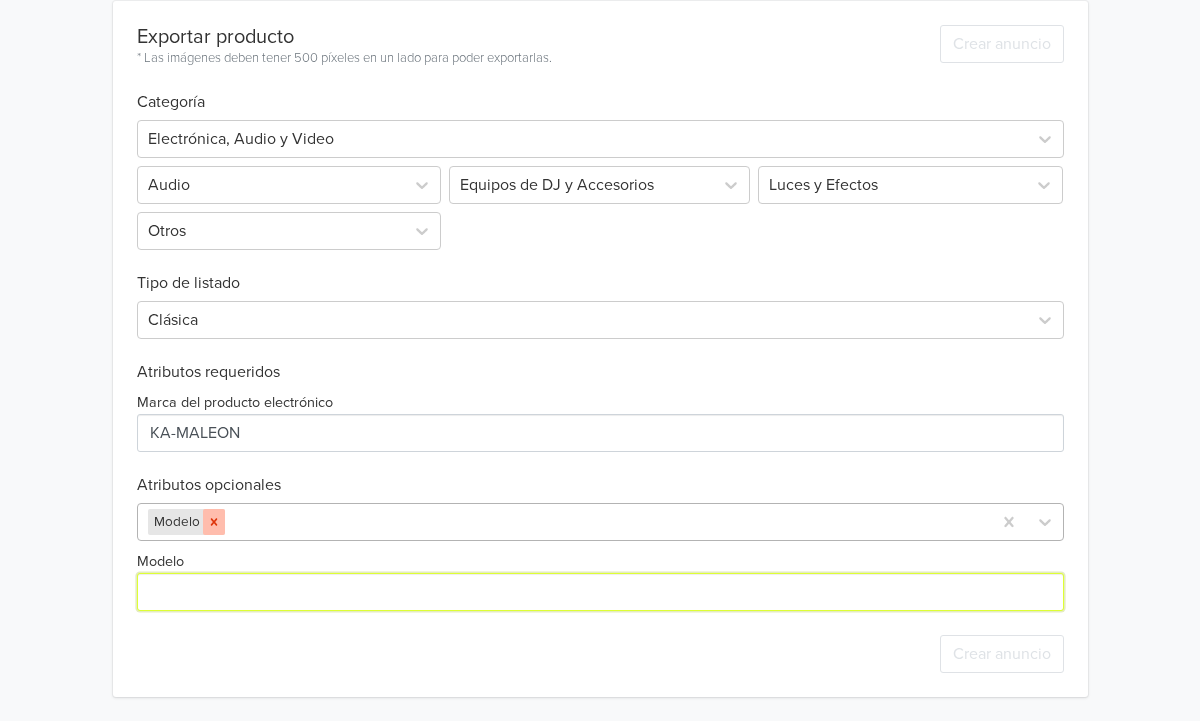 click 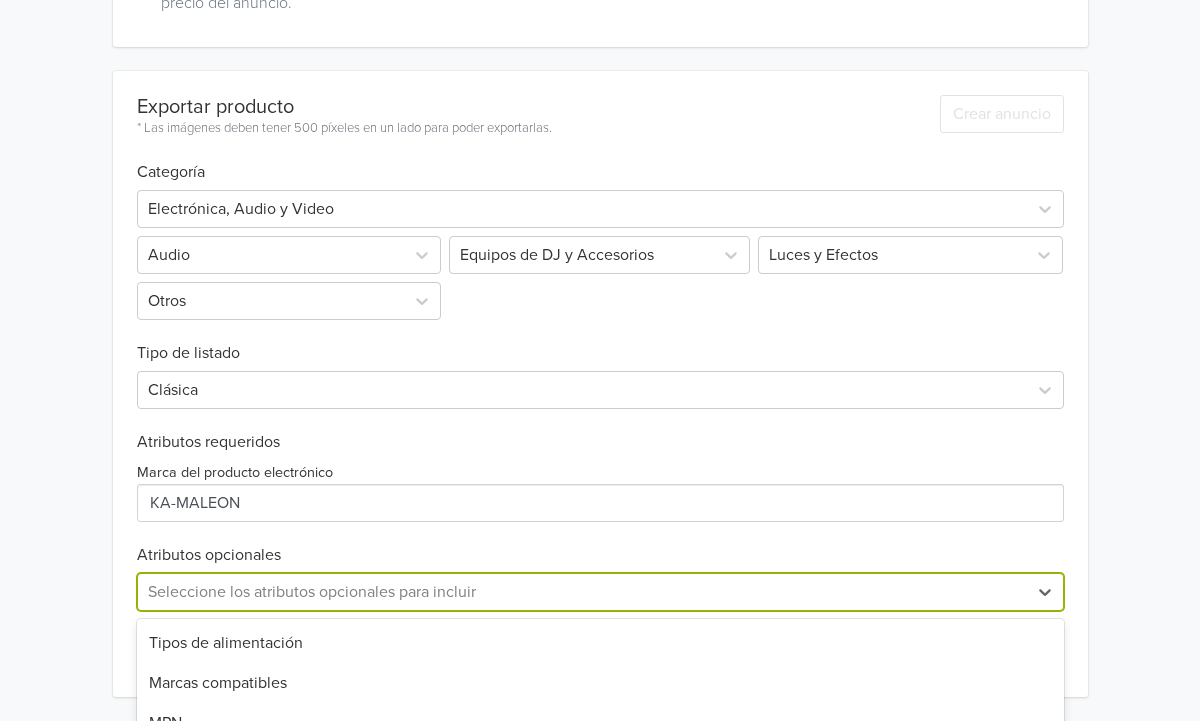 click on "Es kit, 5 of 11. 11 results available. Use Up and Down to choose options, press Enter to select the currently focused option, press Escape to exit the menu, press Tab to select the option and exit the menu. Seleccione los atributos opcionales para incluir Tipos de alimentación Marcas compatibles MPN Modelo Es kit Fabricante Modelo alfanumérico Fuente del producto Homologación Anatel Nº Número de certificado de seguridad eléctrica Incluye pilas" at bounding box center (600, 592) 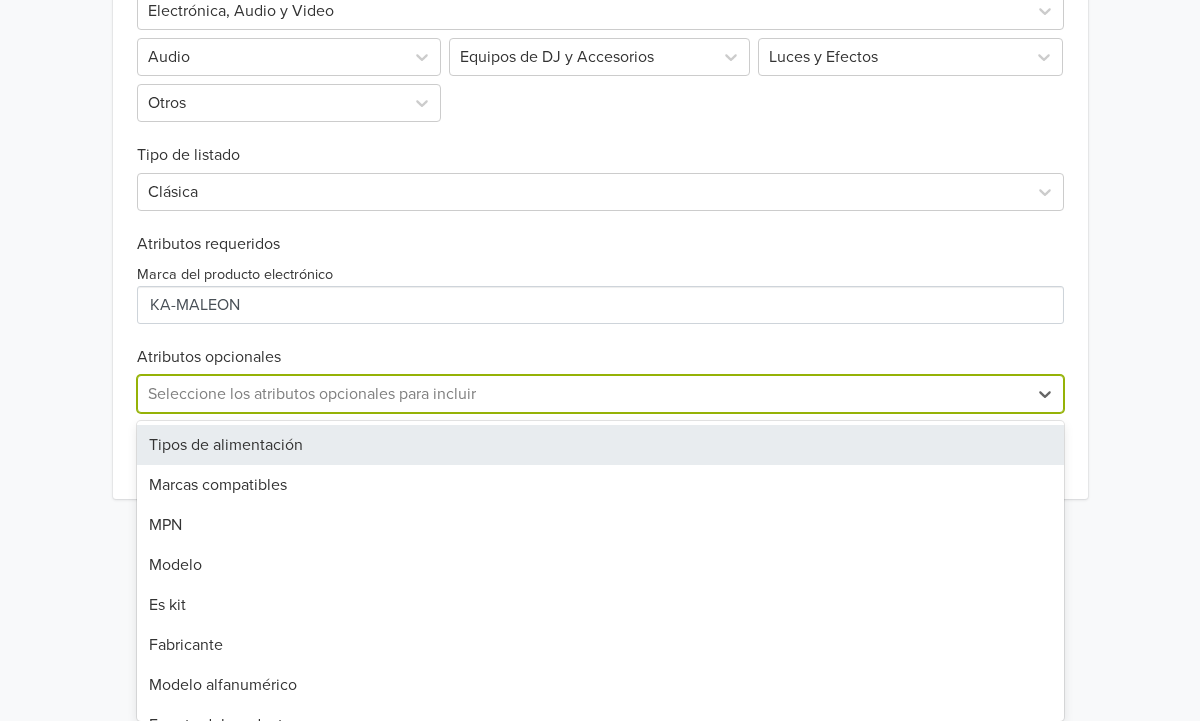 click on "Tipos de alimentación" at bounding box center [600, 445] 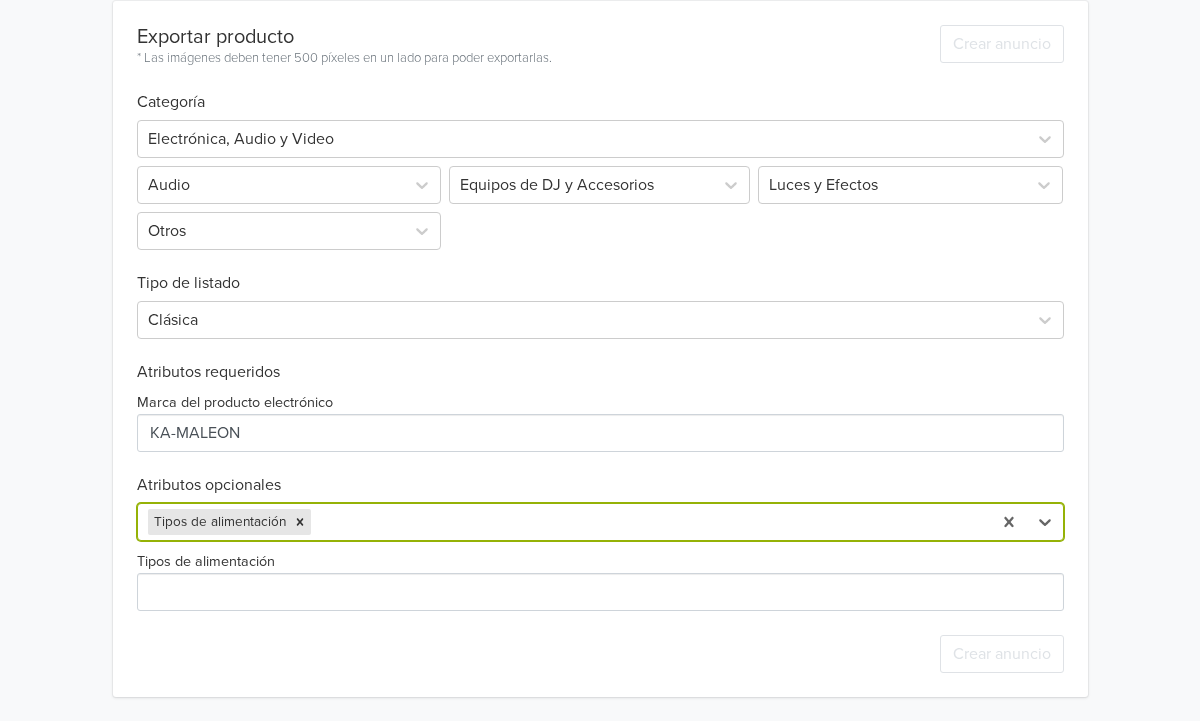 scroll, scrollTop: 590, scrollLeft: 0, axis: vertical 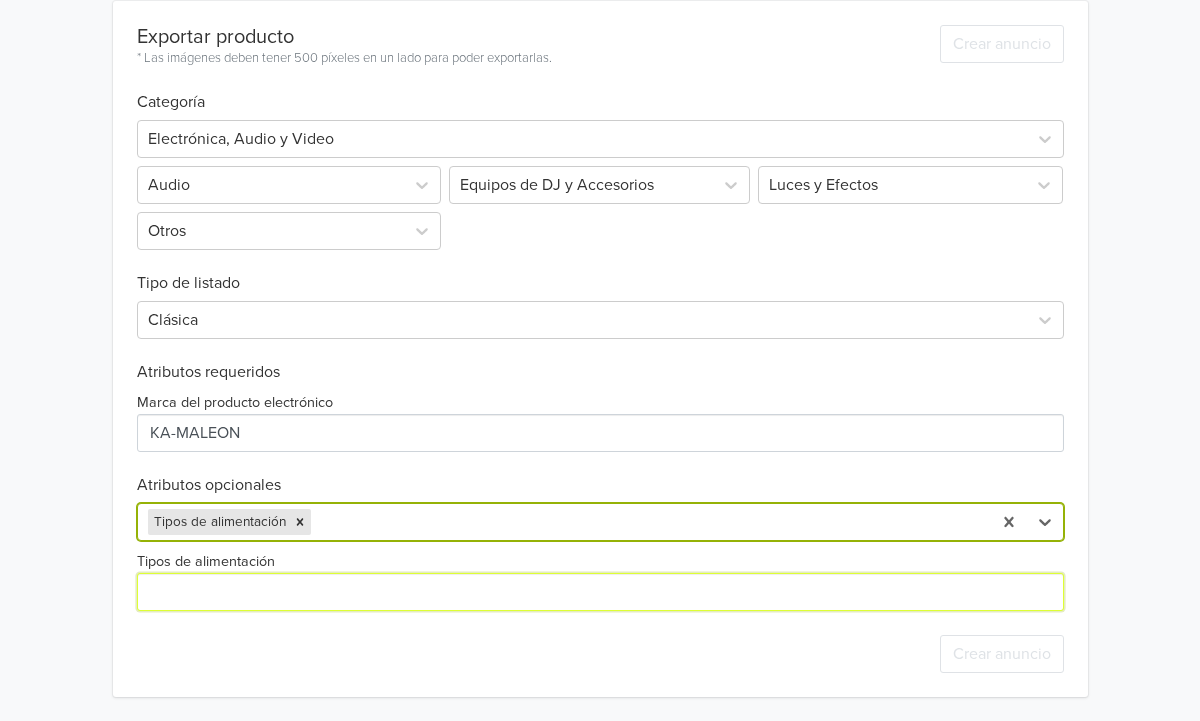 click on "Tipos de alimentación" at bounding box center (600, 592) 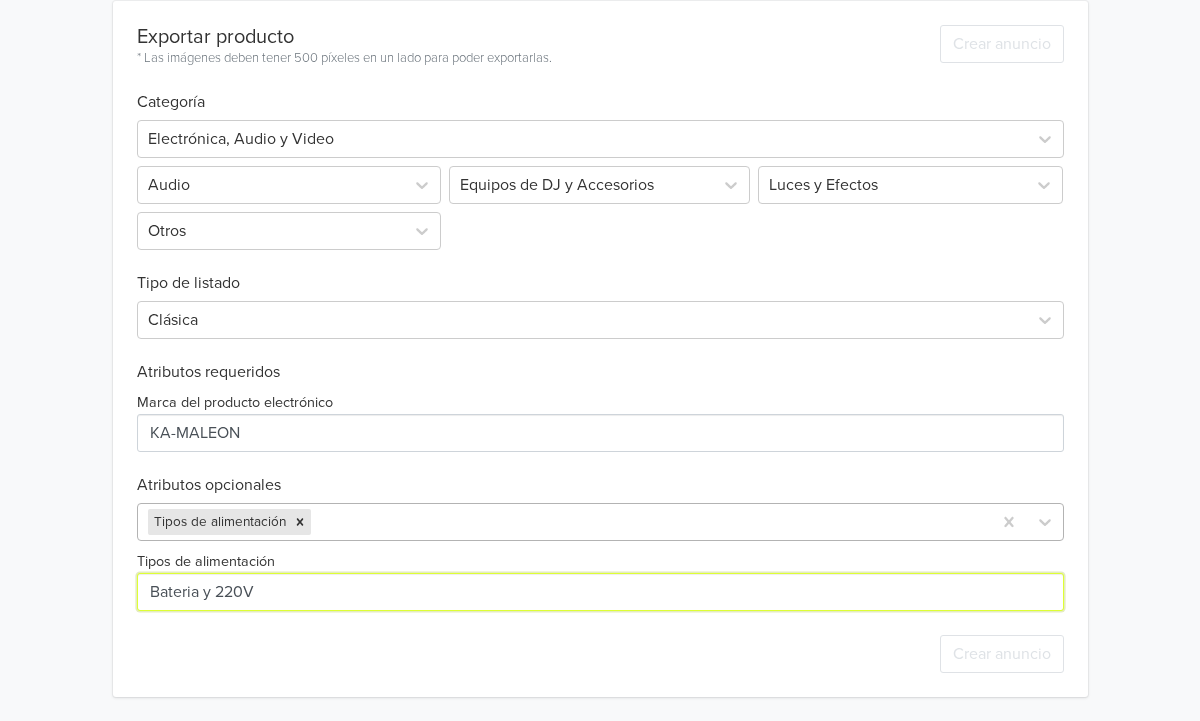 type on "Bateria y 220V" 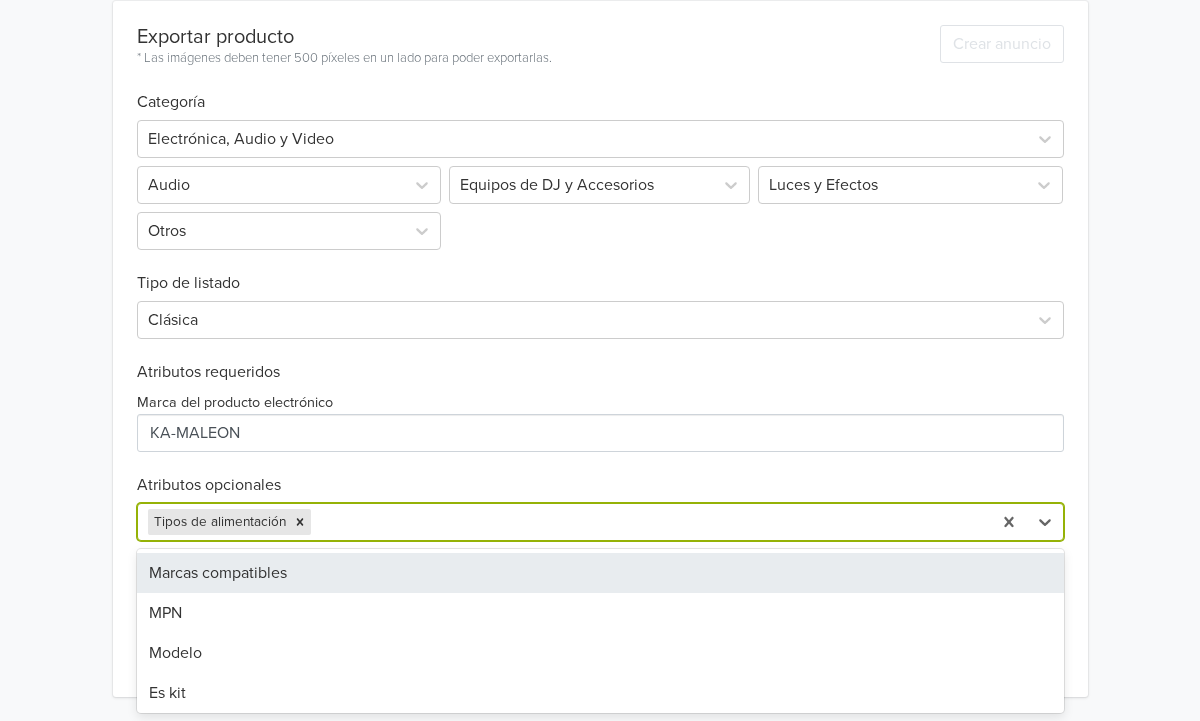 click at bounding box center [648, 522] 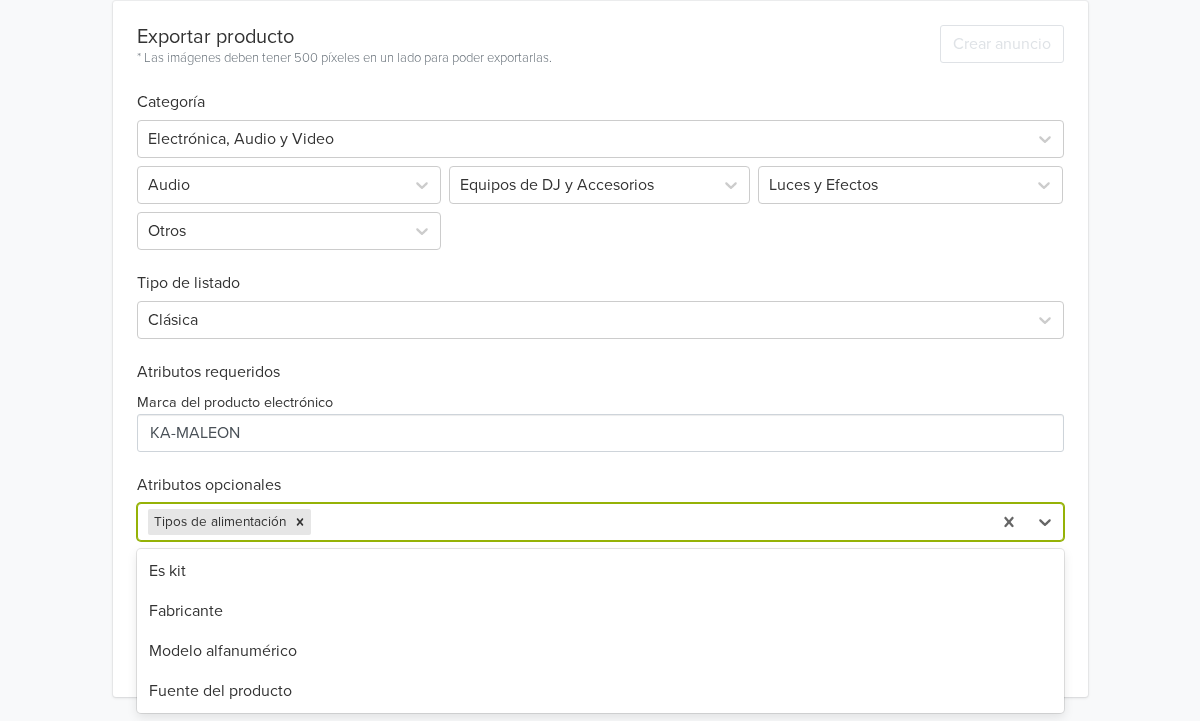scroll, scrollTop: 115, scrollLeft: 0, axis: vertical 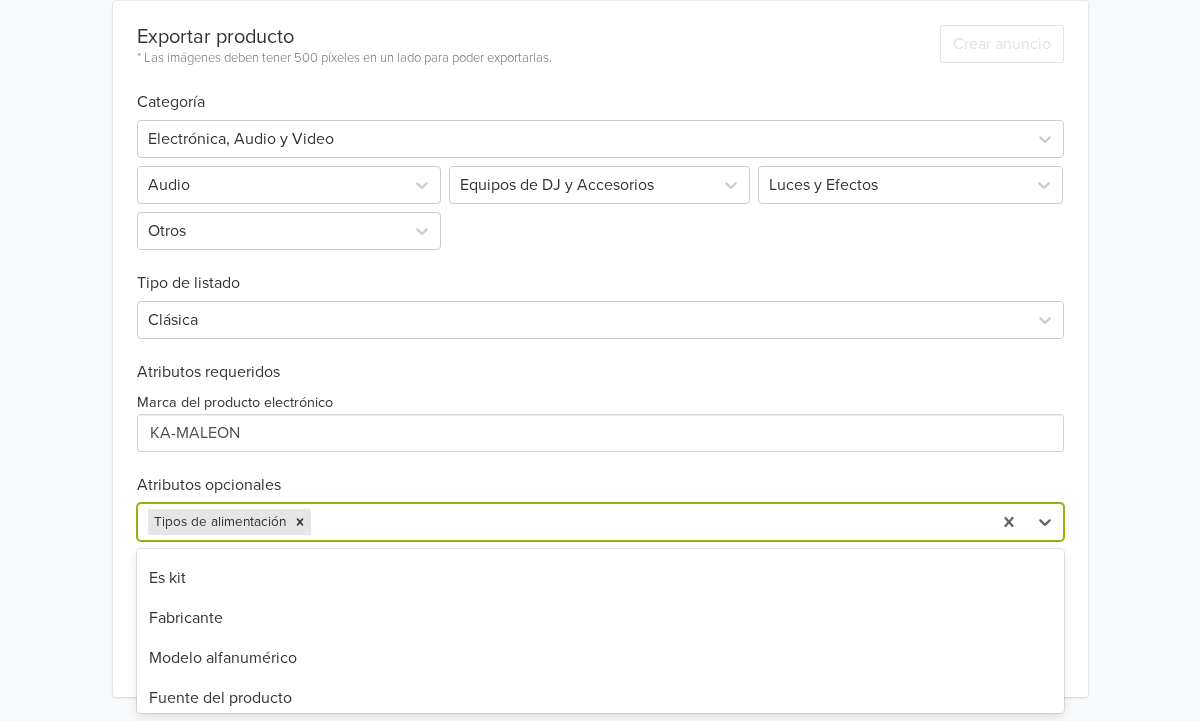 click on "Fabricante" at bounding box center (600, 618) 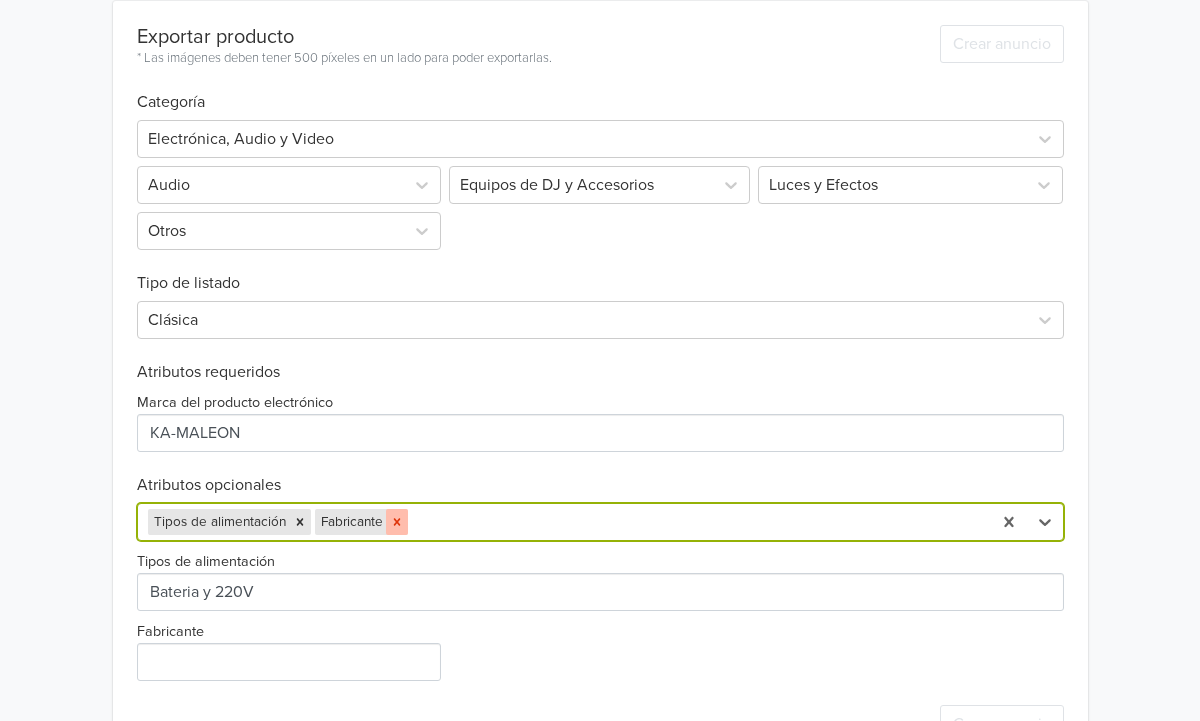 click 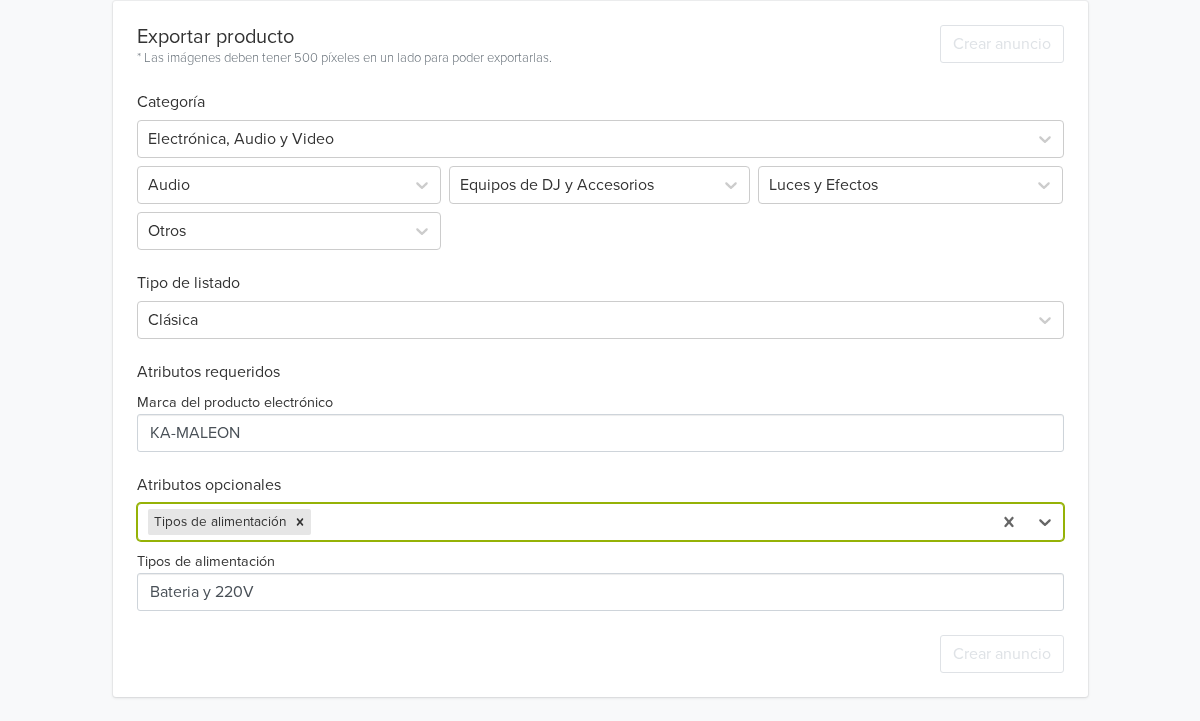click at bounding box center [648, 522] 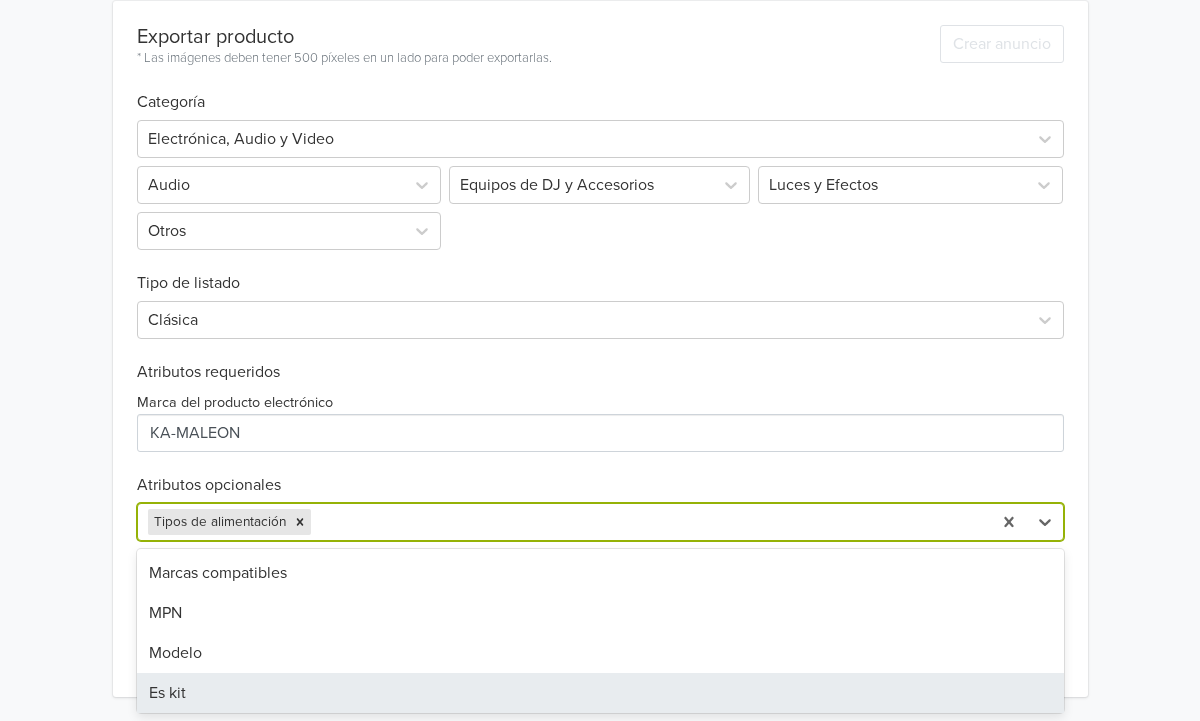 scroll, scrollTop: 13, scrollLeft: 0, axis: vertical 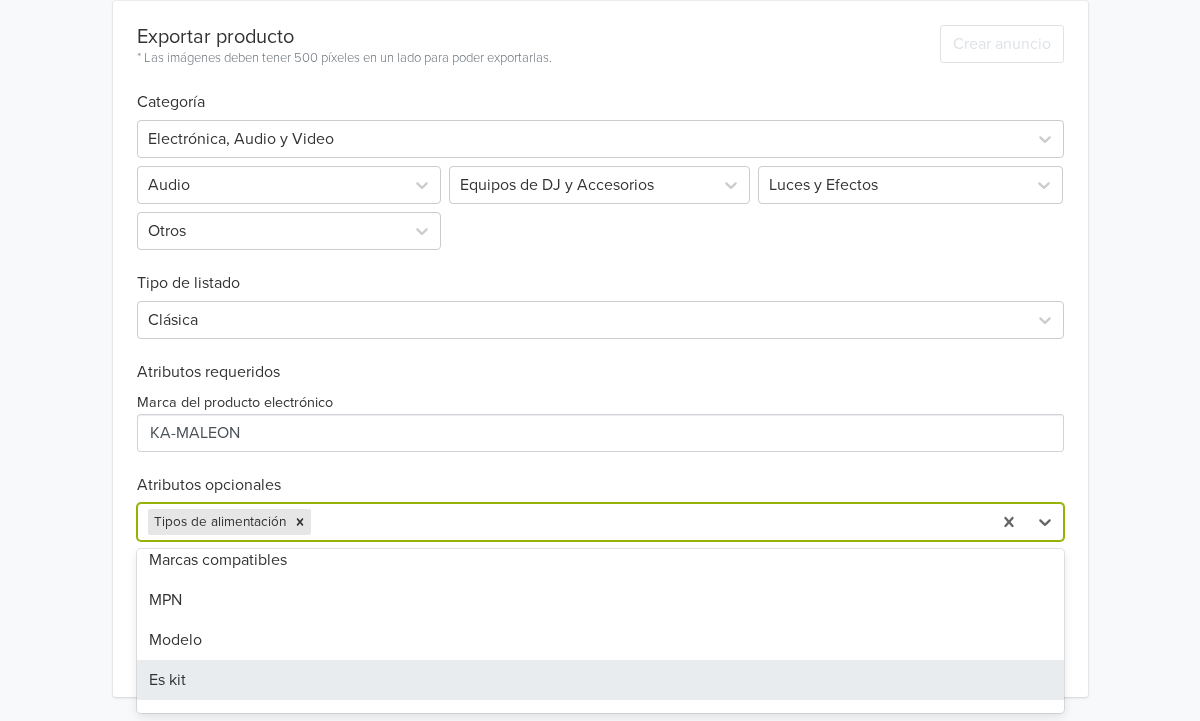 click on "Es kit" at bounding box center [600, 680] 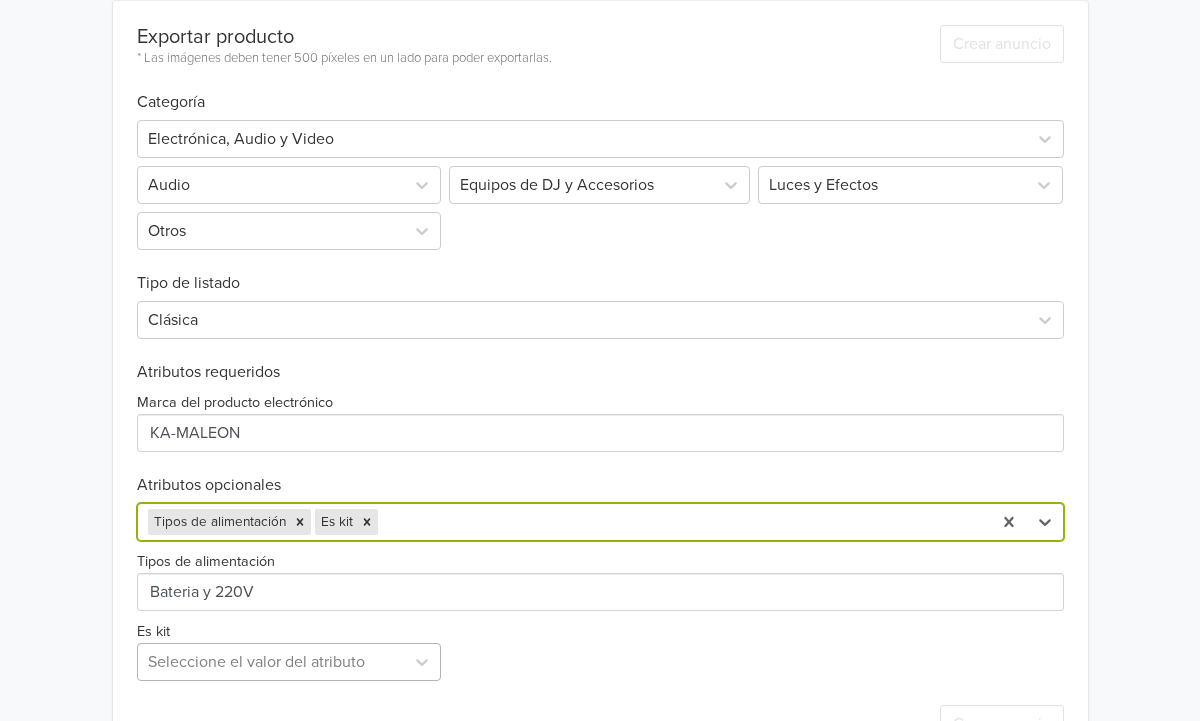 click on "Exportar producto * Las imágenes deben tener 500 píxeles en un lado para poder exportarlas. Crear anuncio Categoría Electrónica, Audio y Video Audio Equipos de DJ y Accesorios Luces y Efectos Otros Tipo de listado Clásica Atributos requeridos  Marca del producto electrónico Atributos opcionales option Es kit, selected. Tipos de alimentación Es kit Tipos de alimentación Es kit Seleccione el valor del atributo Crear anuncio" at bounding box center [600, 384] 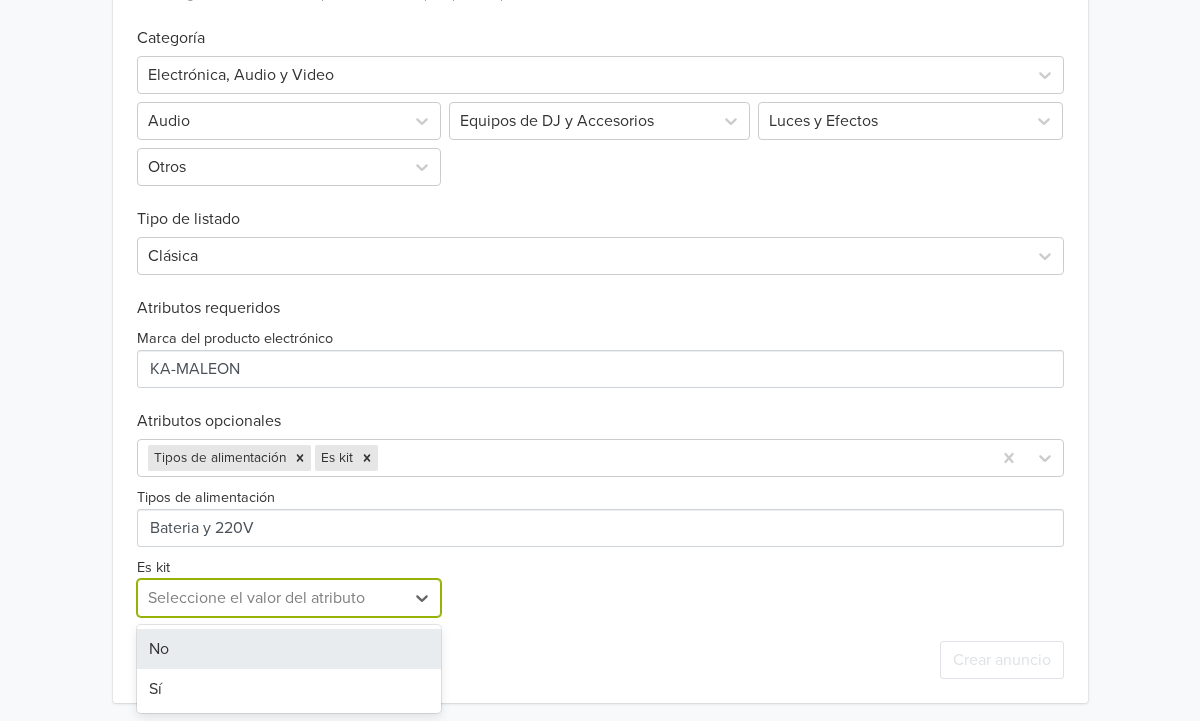 scroll, scrollTop: 654, scrollLeft: 0, axis: vertical 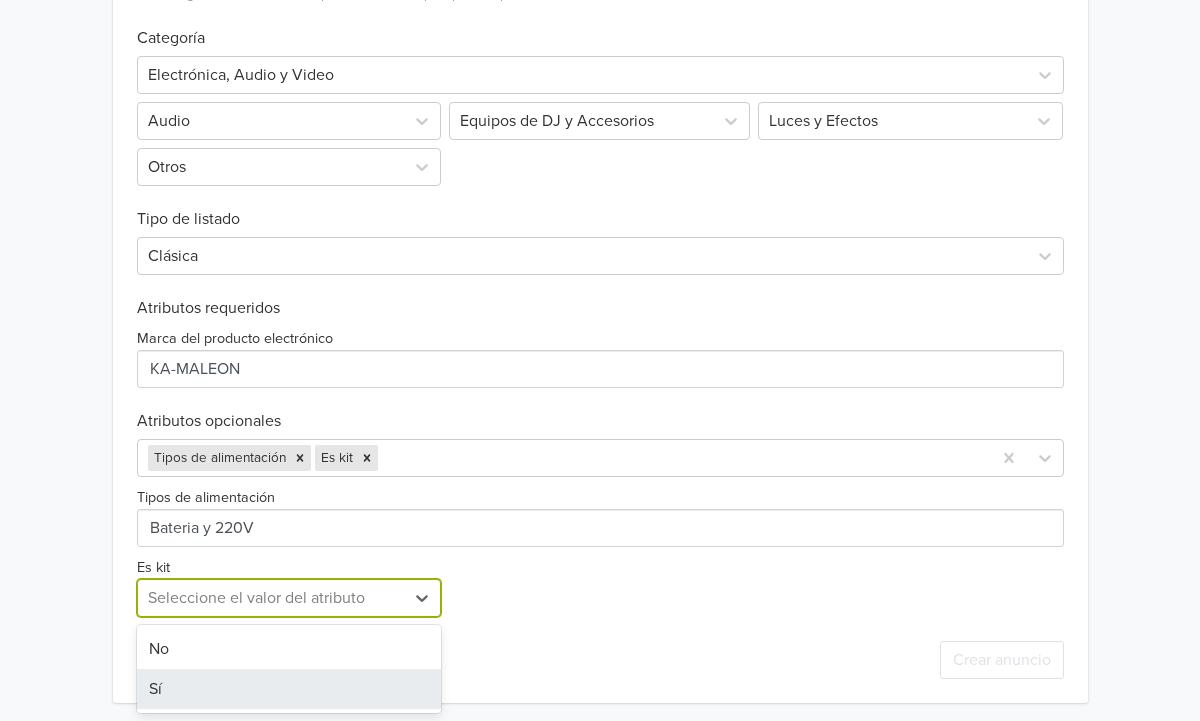 click on "Sí" at bounding box center (289, 689) 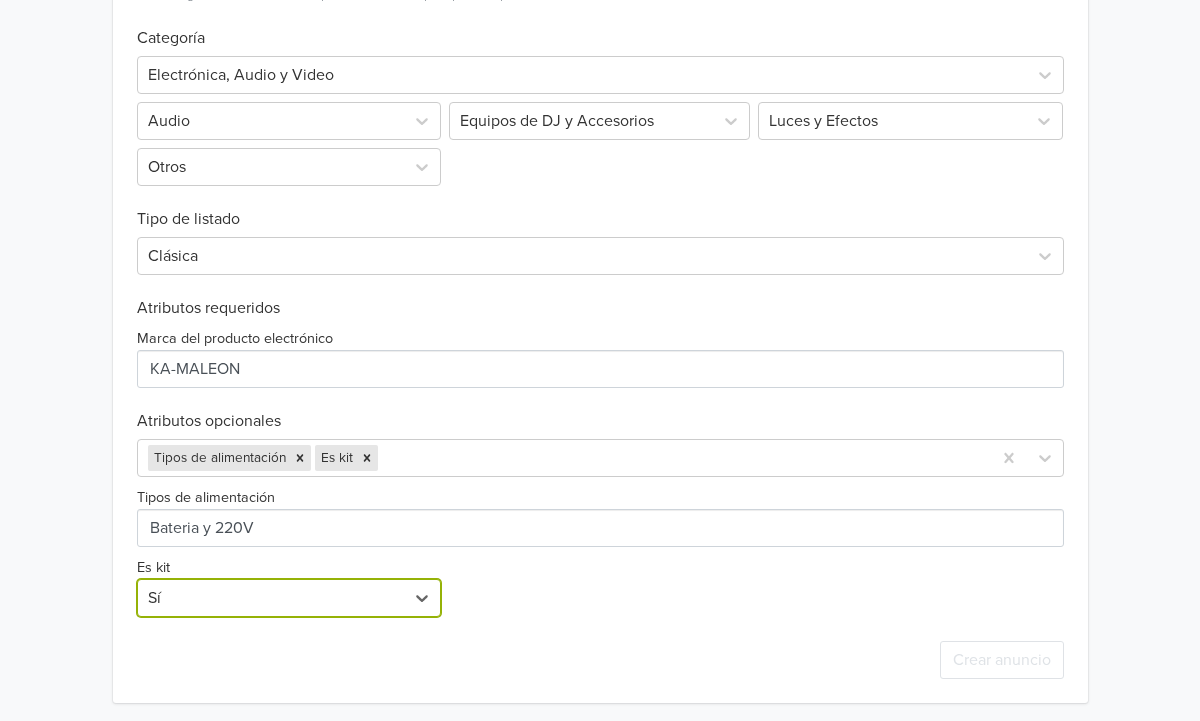 click on "Crear anuncio" at bounding box center (600, 660) 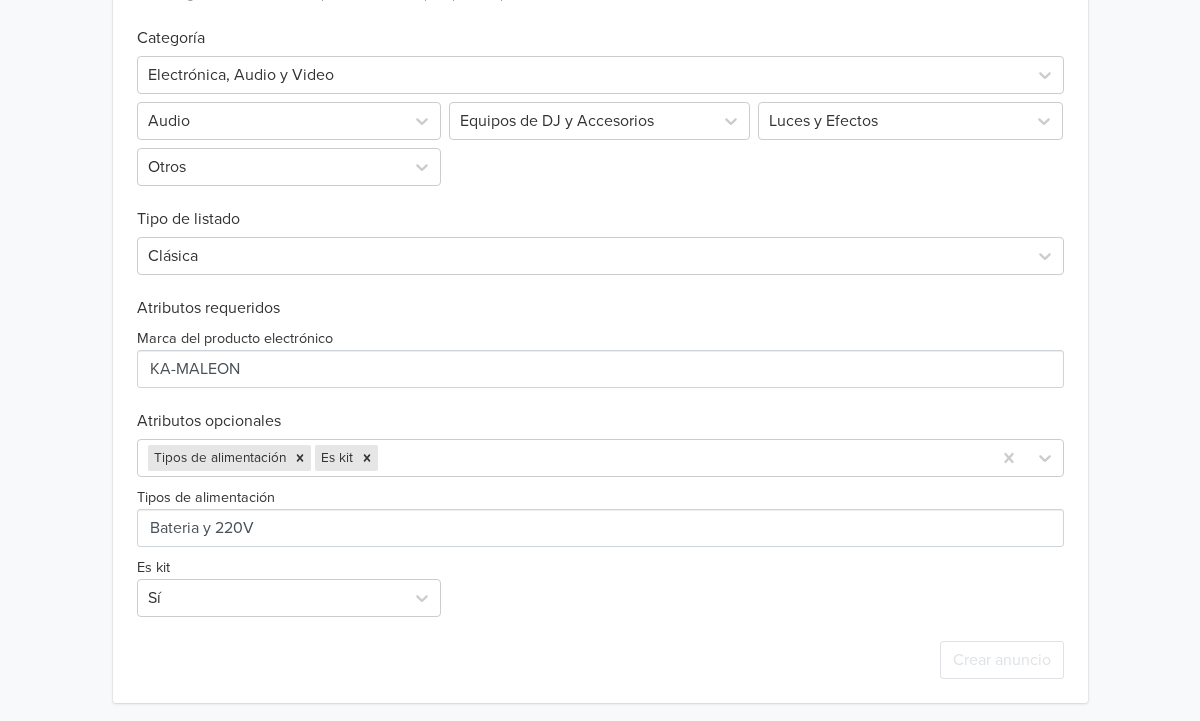 scroll, scrollTop: 660, scrollLeft: 0, axis: vertical 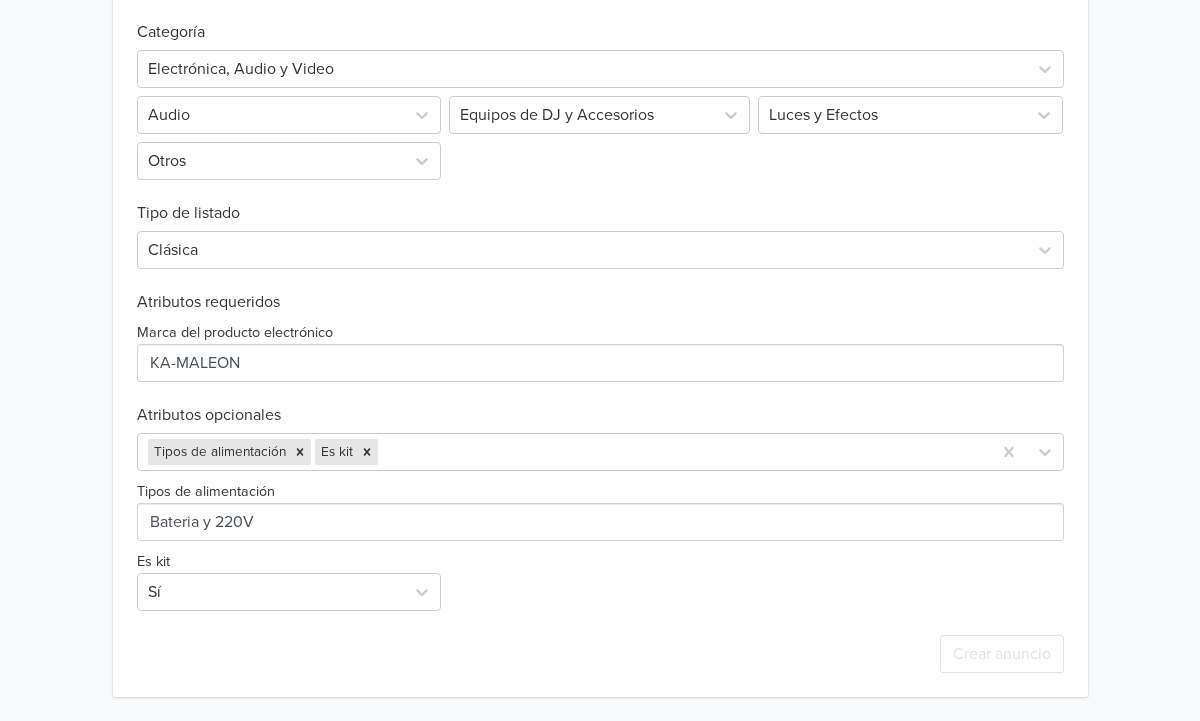 click on "Tipos de alimentación Es kit Sí" at bounding box center (600, 541) 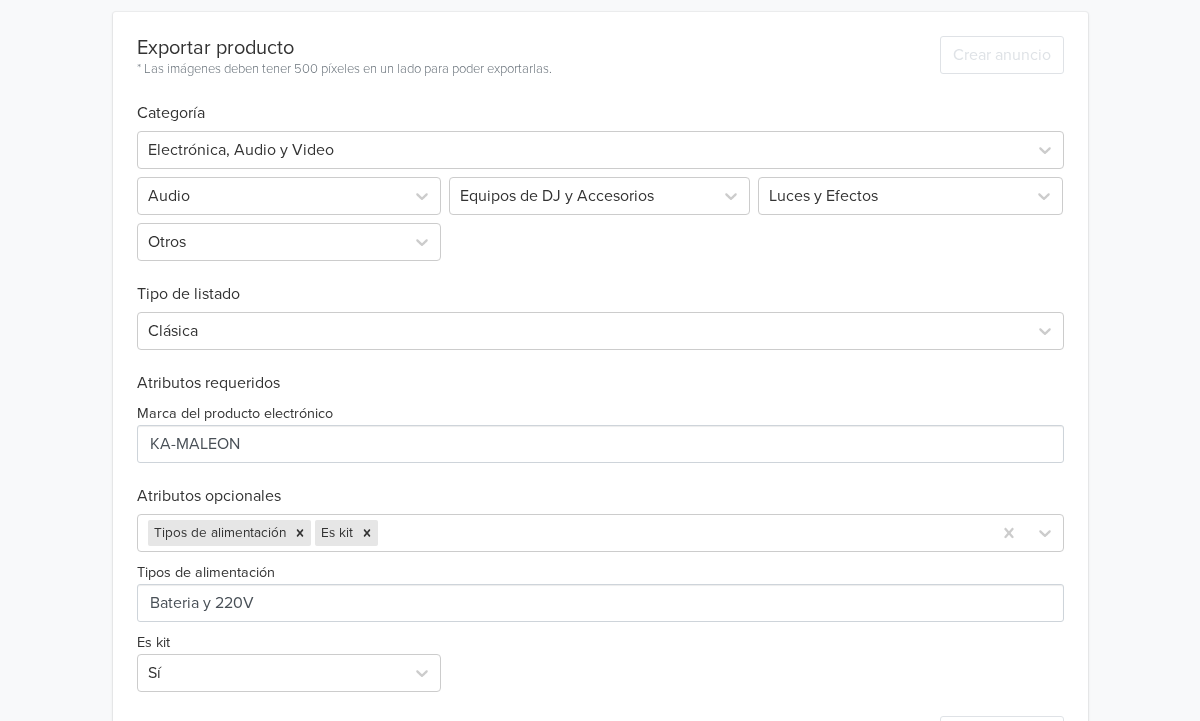 scroll, scrollTop: 660, scrollLeft: 0, axis: vertical 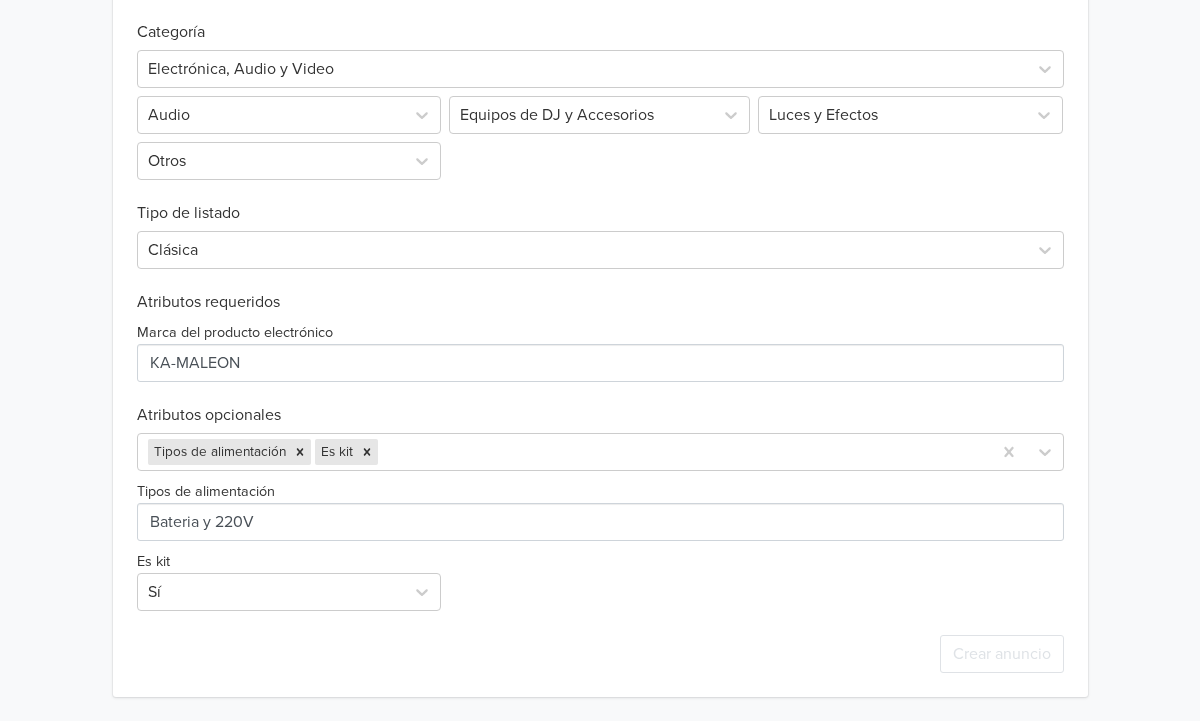 click on "Tipos de alimentación Es kit Sí" at bounding box center [600, 541] 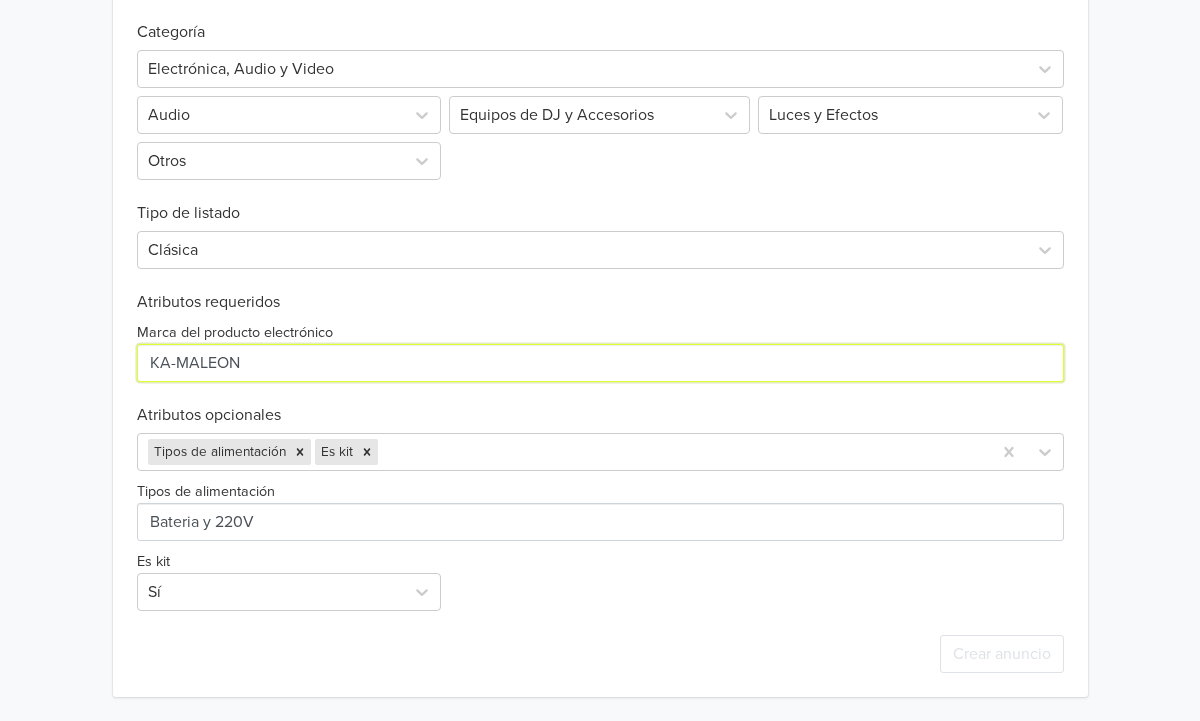 click on "Marca del producto electrónico" at bounding box center [600, 363] 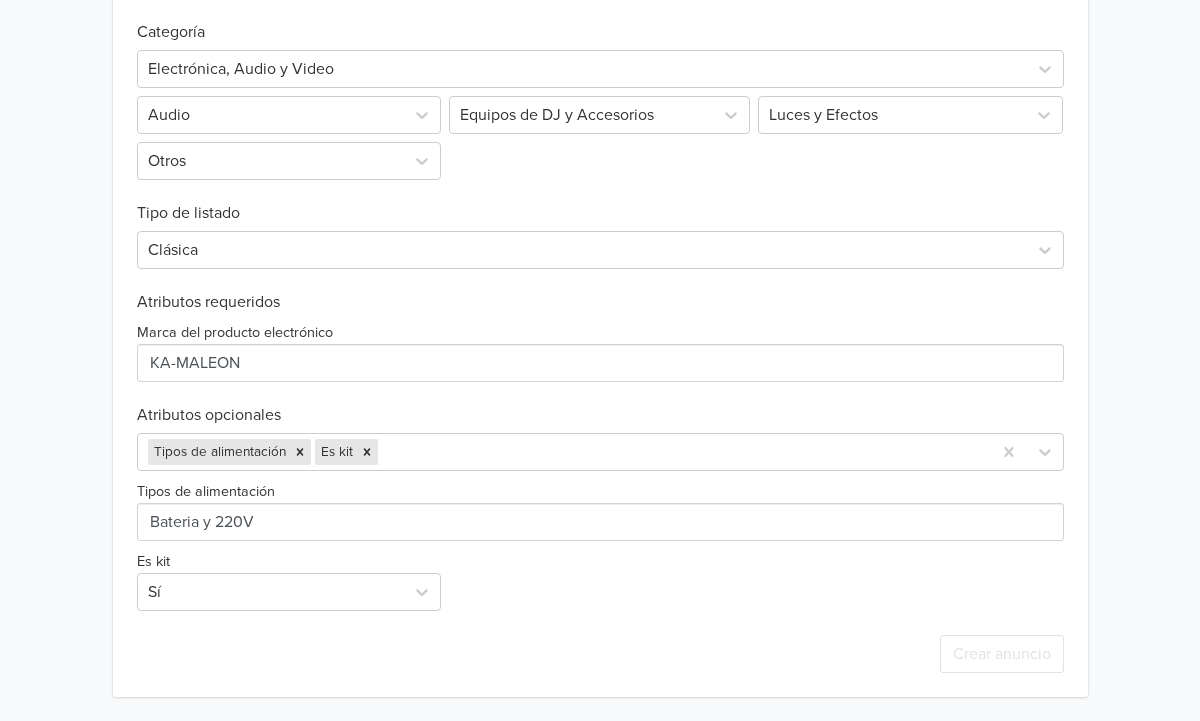 click on "Tipos de alimentación Es kit Sí" at bounding box center (600, 541) 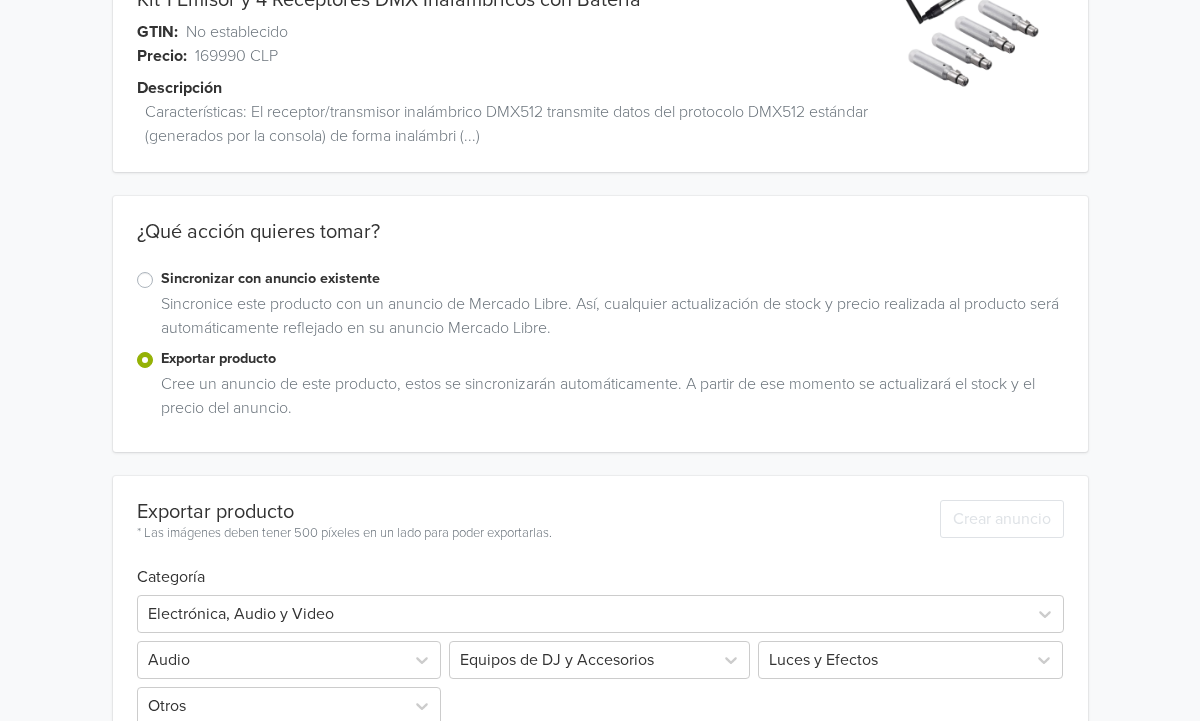 scroll, scrollTop: 660, scrollLeft: 0, axis: vertical 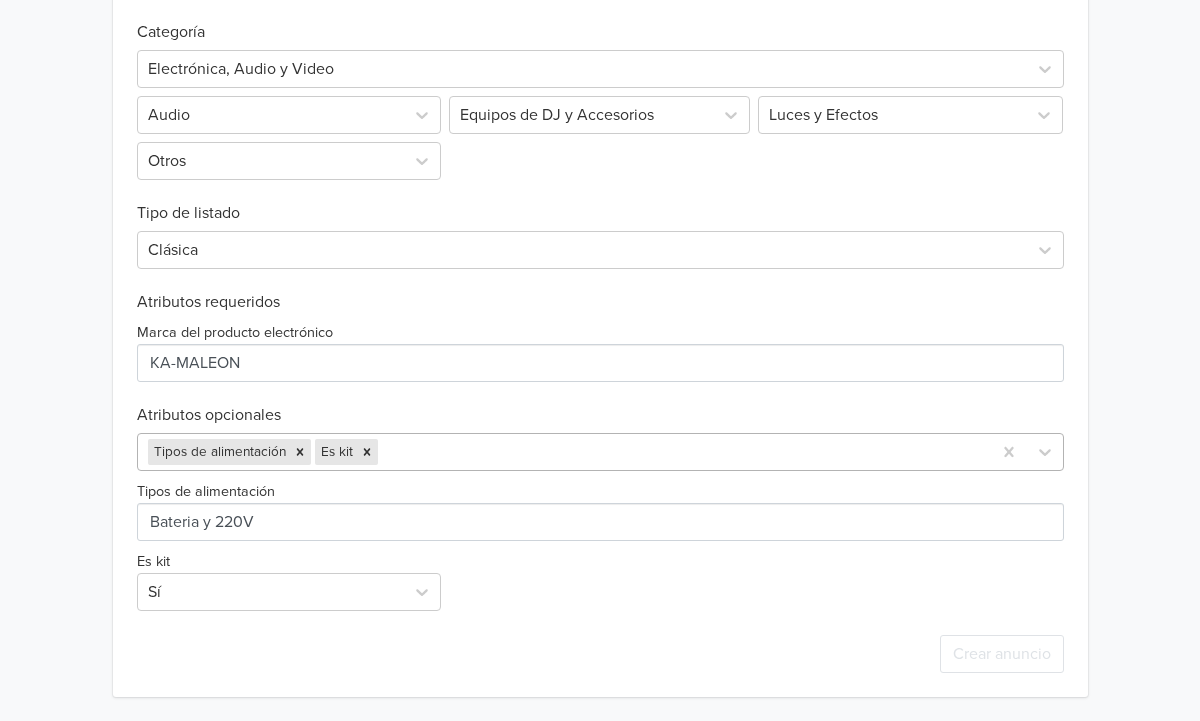 click at bounding box center [681, 452] 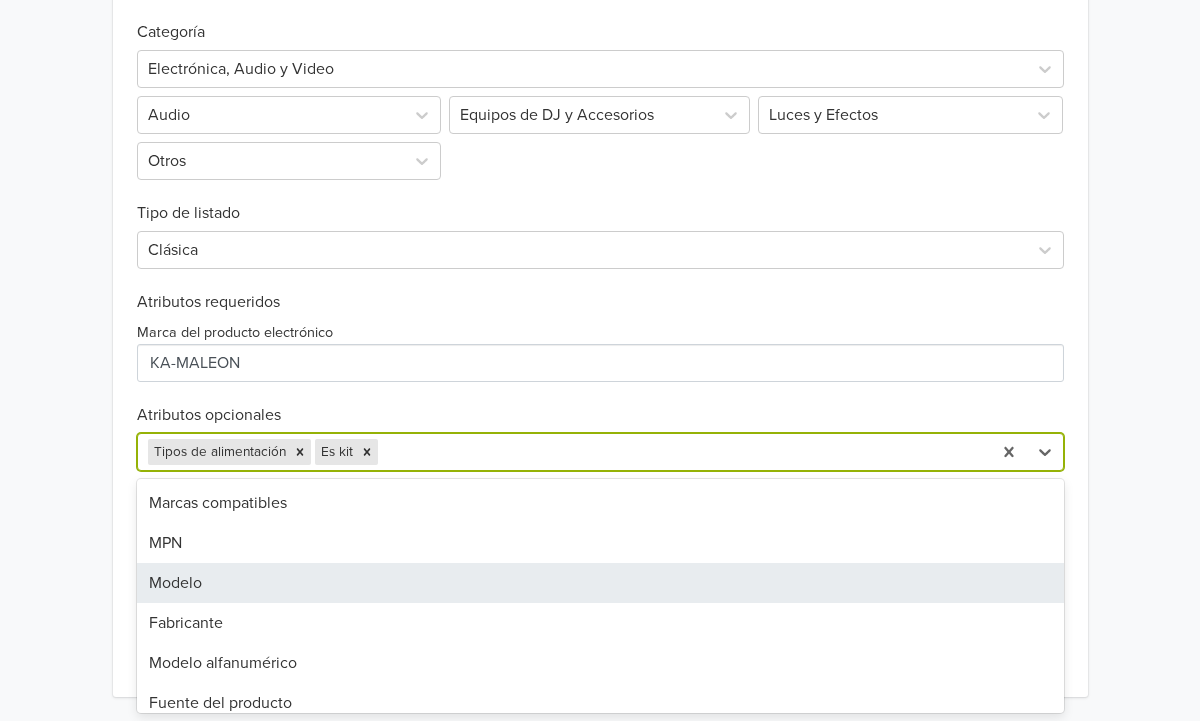 click on "Modelo" at bounding box center [600, 583] 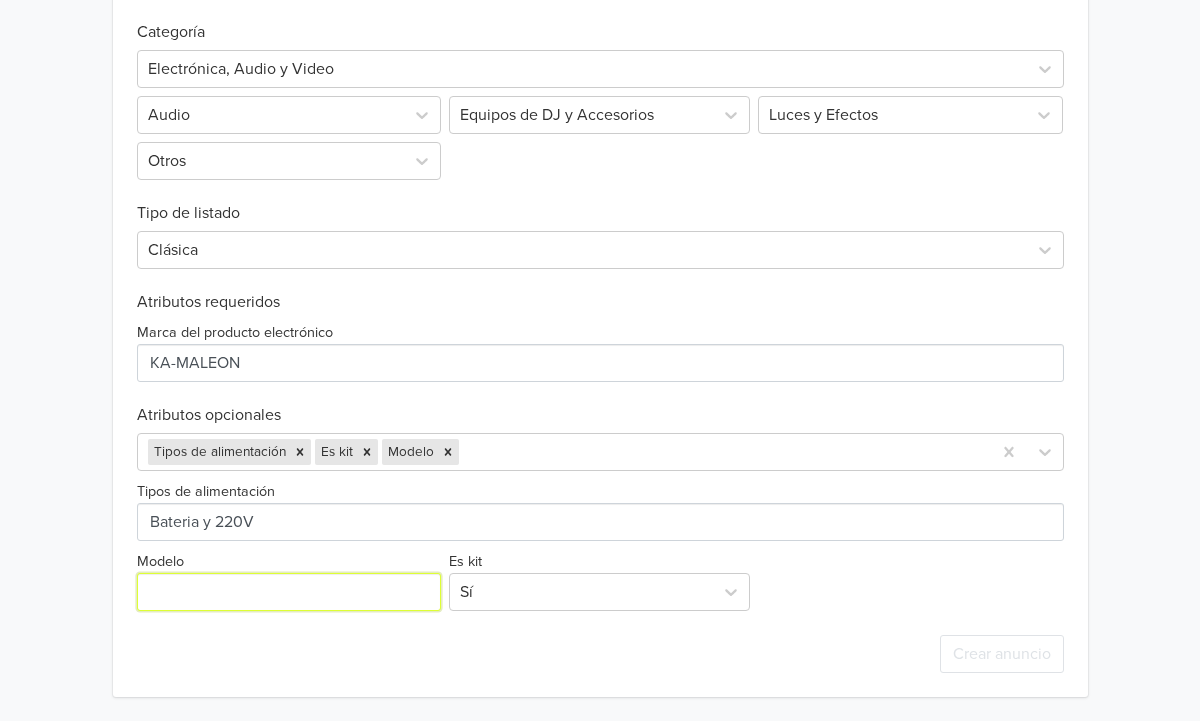 click on "Modelo" at bounding box center [289, 592] 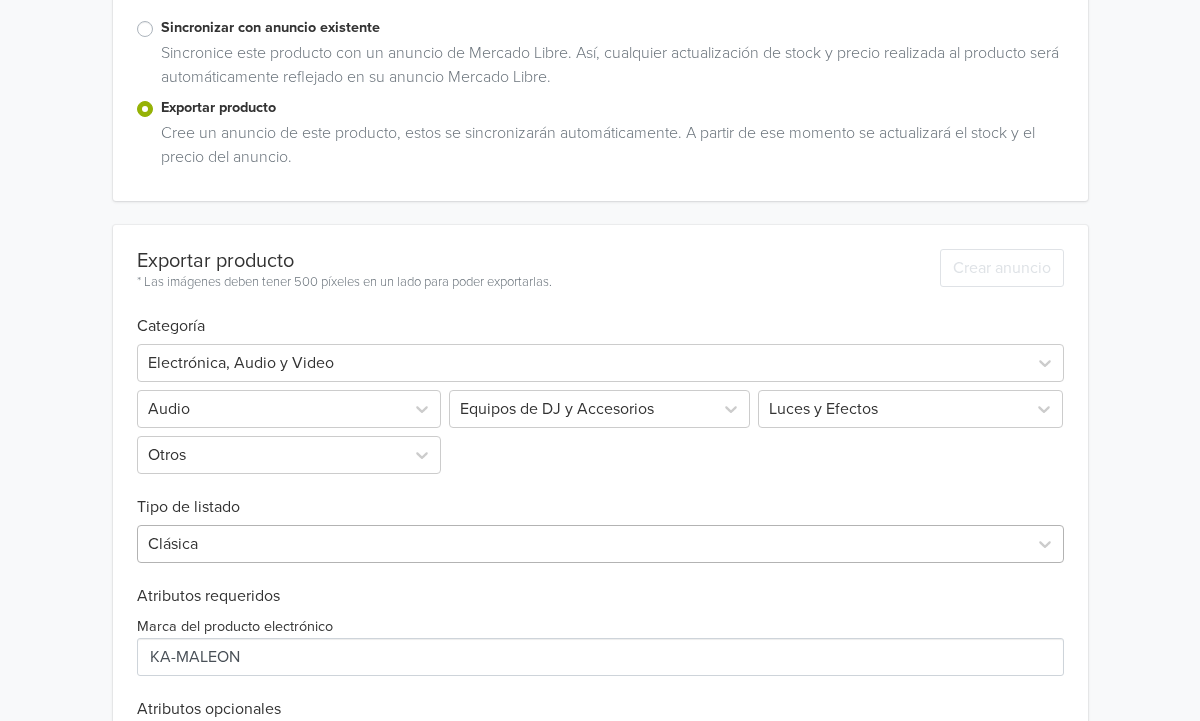 scroll, scrollTop: 660, scrollLeft: 0, axis: vertical 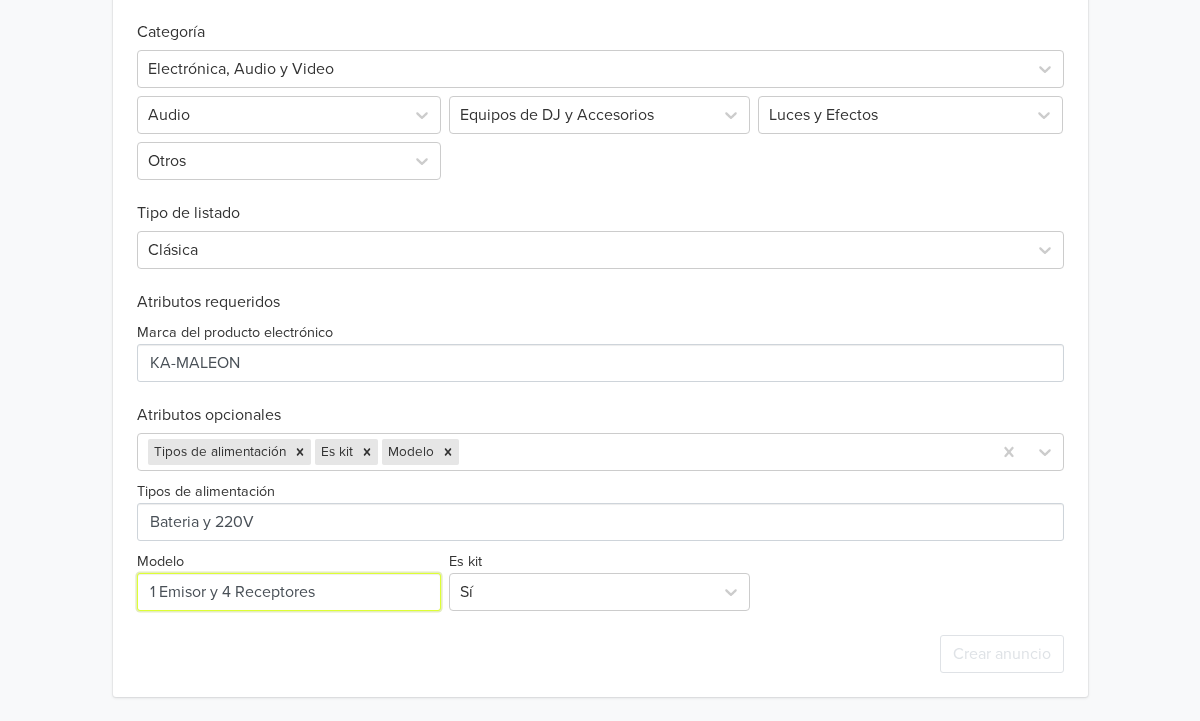 type on "1 Emisor y 4 Receptores" 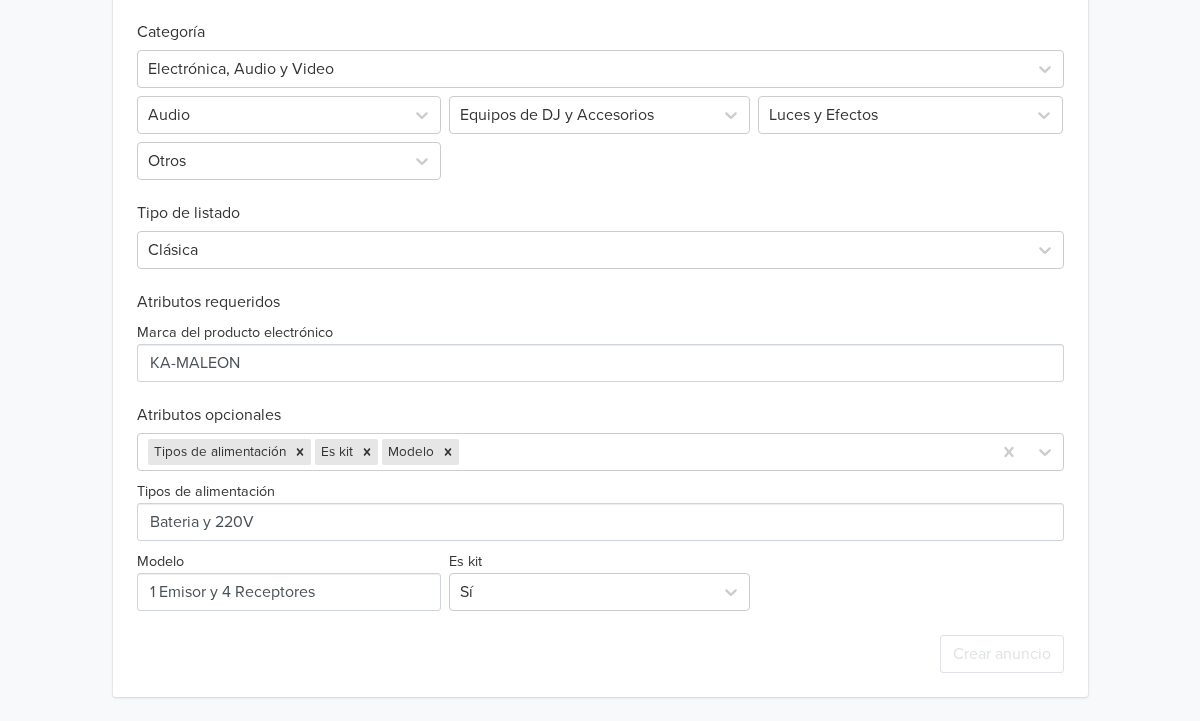 click on "Crear anuncio" at bounding box center [600, 654] 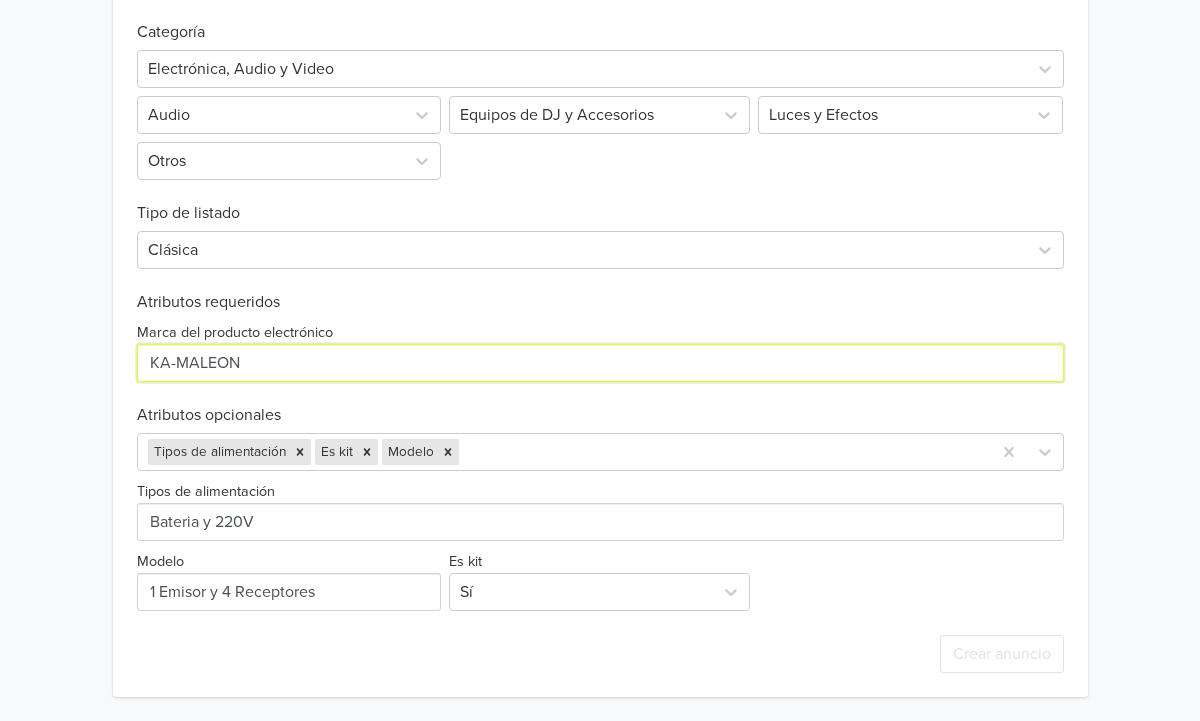 click on "Marca del producto electrónico" at bounding box center (600, 363) 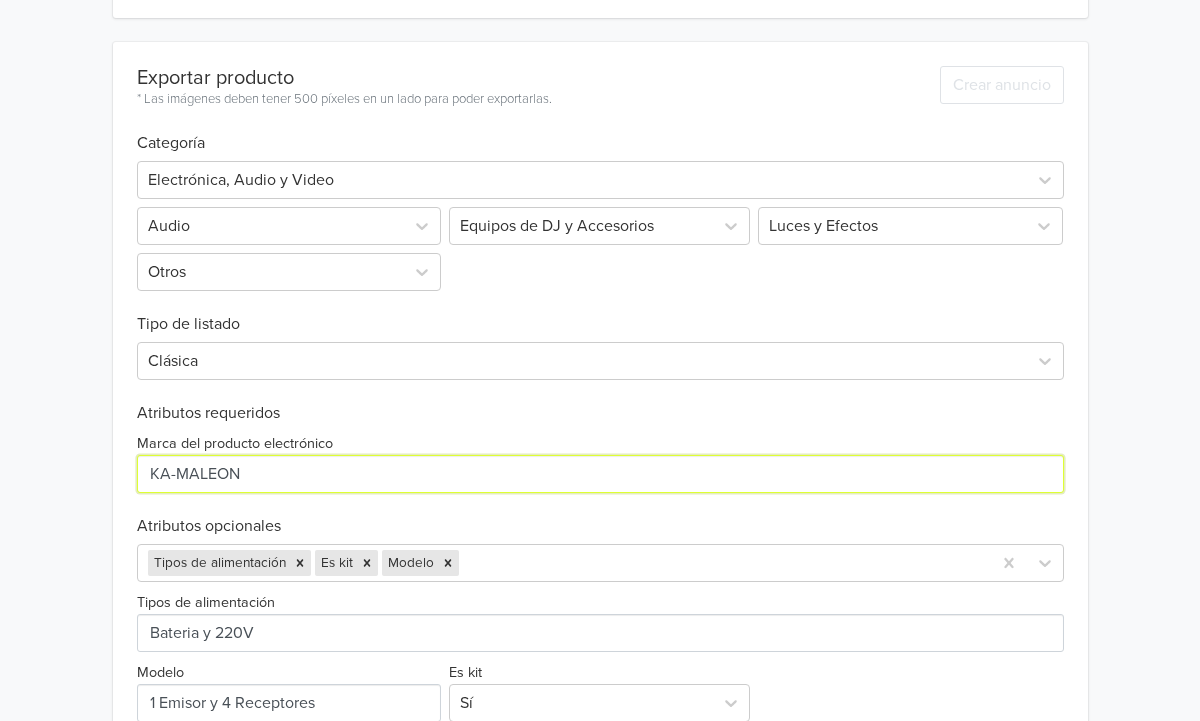 scroll, scrollTop: 541, scrollLeft: 0, axis: vertical 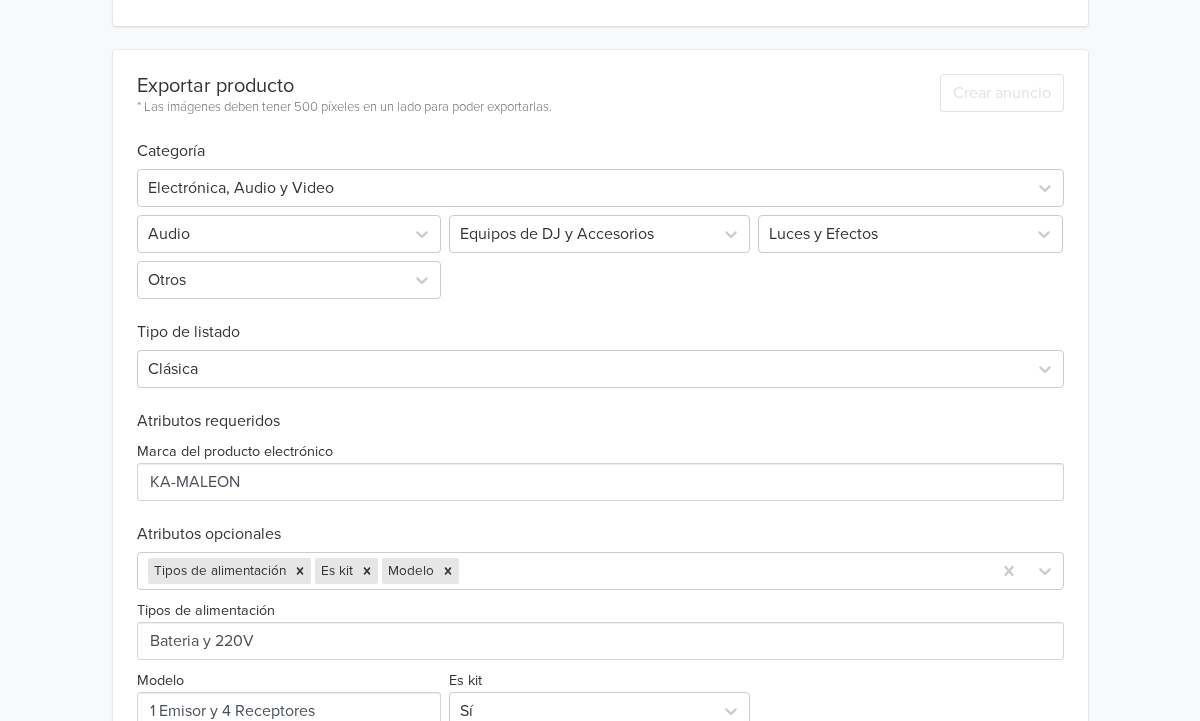 click on "Tipo de listado" at bounding box center [600, 320] 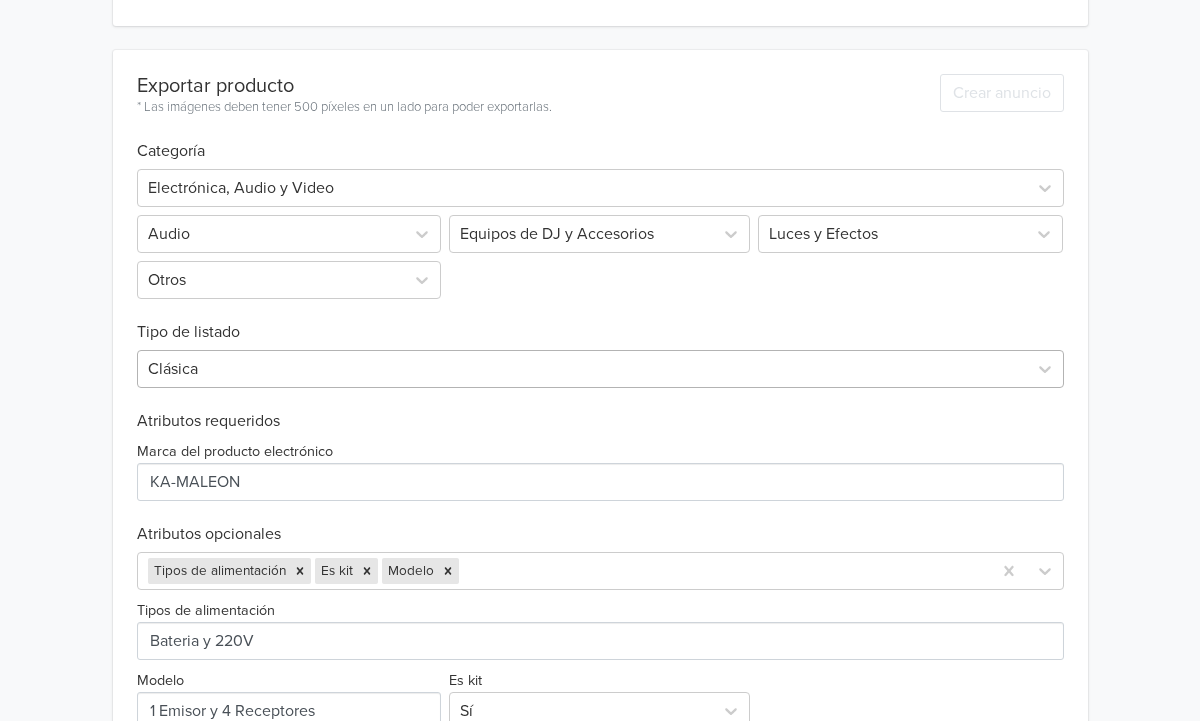 click at bounding box center [582, 369] 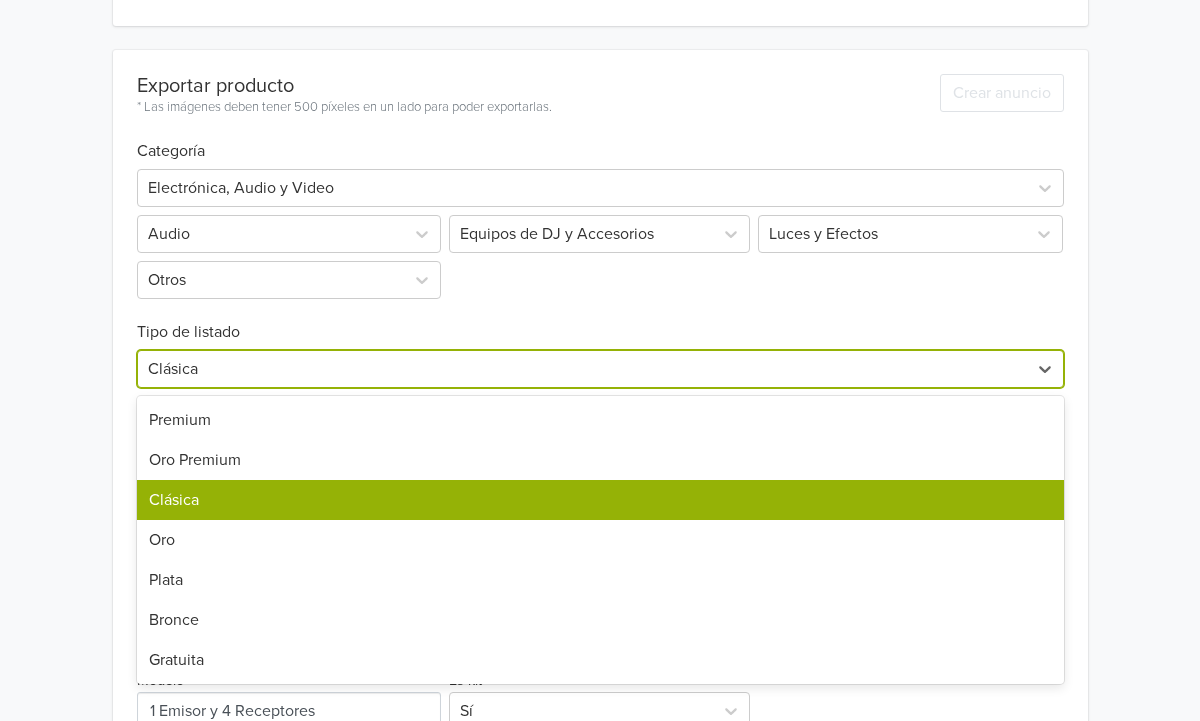 click on "Clásica" at bounding box center [600, 500] 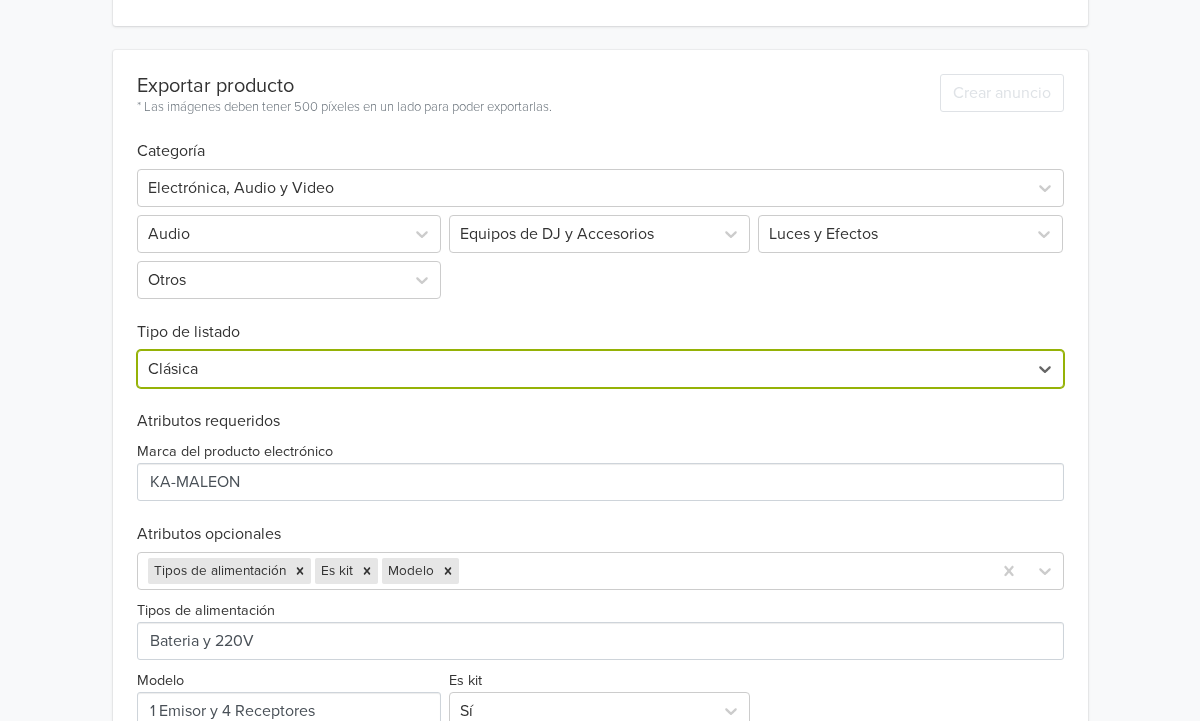 click on "Exportar producto * Las imágenes deben tener 500 píxeles en un lado para poder exportarlas. Crear anuncio Categoría Electrónica, Audio y Video Audio Equipos de DJ y Accesorios Luces y Efectos Otros Tipo de listado option Clásica, selected. Clásica Atributos requeridos  Marca del producto electrónico Atributos opcionales Tipos de alimentación Es kit Modelo Tipos de alimentación Modelo Es kit Sí Crear anuncio" at bounding box center [600, 433] 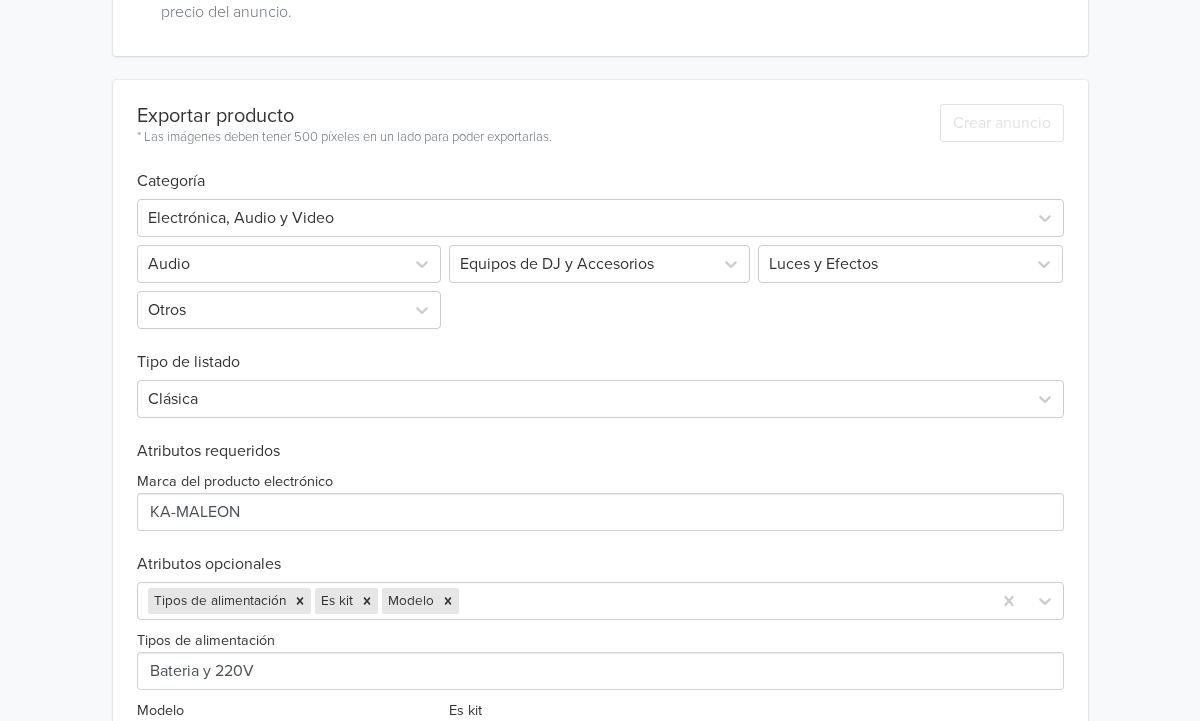 scroll, scrollTop: 352, scrollLeft: 0, axis: vertical 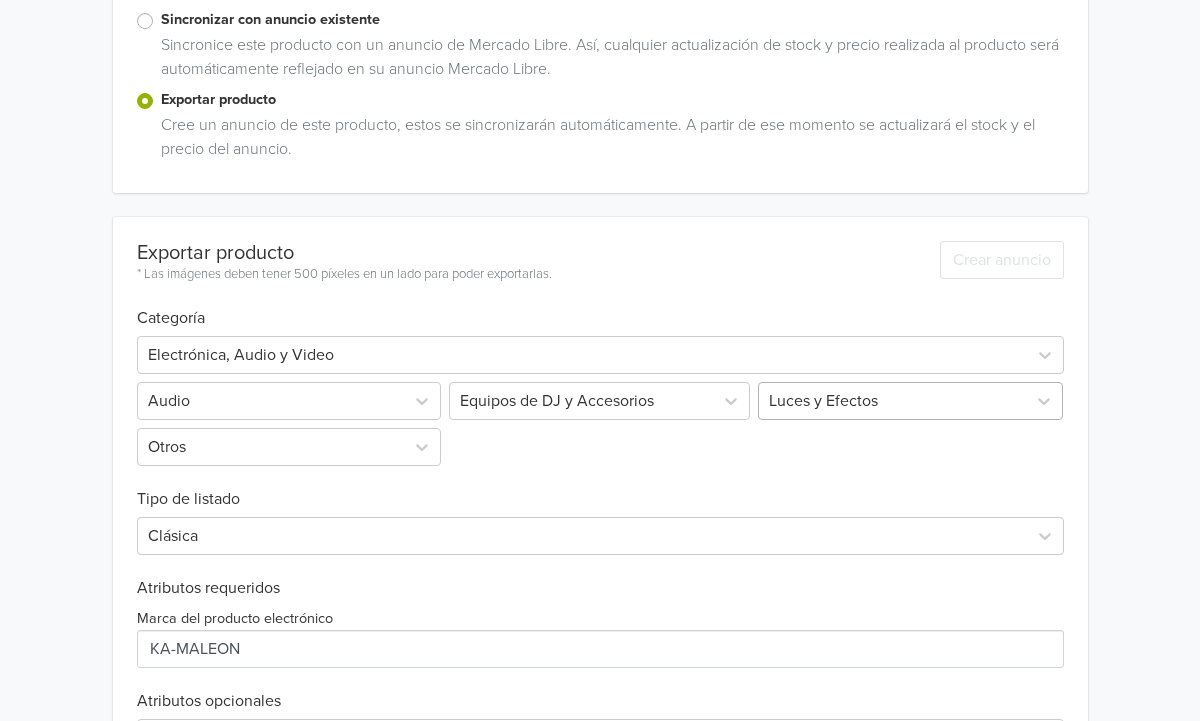 click on "Luces y Efectos" at bounding box center (892, 401) 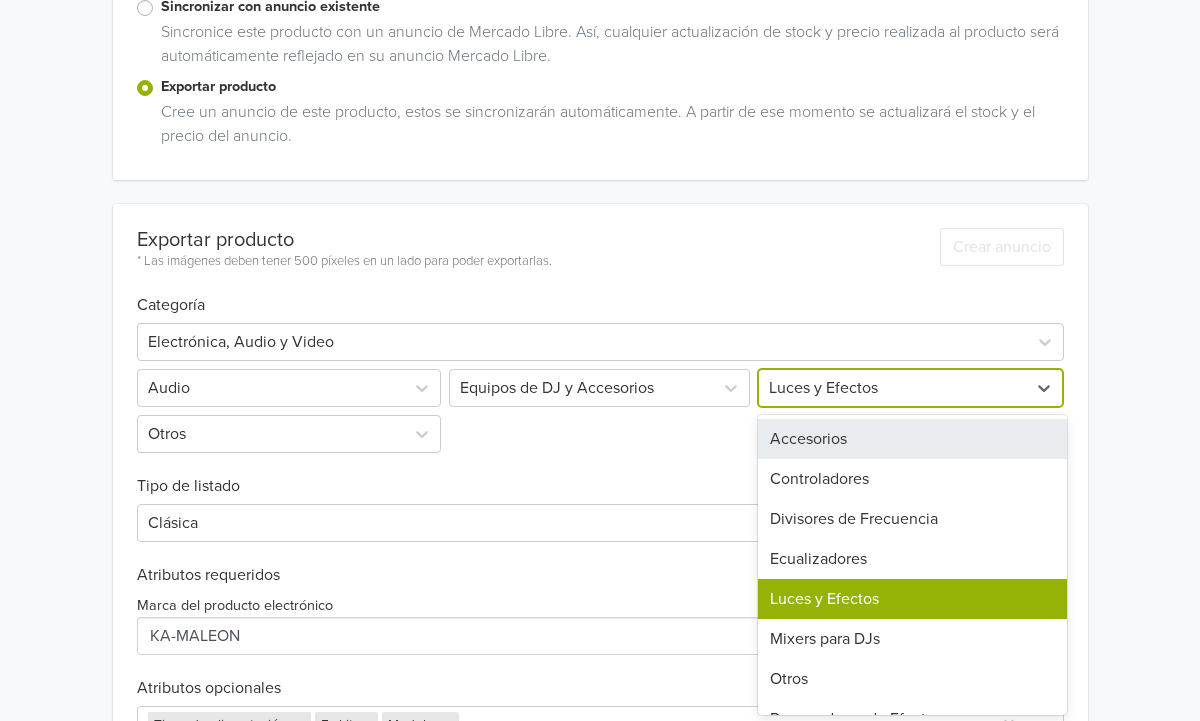 scroll, scrollTop: 388, scrollLeft: 0, axis: vertical 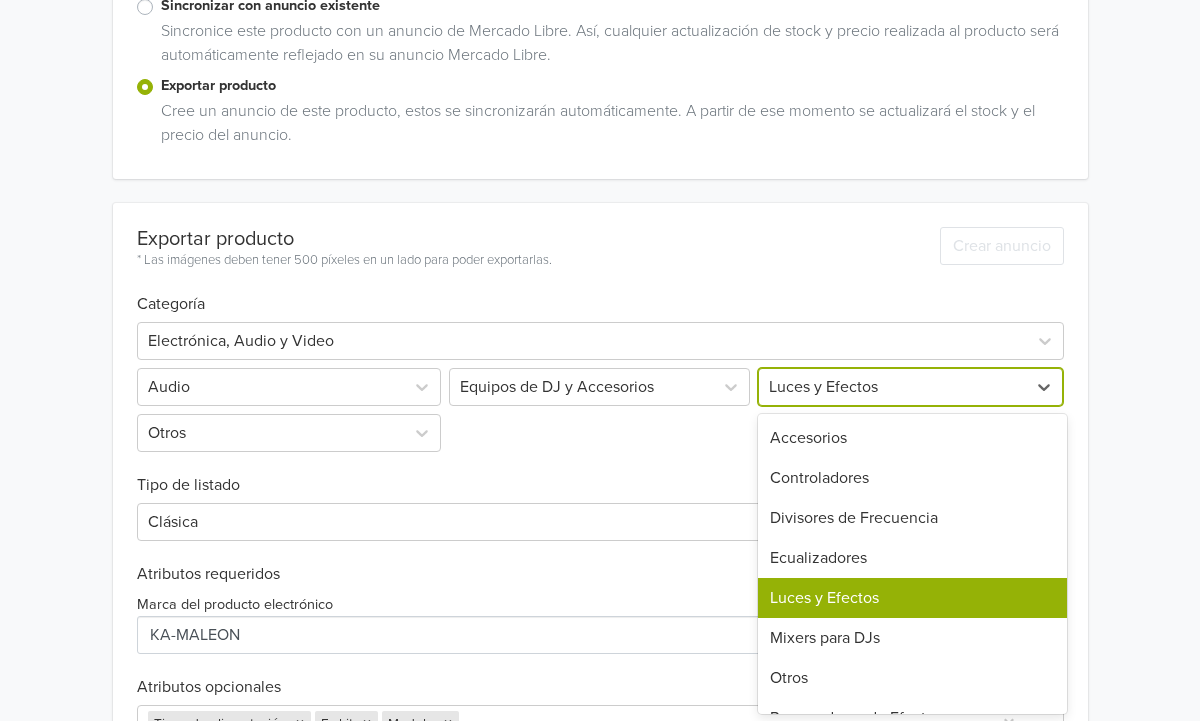 click on "Luces y Efectos" at bounding box center [912, 598] 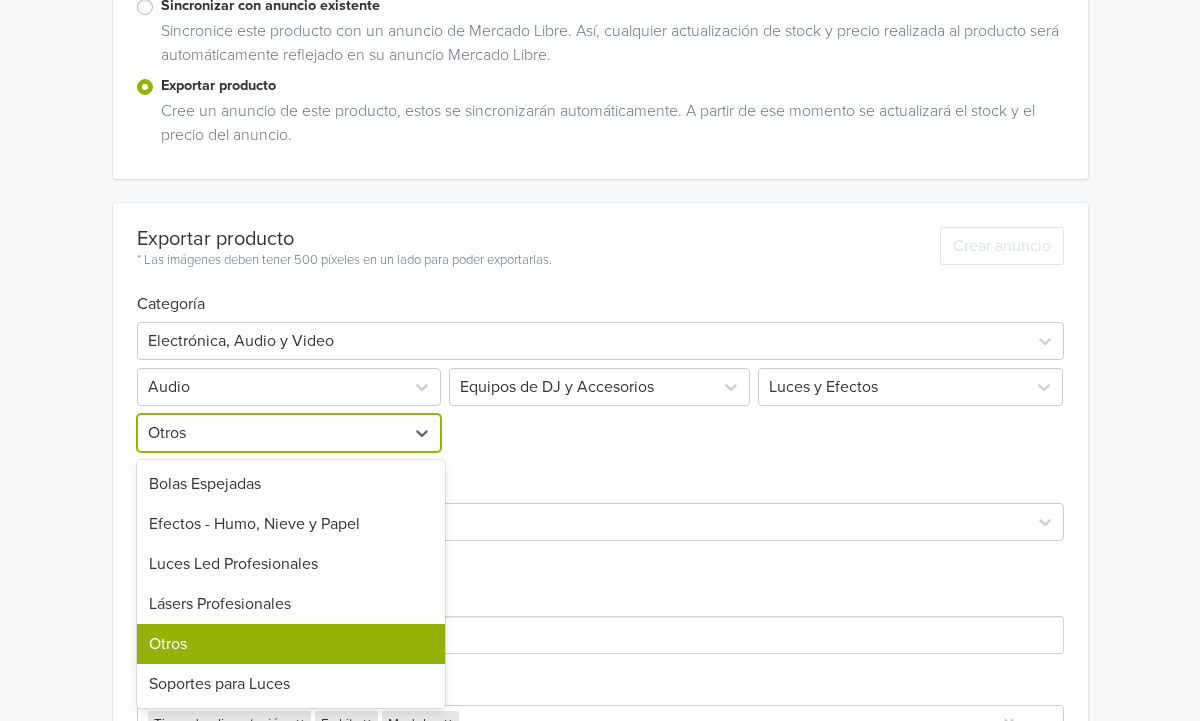 click at bounding box center [271, 433] 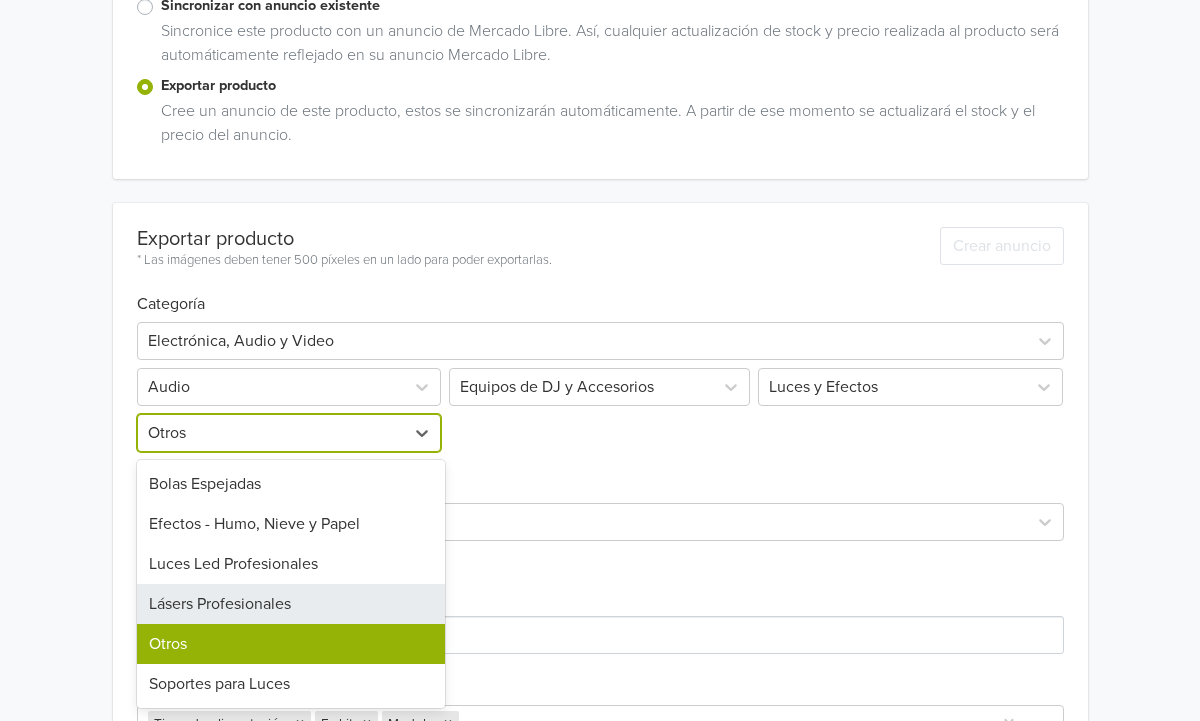 click on "Lásers Profesionales" at bounding box center (291, 604) 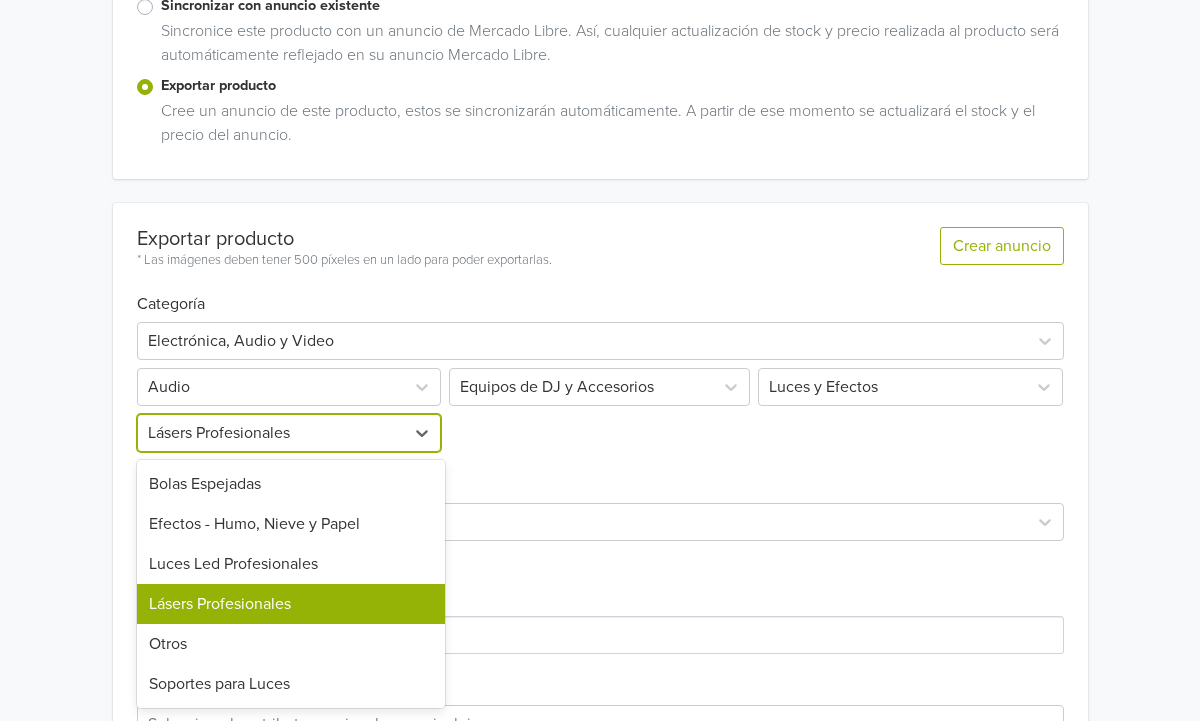 click on "Lásers Profesionales" at bounding box center (271, 433) 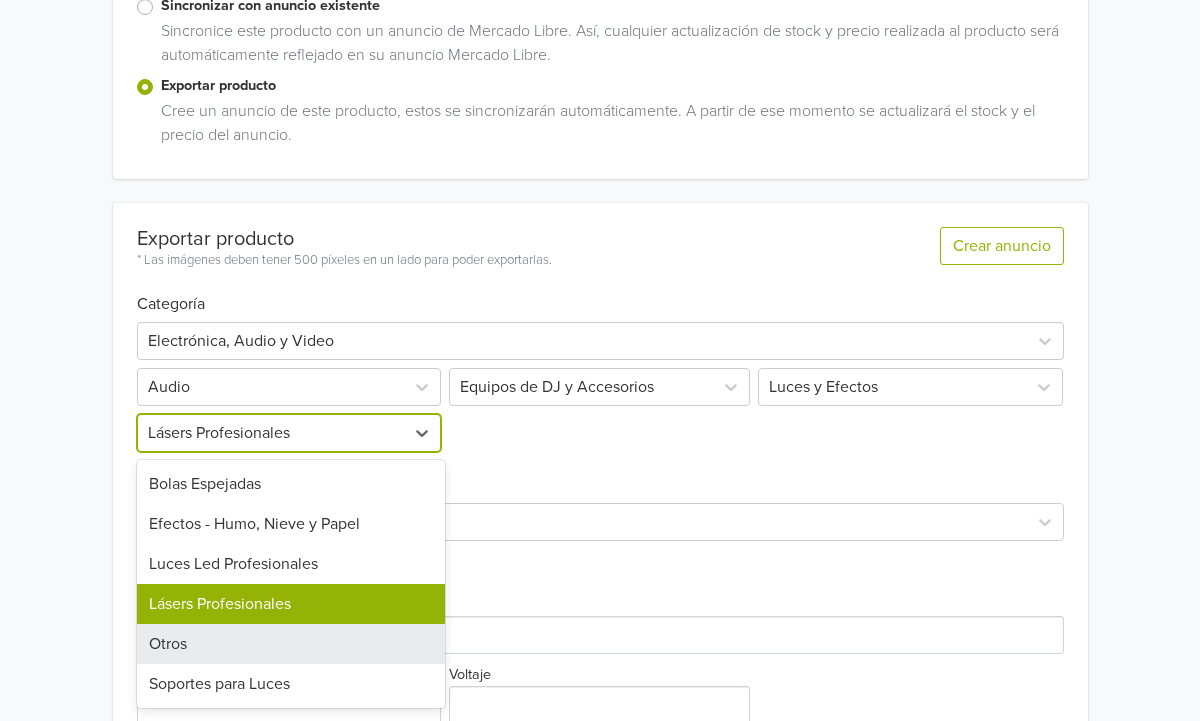 click on "Otros" at bounding box center (291, 644) 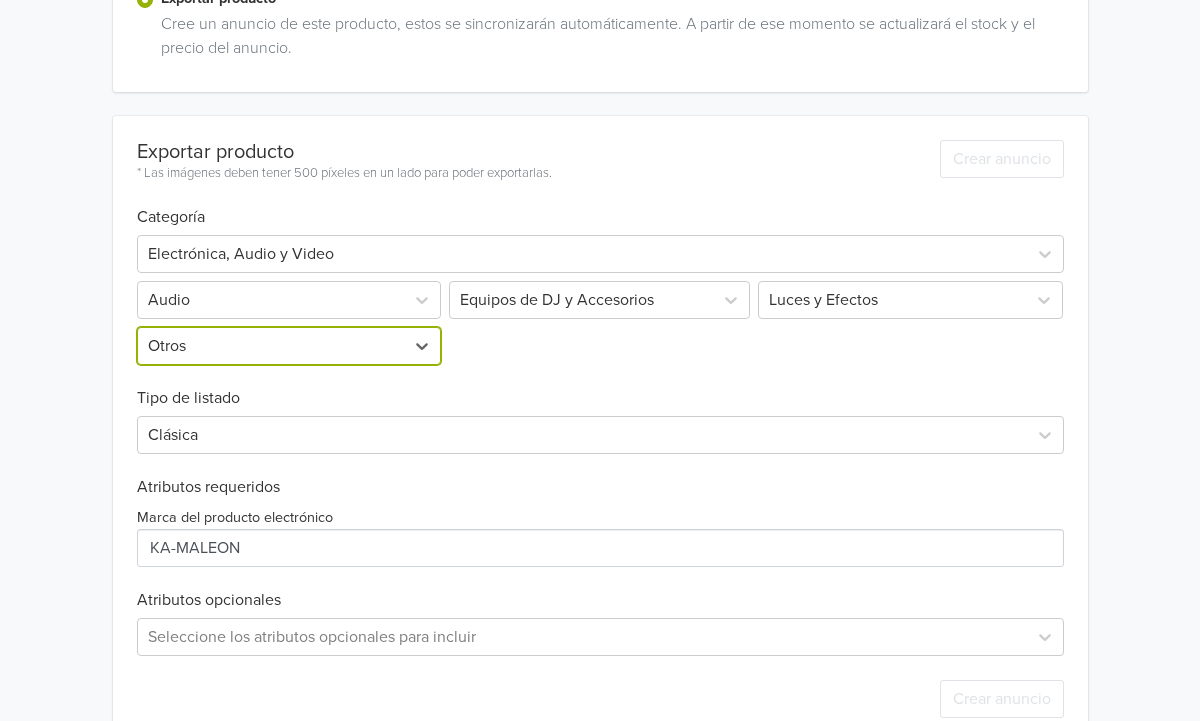 scroll, scrollTop: 520, scrollLeft: 0, axis: vertical 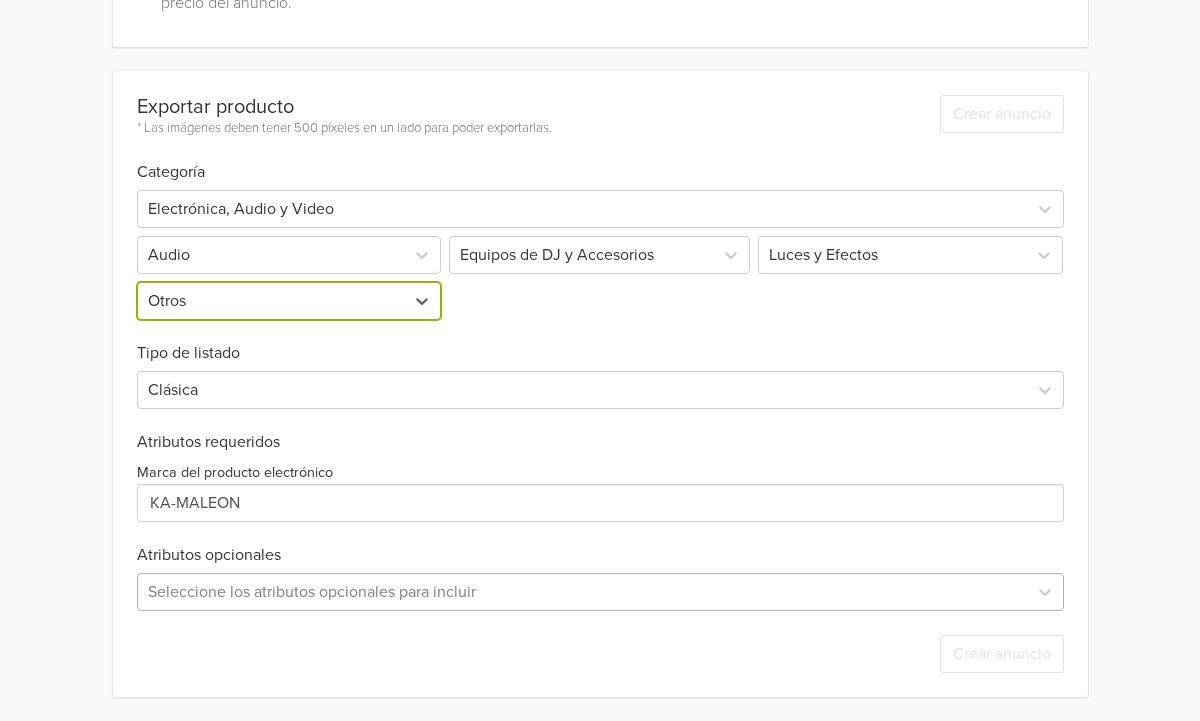 click on "Seleccione los atributos opcionales para incluir" at bounding box center [600, 592] 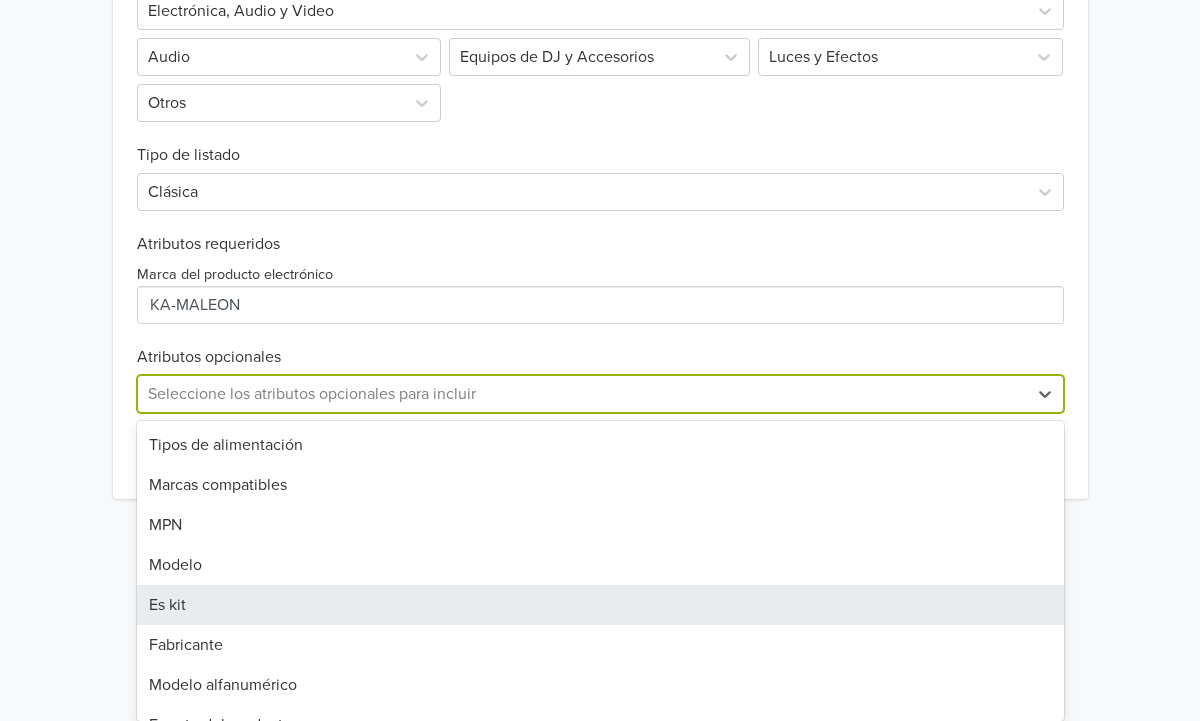 click on "Es kit" at bounding box center (600, 605) 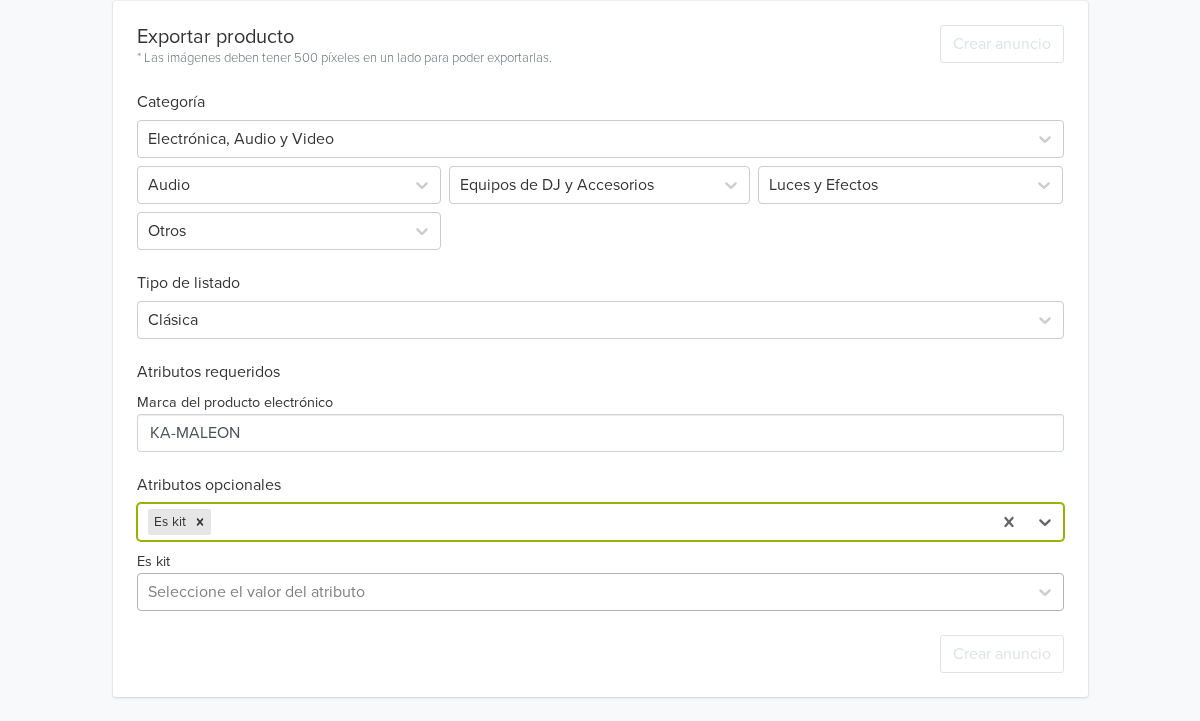 click at bounding box center (582, 592) 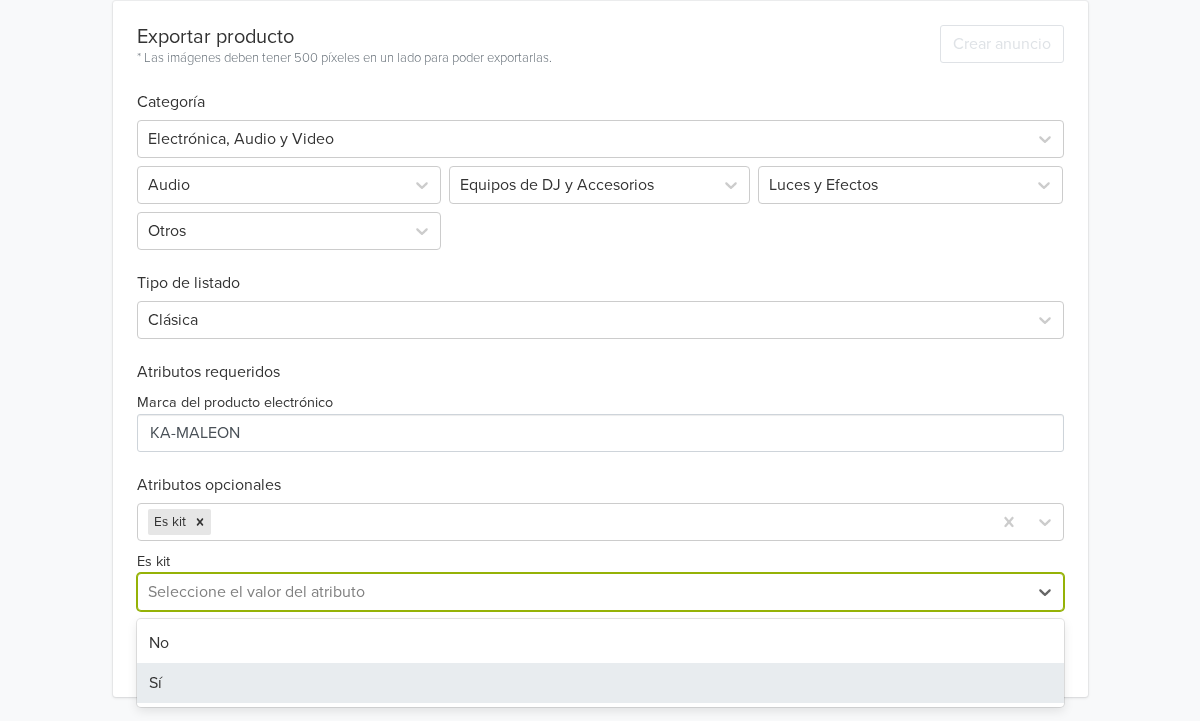 click on "Sí" at bounding box center (600, 683) 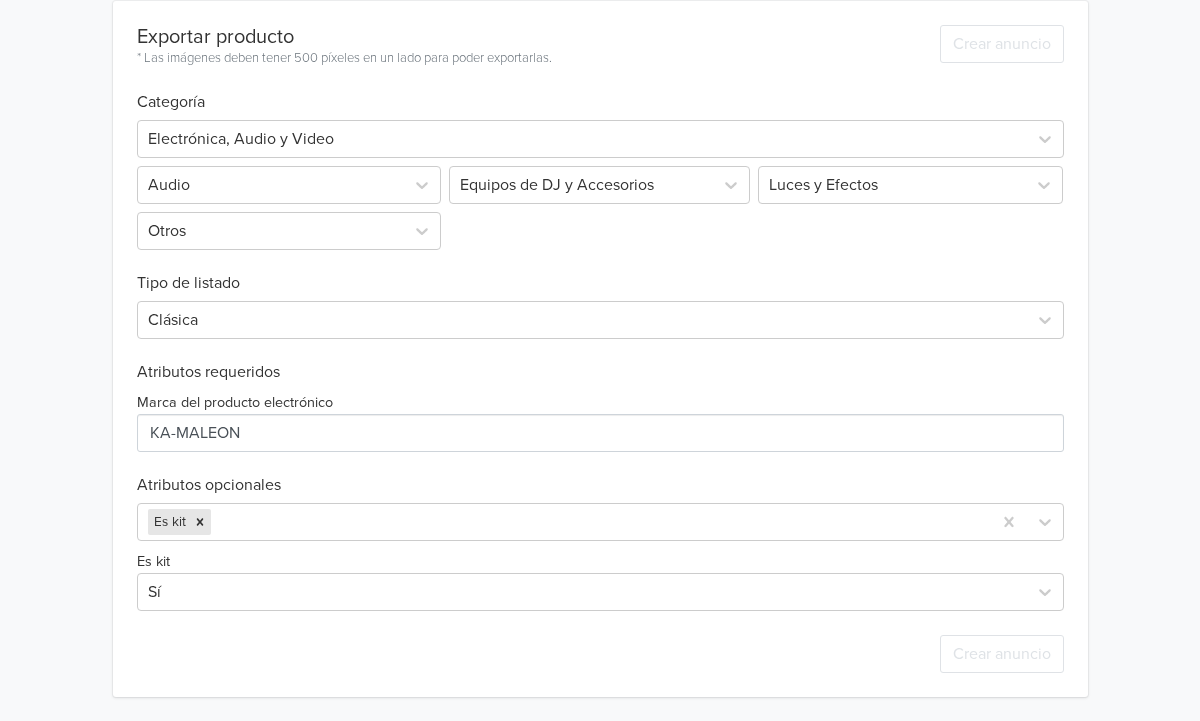 click on "Crear anuncio" at bounding box center (600, 654) 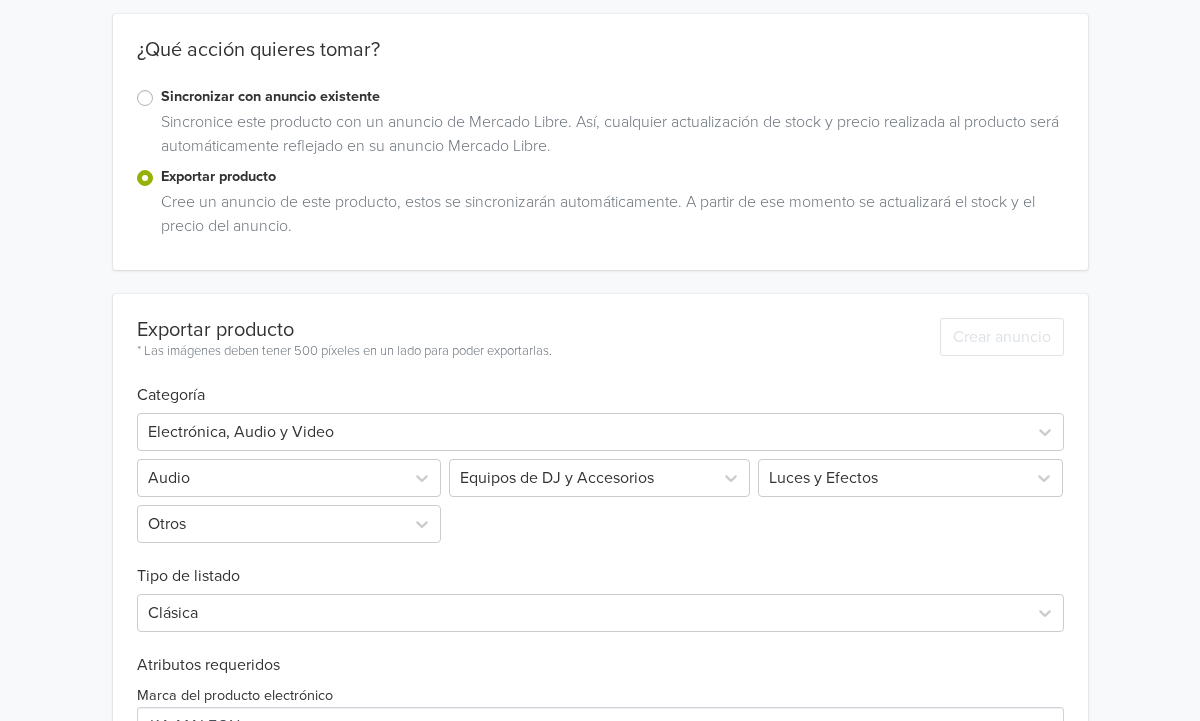 scroll, scrollTop: 371, scrollLeft: 0, axis: vertical 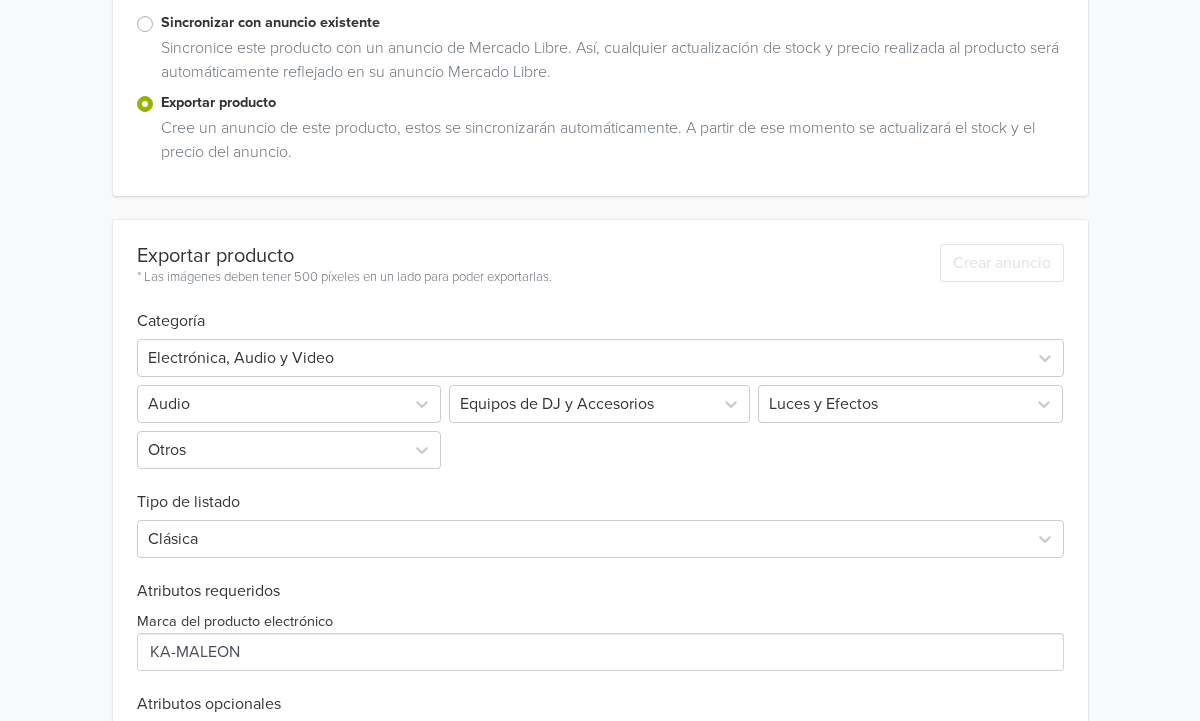 click on "Electrónica, Audio y Video Audio Equipos de DJ y Accesorios Luces y Efectos Otros" at bounding box center [600, 400] 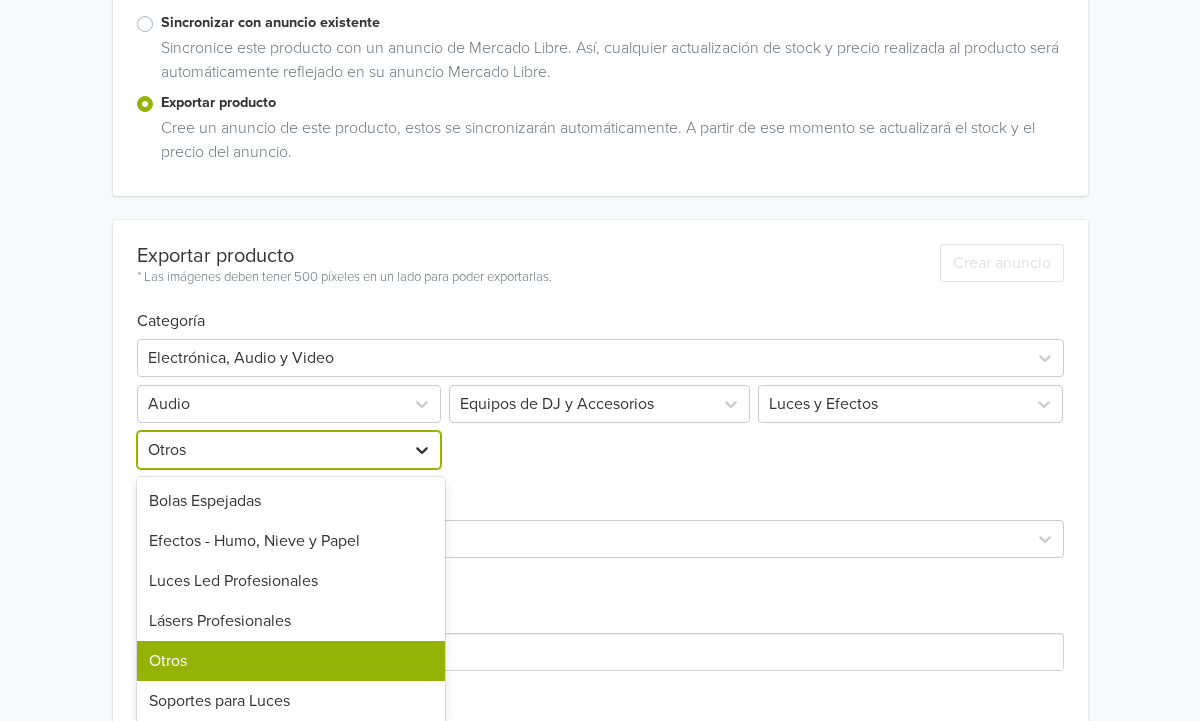click at bounding box center (422, 450) 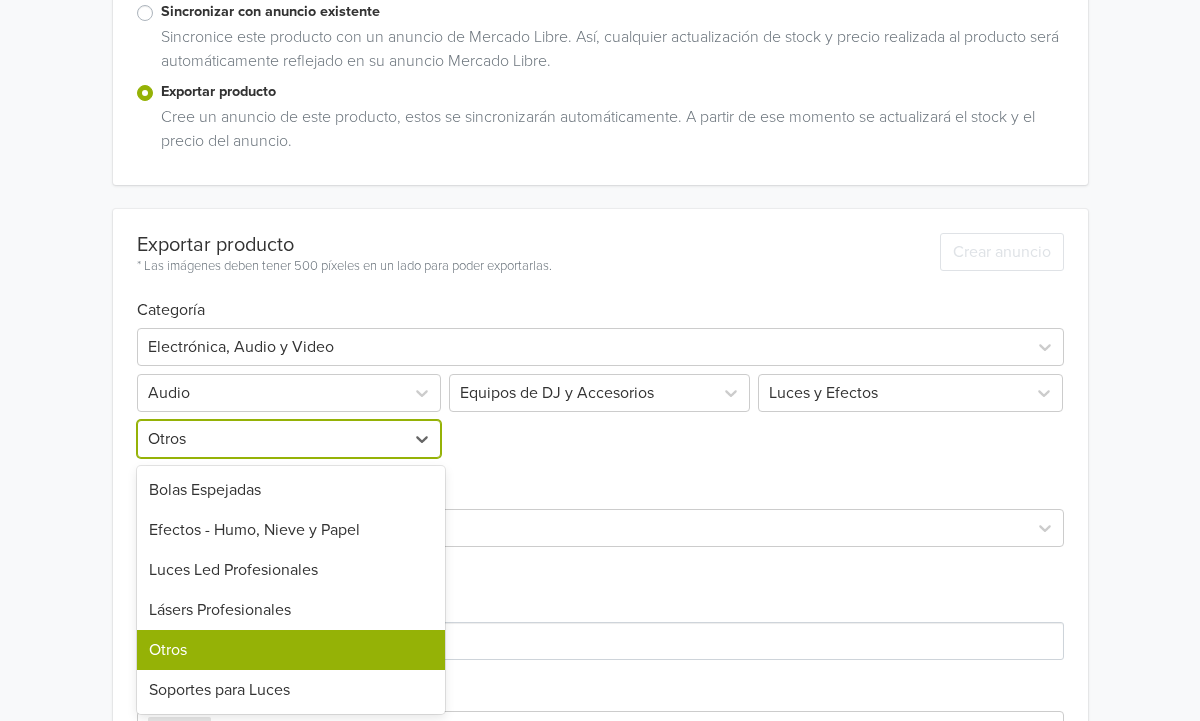 scroll, scrollTop: 382, scrollLeft: 0, axis: vertical 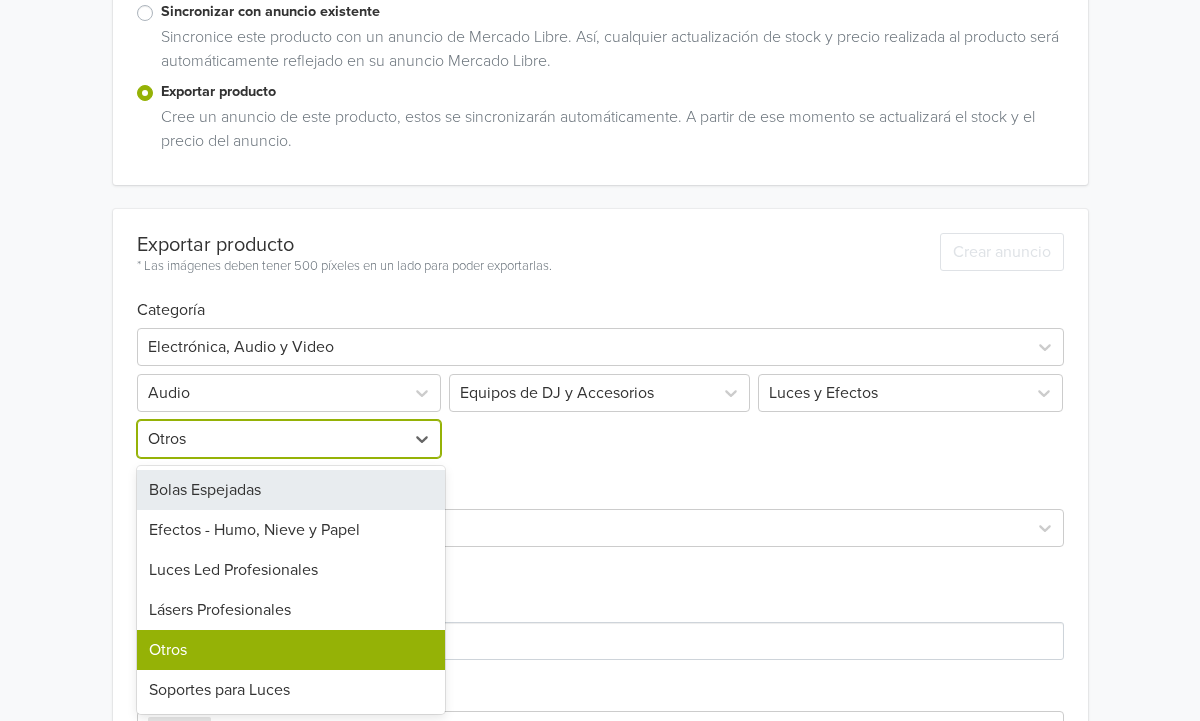 click on "Bolas Espejadas" at bounding box center (291, 490) 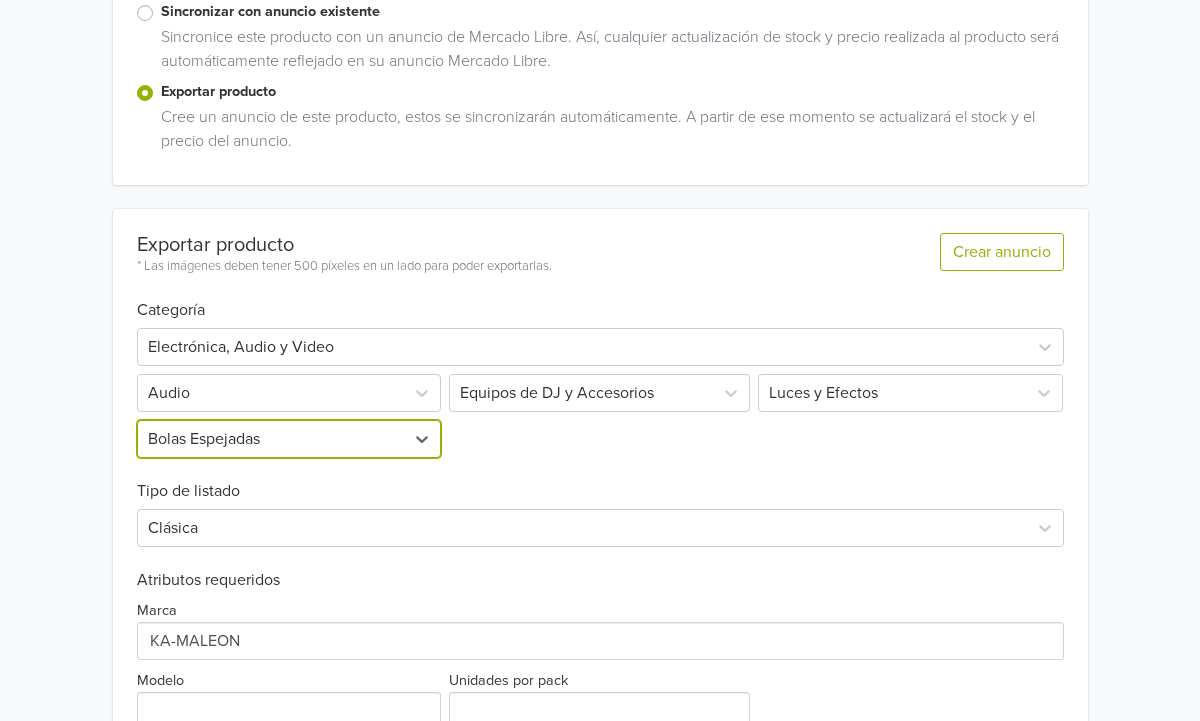 click on "Bolas Espejadas" at bounding box center (271, 439) 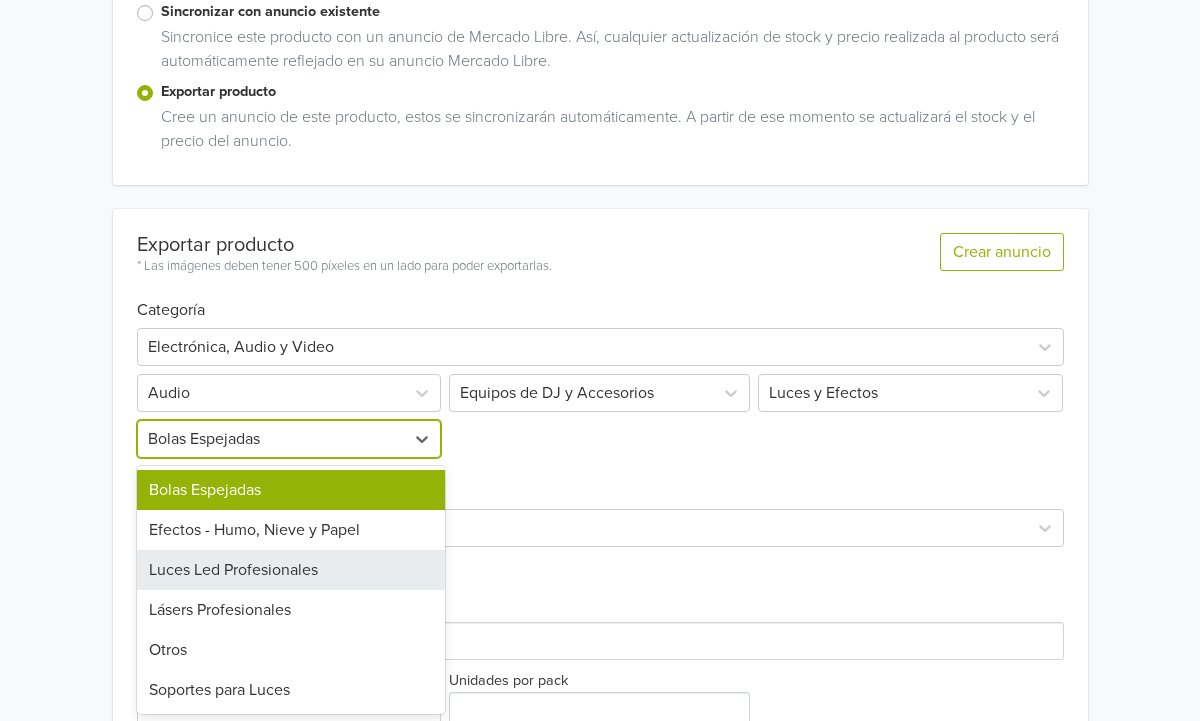 click on "Luces Led Profesionales" at bounding box center (291, 570) 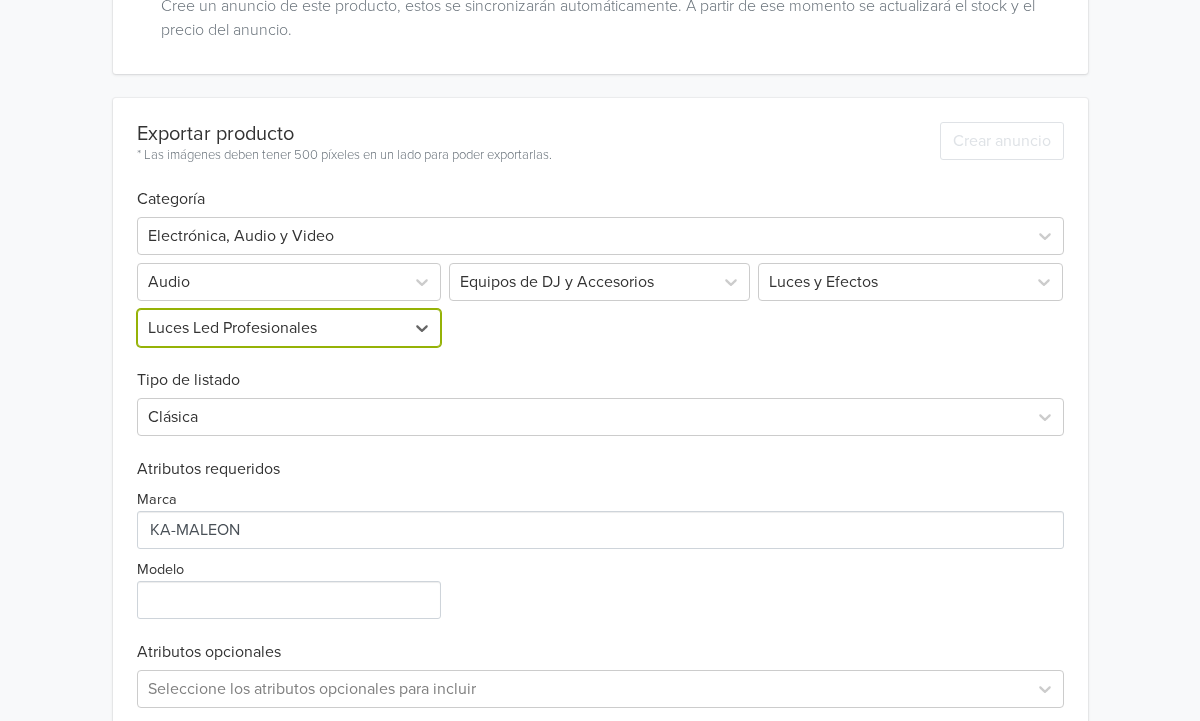 scroll, scrollTop: 590, scrollLeft: 0, axis: vertical 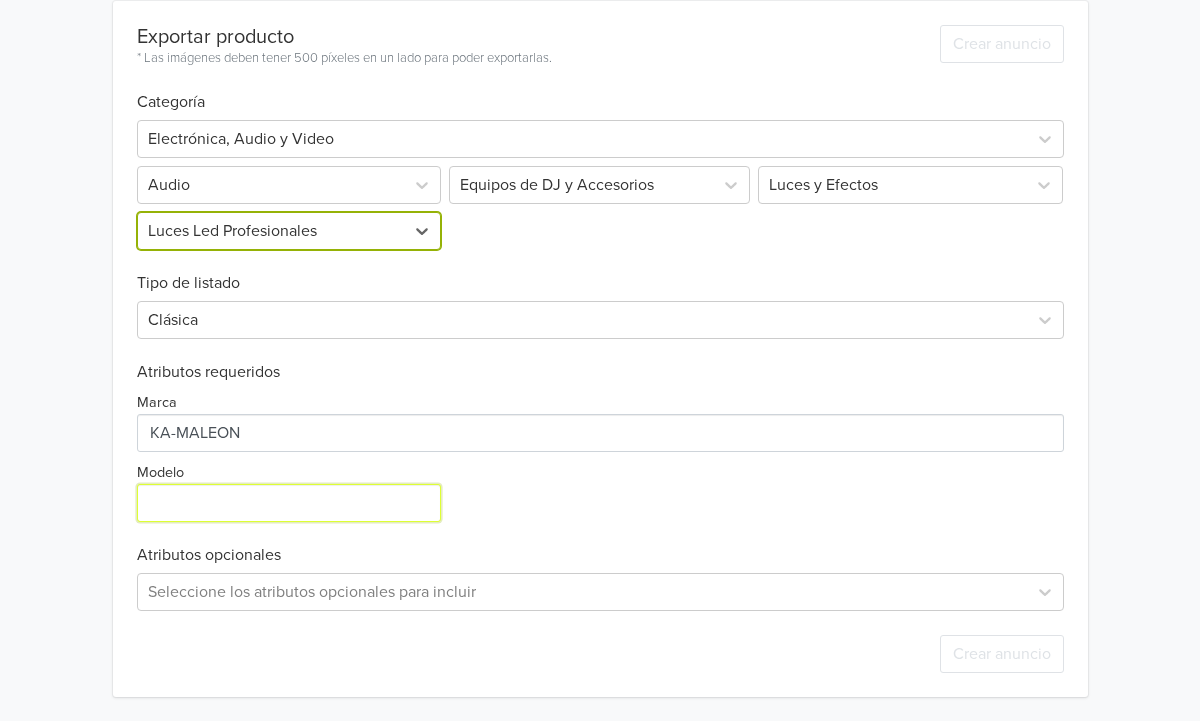 click on "Modelo" at bounding box center [289, 503] 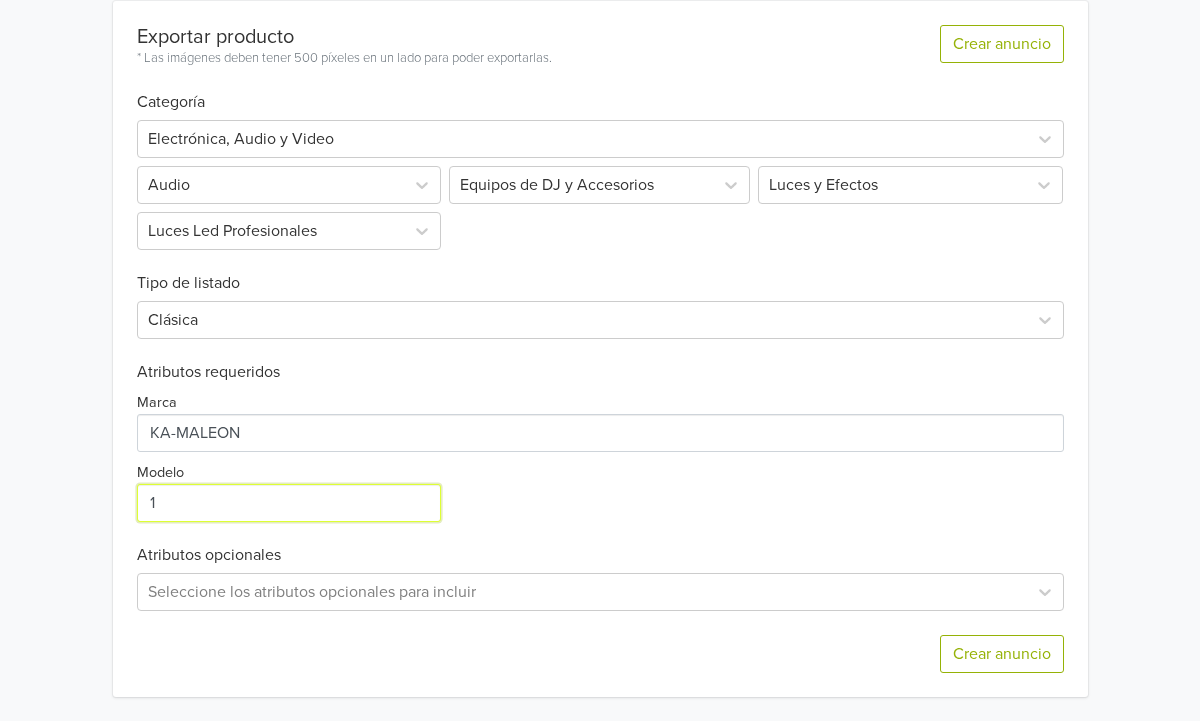 type on "1 Emisor y 4 Receptores" 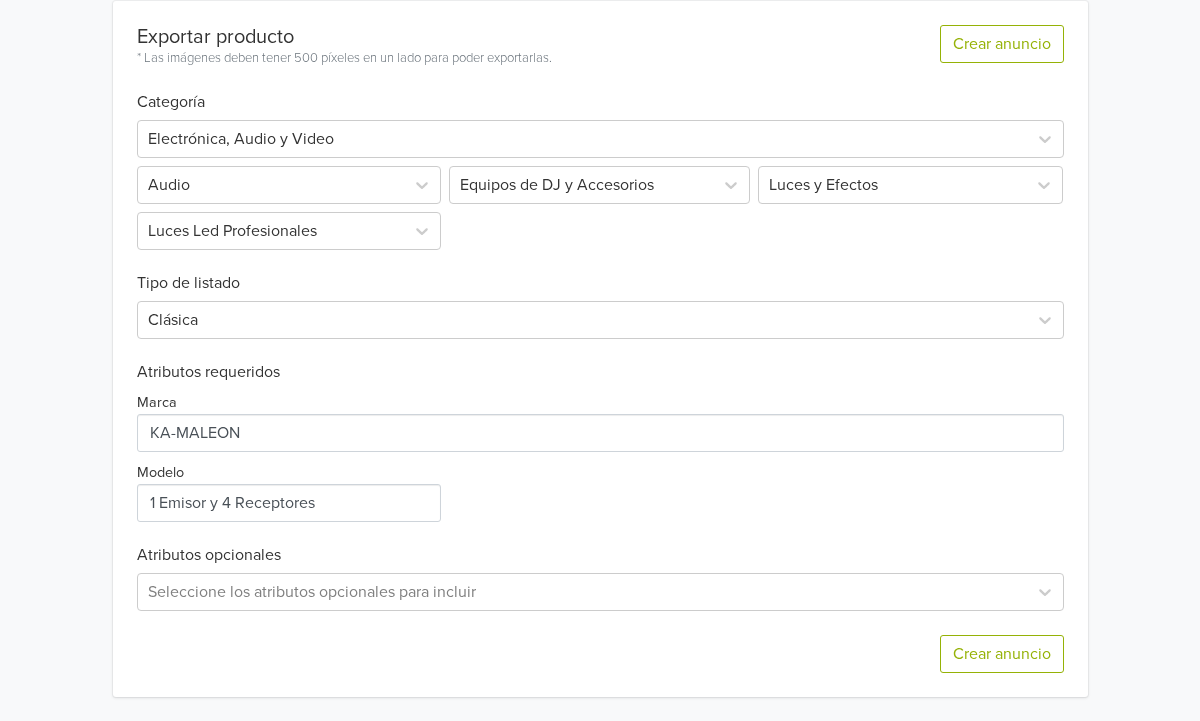 click on "Marca Modelo" at bounding box center (600, 452) 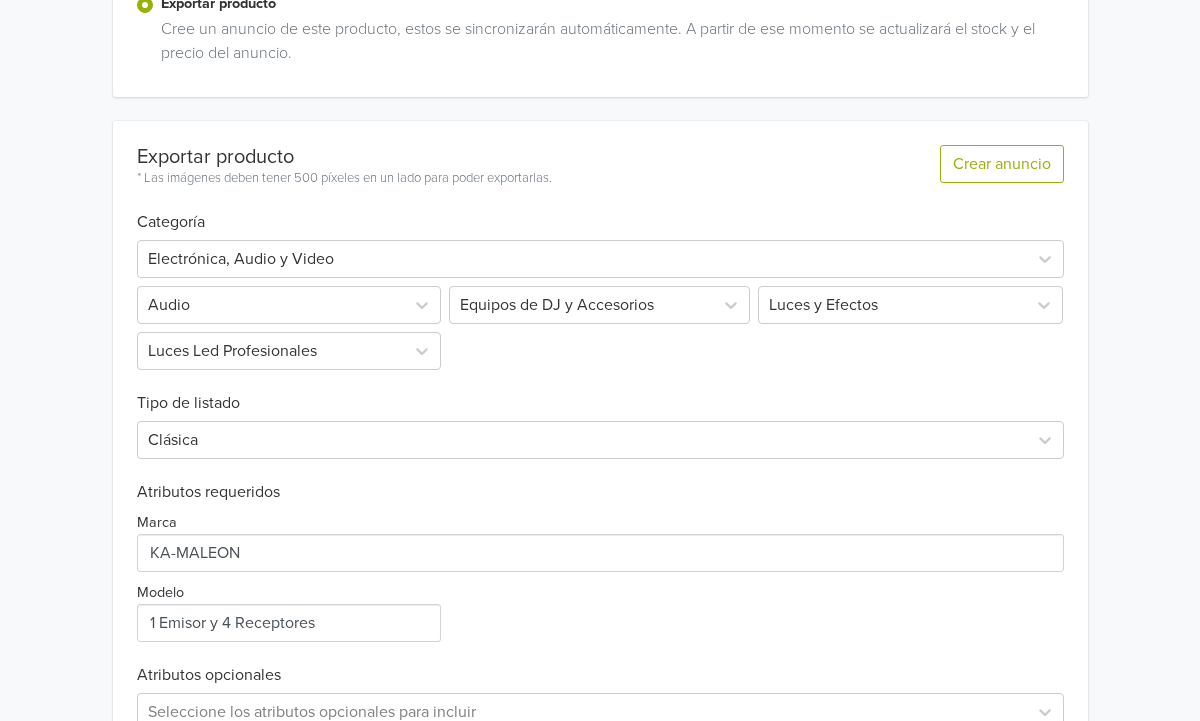 scroll, scrollTop: 590, scrollLeft: 0, axis: vertical 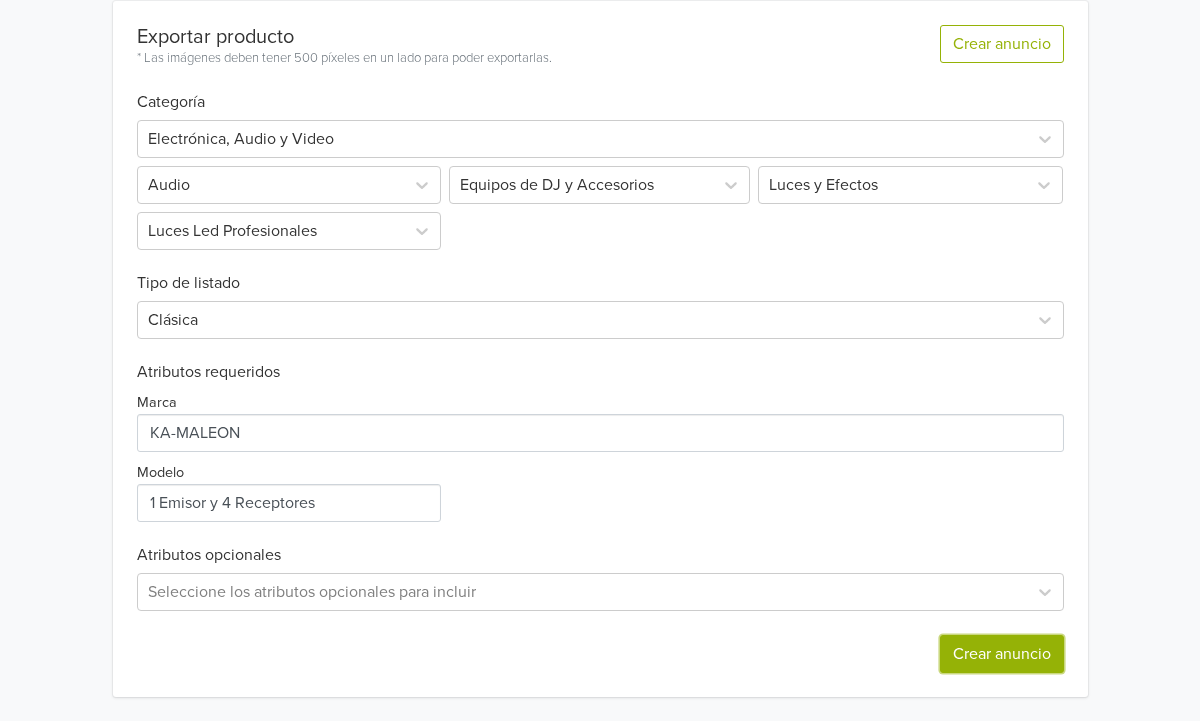 click on "Crear anuncio" at bounding box center [1002, 654] 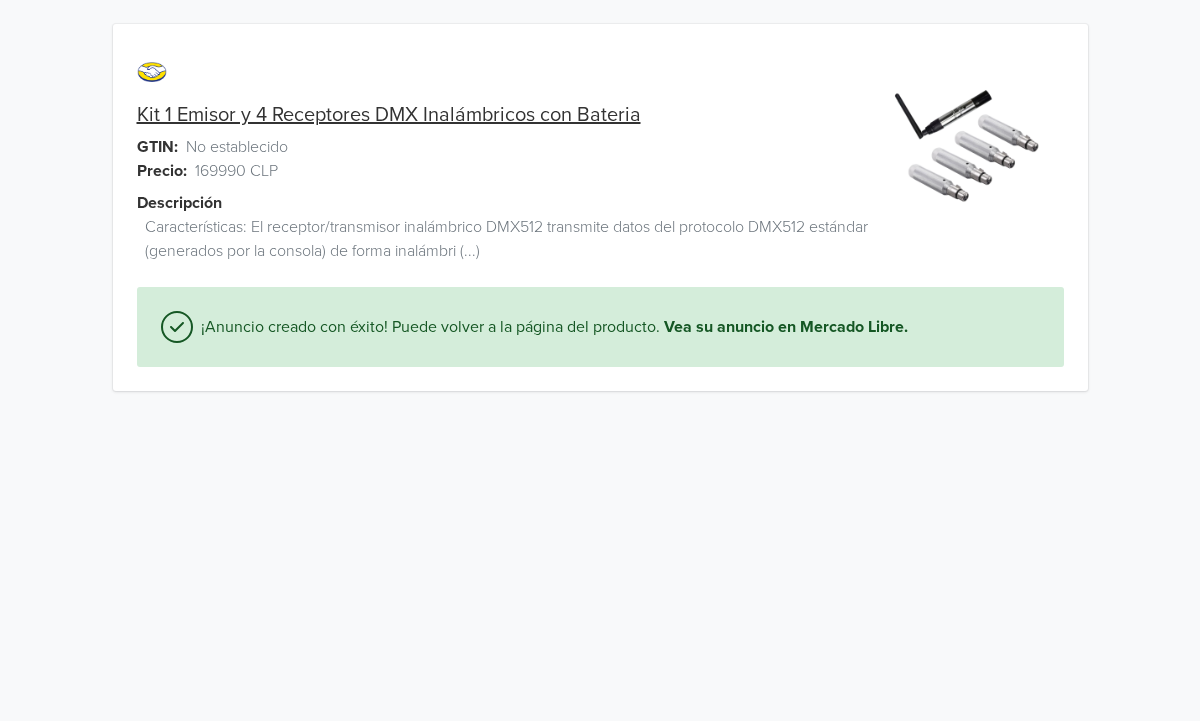 scroll, scrollTop: 0, scrollLeft: 0, axis: both 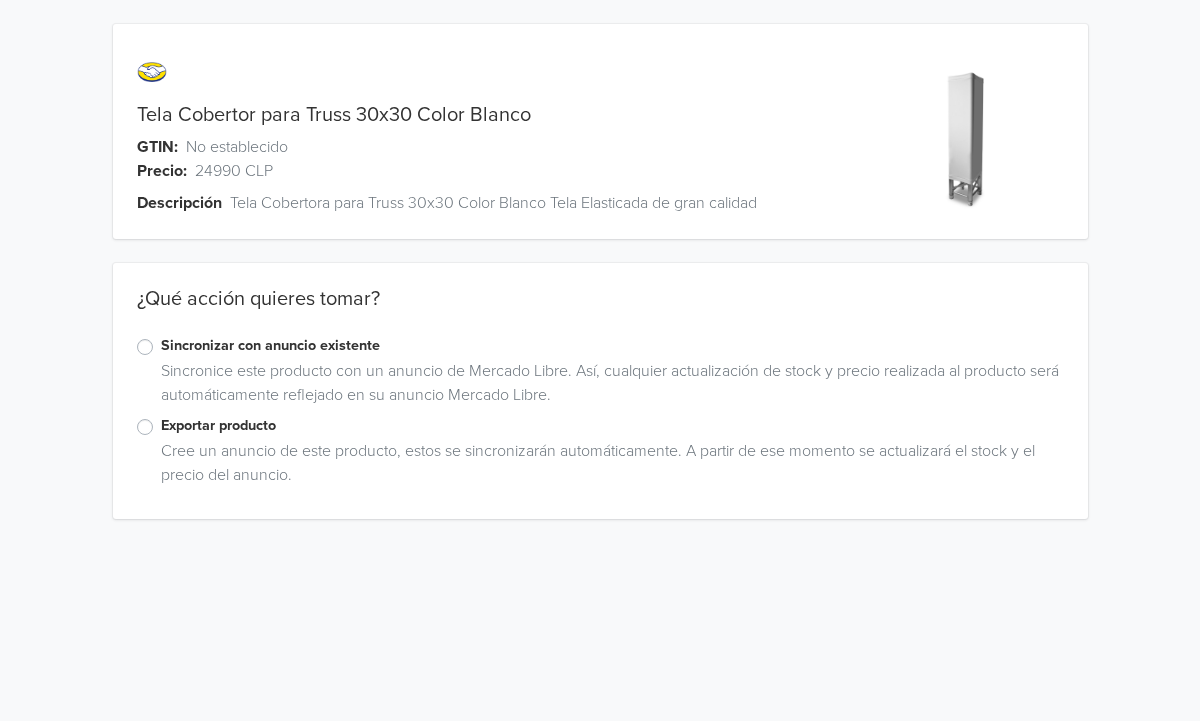 click on "Exportar producto" at bounding box center (612, 426) 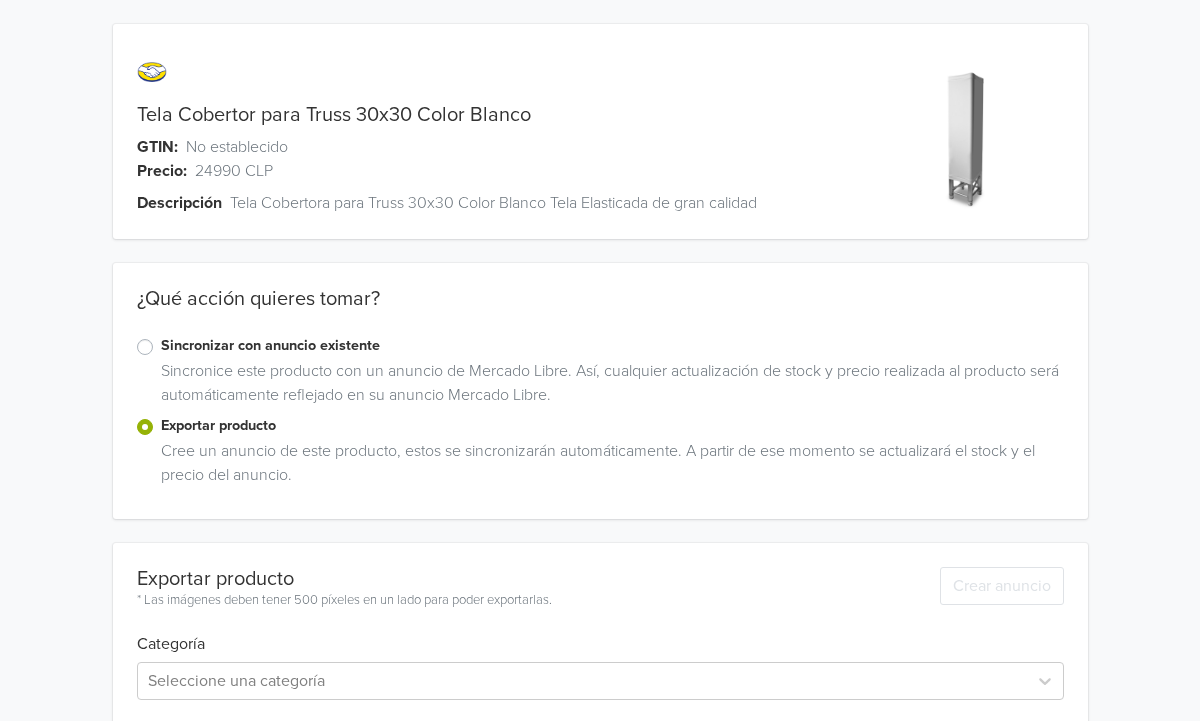 scroll, scrollTop: 88, scrollLeft: 0, axis: vertical 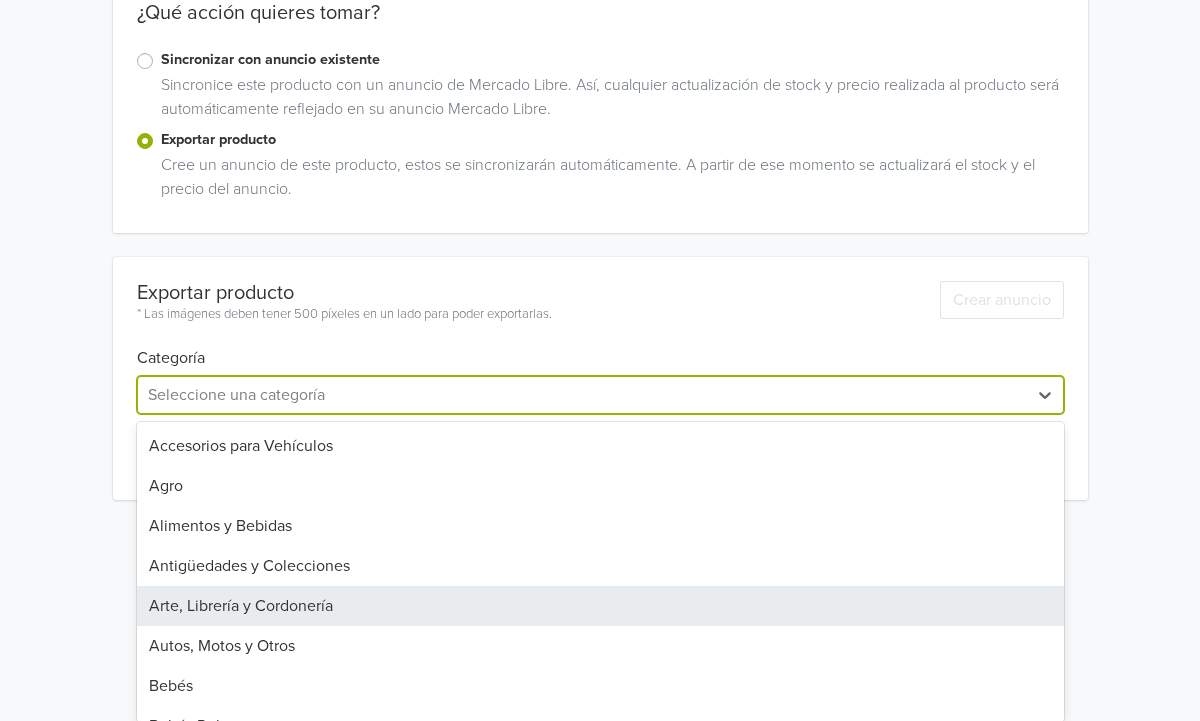click on "Arte, Librería y Cordonería, [NUMBER] of [NUMBER]. [NUMBER] results available. Use Up and Down to choose options, press Enter to select the currently focused option, press Escape to exit the menu, press Tab to select the option and exit the menu. Seleccione una categoría Accesorios para Vehículos Agro Alimentos y Bebidas Antigüedades y Colecciones Arte, Librería y Cordonería Autos, Motos y Otros Bebés Bebés Reborn Belleza y Cuidado Personal Brazos Pitman Carpetas y Álbums Carpetas y Álbums Celulares y Telefonía Computación Consolas y Videojuegos Construcción Cámaras y Accesorios Deportes y Fitness Electrodomésticos Electrónica, Audio y Video Entradas para Eventos Herramientas Hogar y Muebles Industrias y Oficinas Inmuebles Instrumentos Musicales Juegos y Juguetes Libros, Revistas y Comics Mascotas Máscaras para Cejas Máscaras para Cejas Máscaras para Cejas Música y Películas Orejas Otras Categorías Relojes y Joyas Salud y Equipamiento Médico Sellos Principales Traseros Servicios Switches" at bounding box center [600, 395] 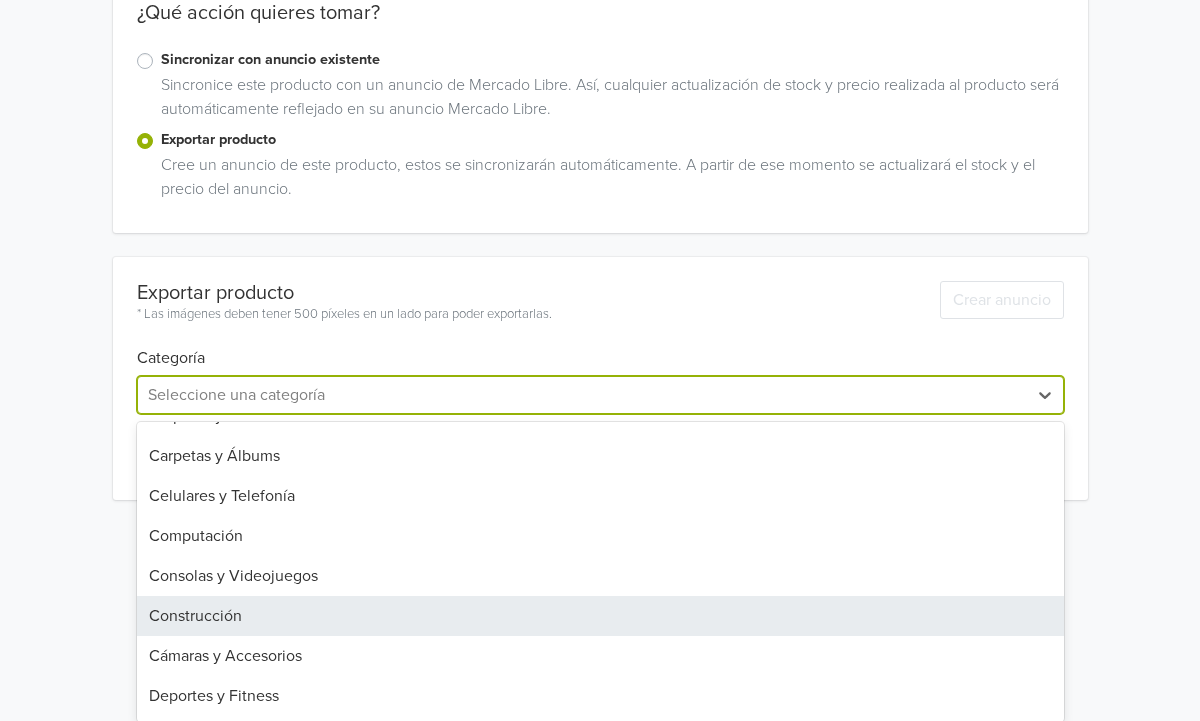 scroll, scrollTop: 439, scrollLeft: 0, axis: vertical 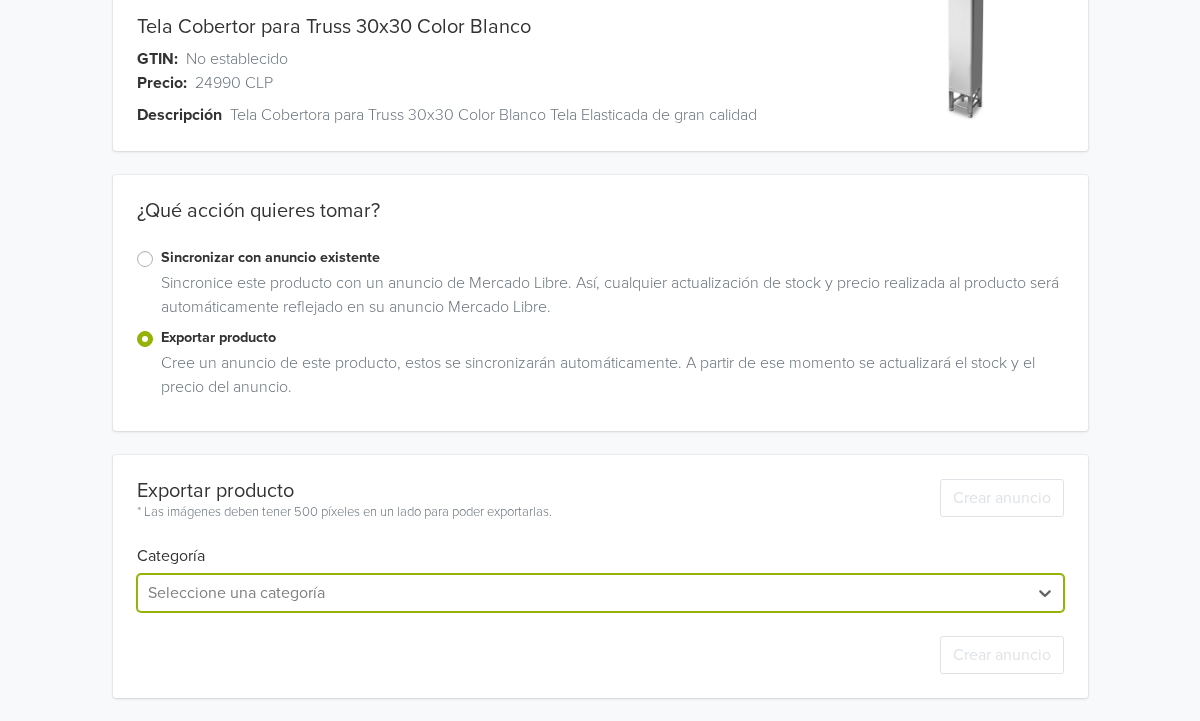 click on "option , selected. Select is focused ,type to refine list, press Down to open the menu,  Seleccione una categoría" at bounding box center (600, 593) 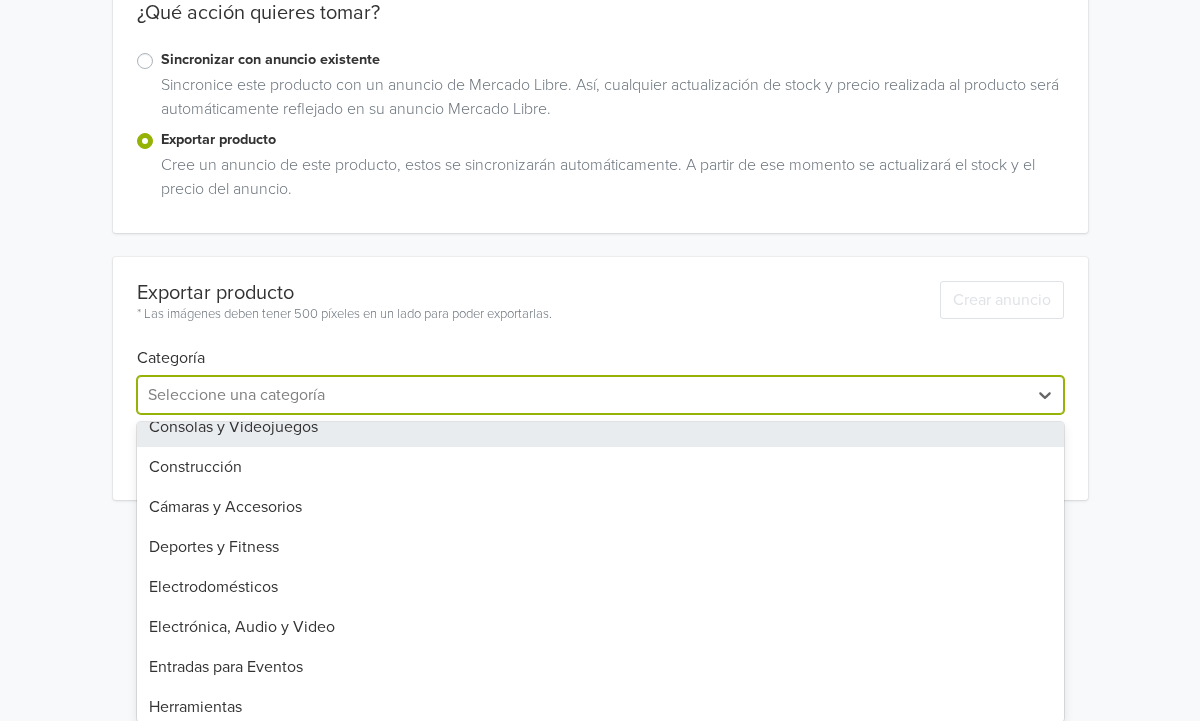scroll, scrollTop: 586, scrollLeft: 0, axis: vertical 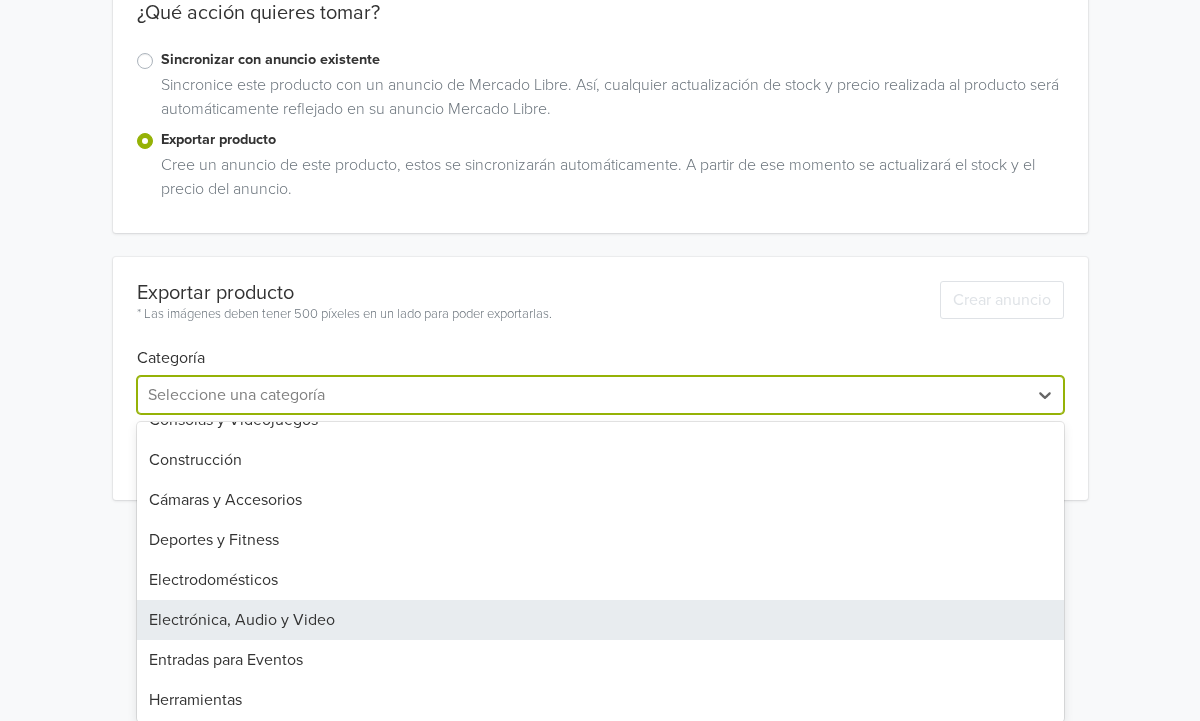 click on "Electrónica, Audio y Video" at bounding box center (600, 620) 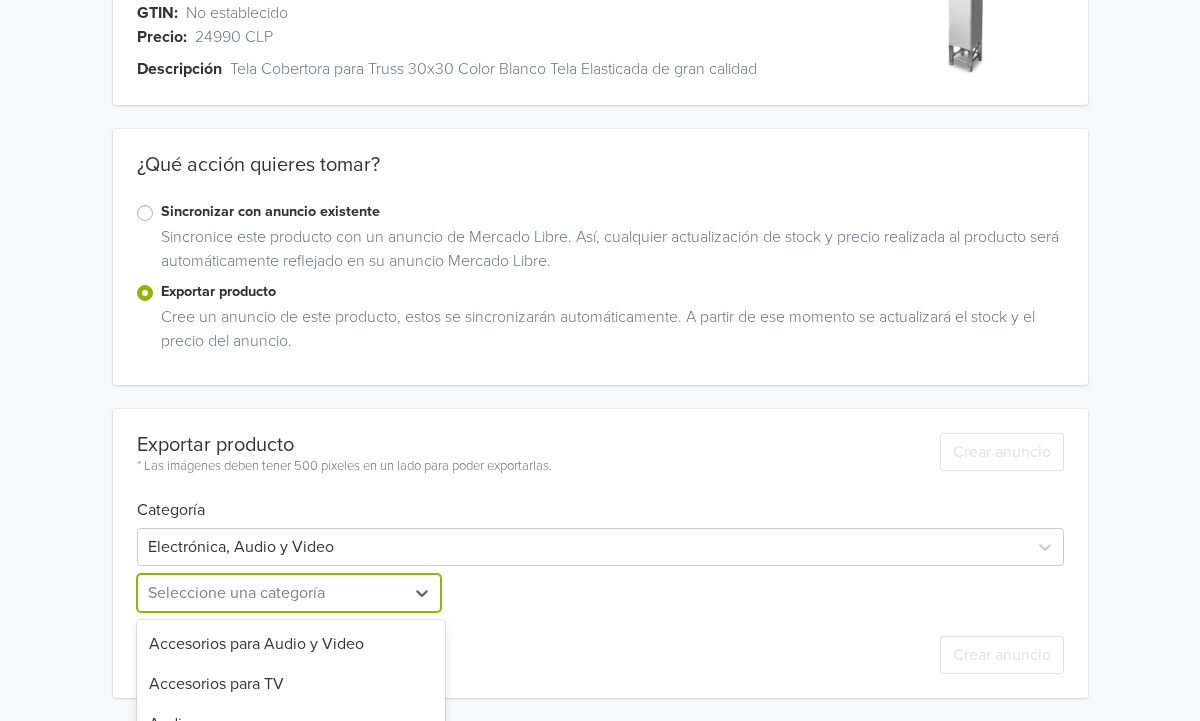 scroll, scrollTop: 332, scrollLeft: 0, axis: vertical 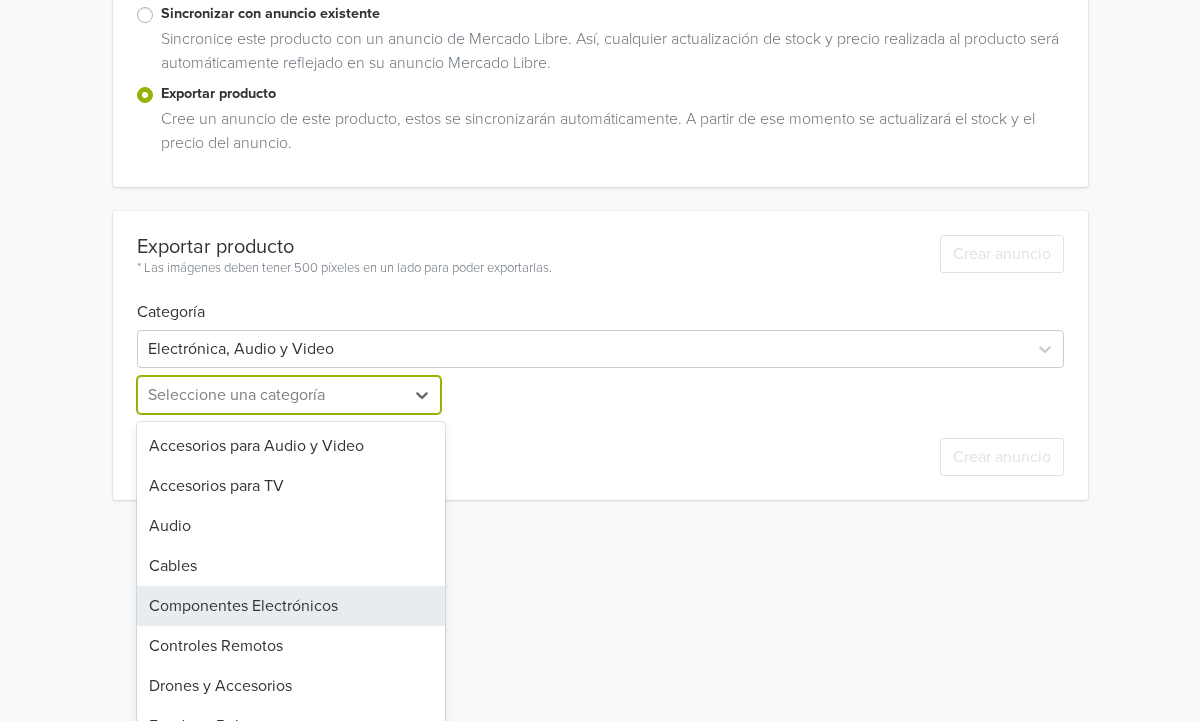 click on "Componentes Electrónicos, 5 of 15. 15 results available. Use Up and Down to choose options, press Enter to select the currently focused option, press Escape to exit the menu, press Tab to select the option and exit the menu. Seleccione una categoría Accesorios para Audio y Video Accesorios para TV Audio Cables Componentes Electrónicos Controles Remotos Drones y Accesorios Fundas y Bolsos Media Streaming Otros Pilas y Cargadores Proyectores y Telones Repuestos para TV Televisores Video" at bounding box center [291, 395] 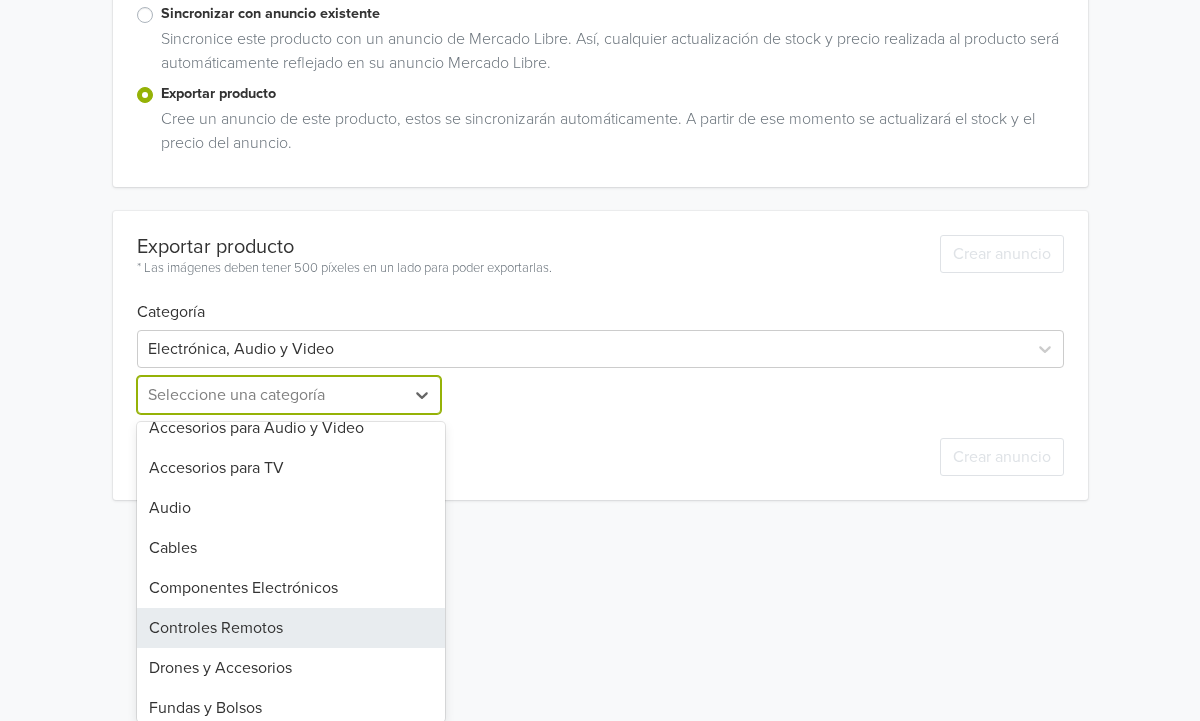 scroll, scrollTop: 17, scrollLeft: 0, axis: vertical 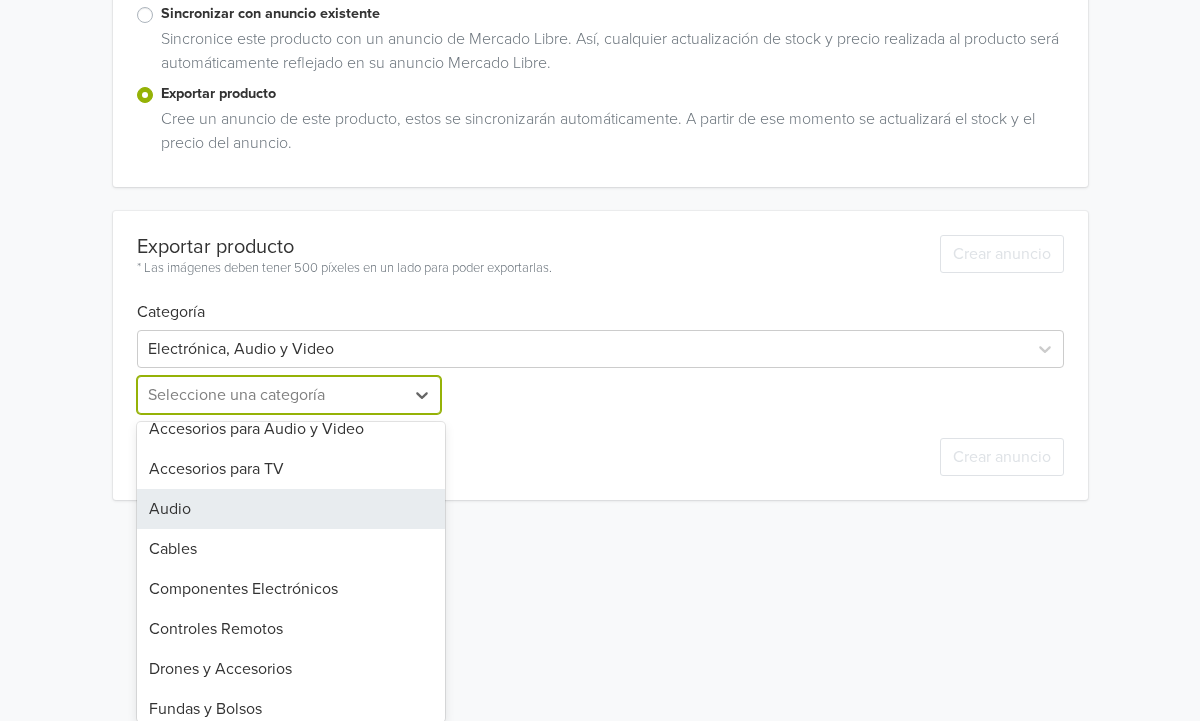 click on "Audio" at bounding box center [291, 509] 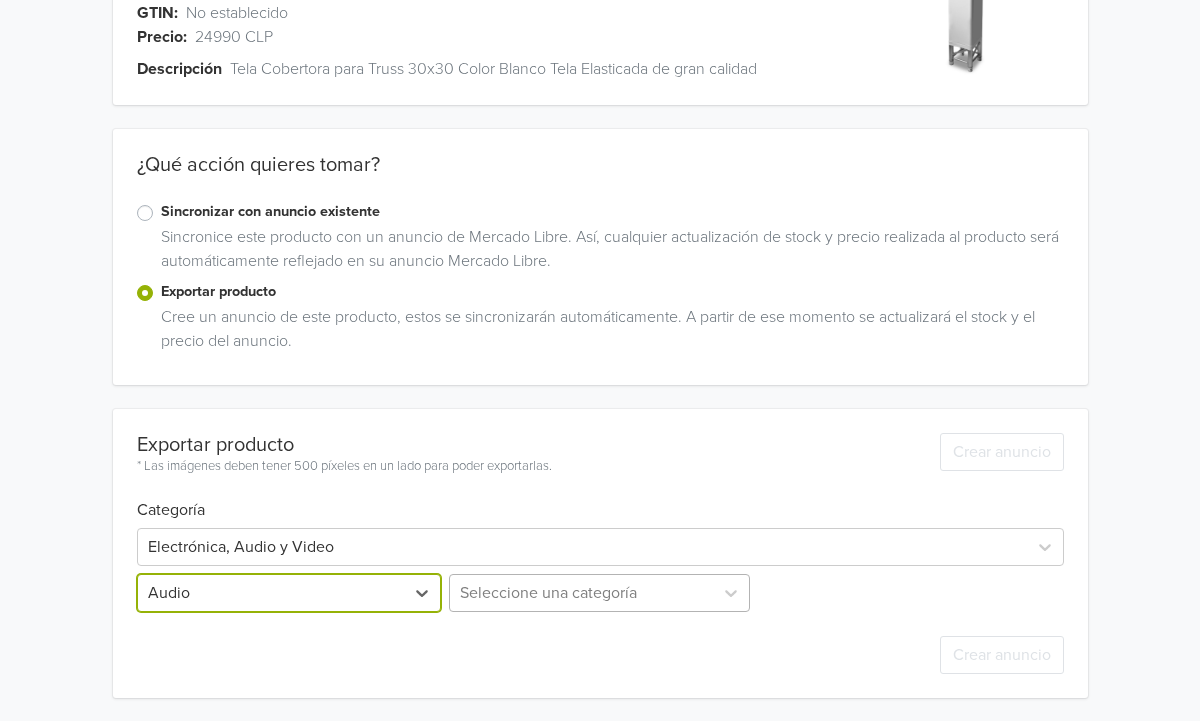 scroll, scrollTop: 332, scrollLeft: 0, axis: vertical 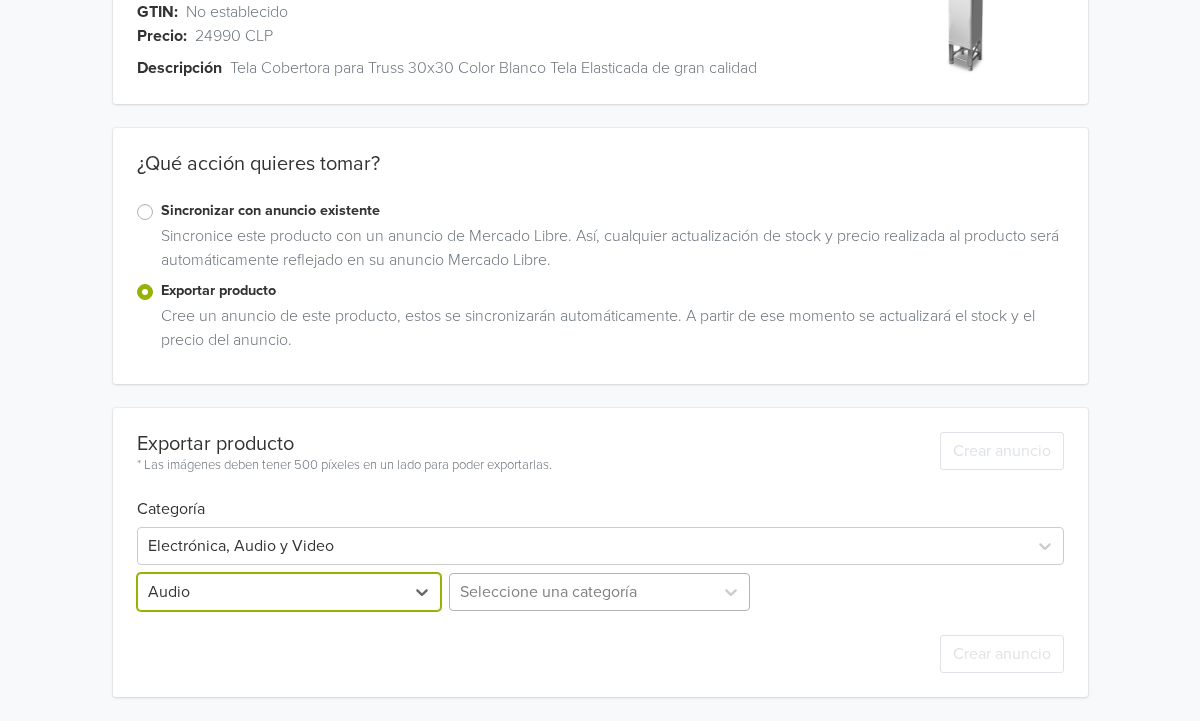 click on "Seleccione una categoría" at bounding box center [599, 592] 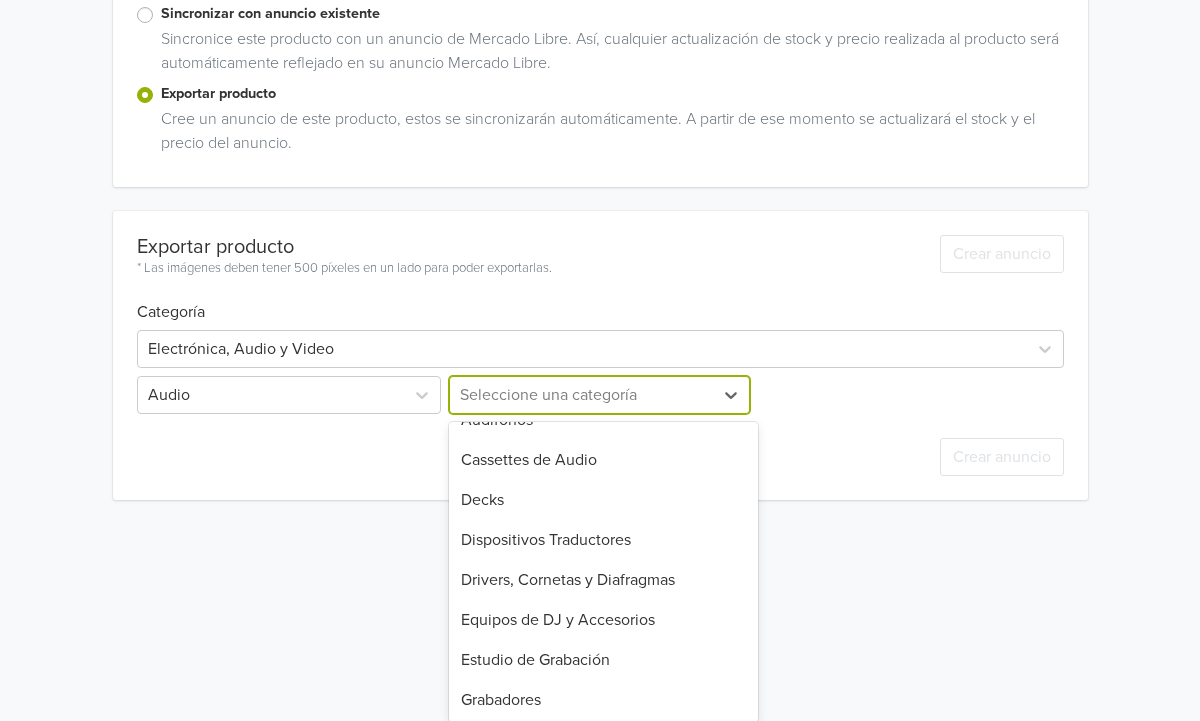 scroll, scrollTop: 157, scrollLeft: 0, axis: vertical 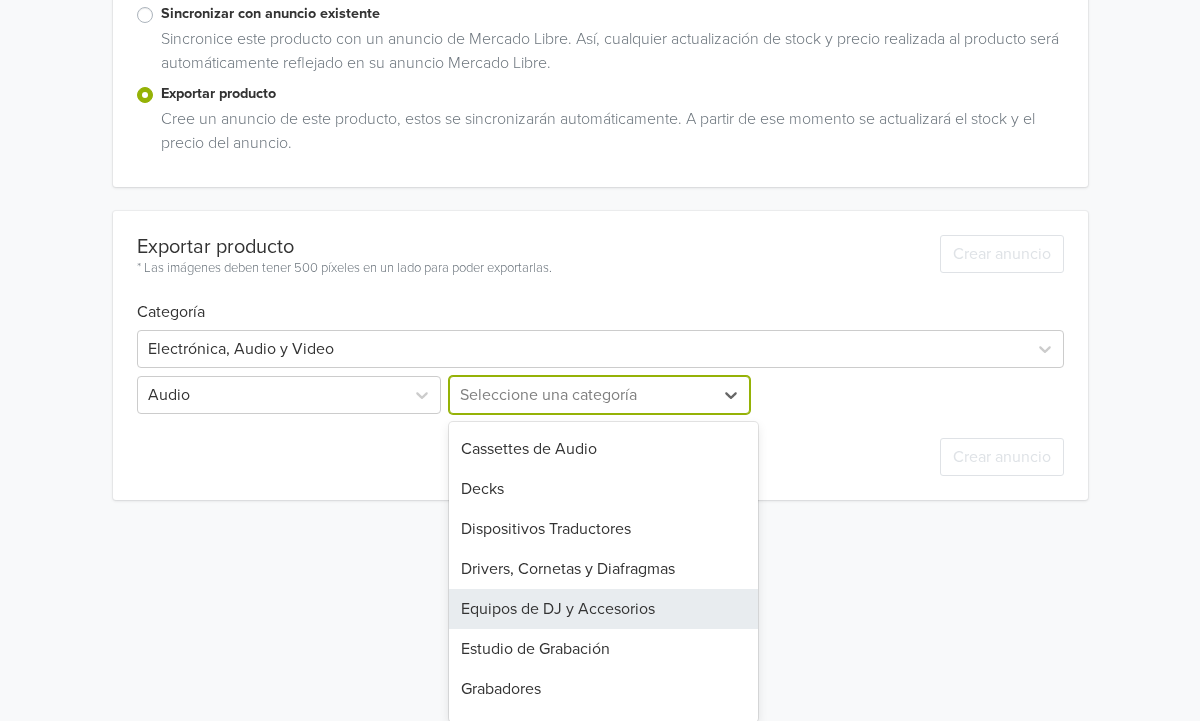 click on "Equipos de DJ y Accesorios" at bounding box center [603, 609] 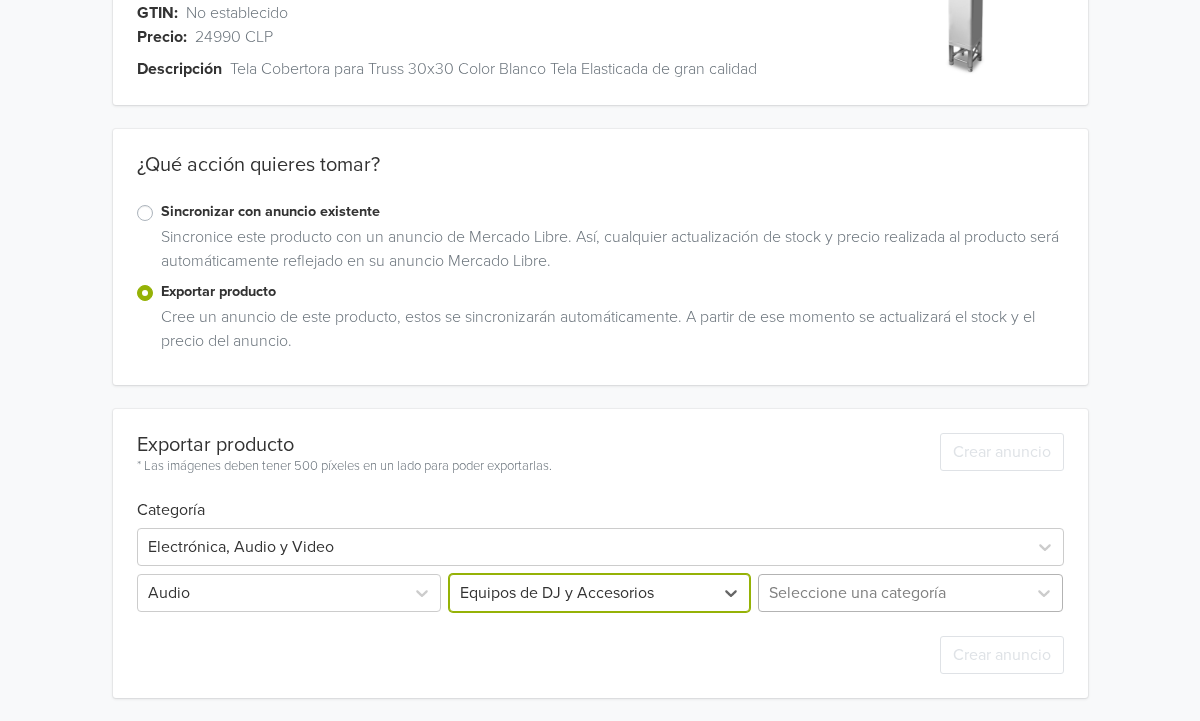 click on "Seleccione una categoría" at bounding box center [908, 593] 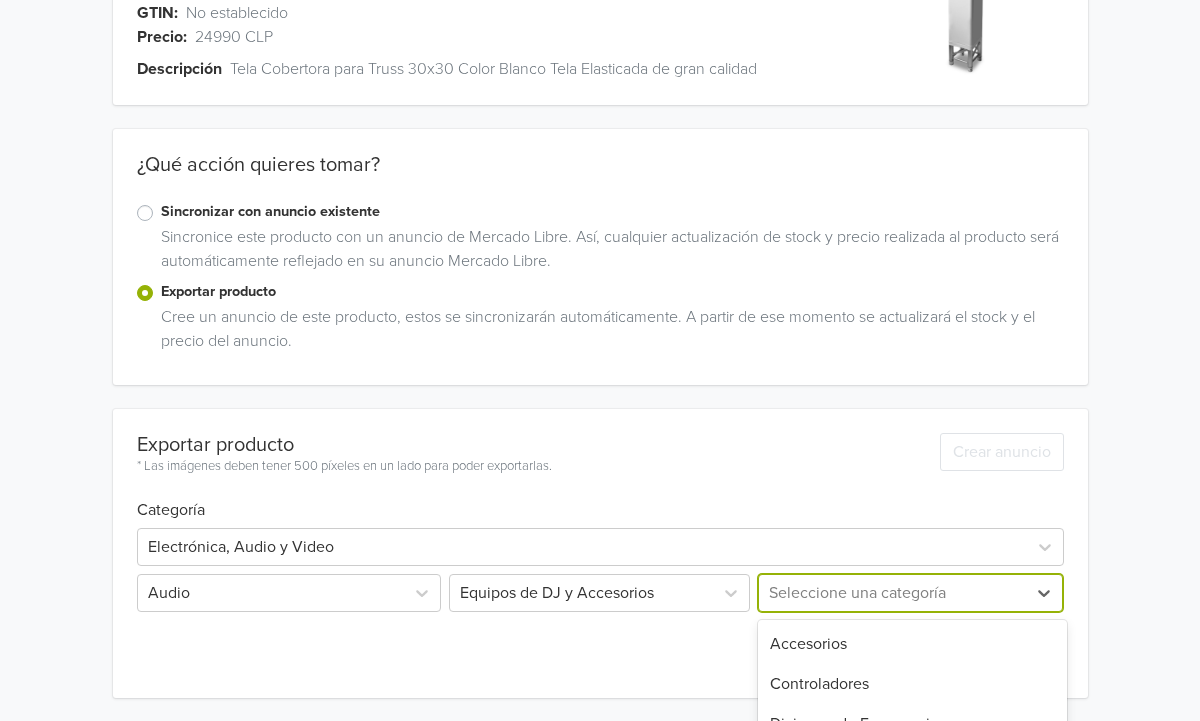 scroll, scrollTop: 332, scrollLeft: 0, axis: vertical 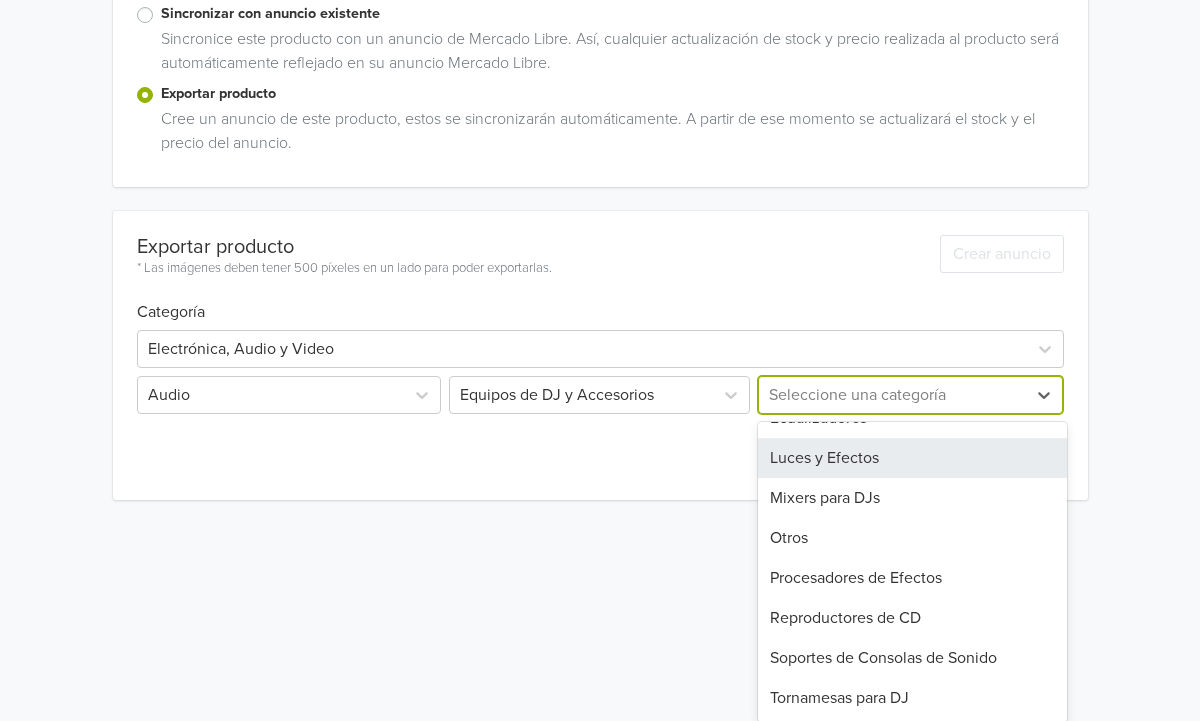 click on "Luces y Efectos" at bounding box center [912, 458] 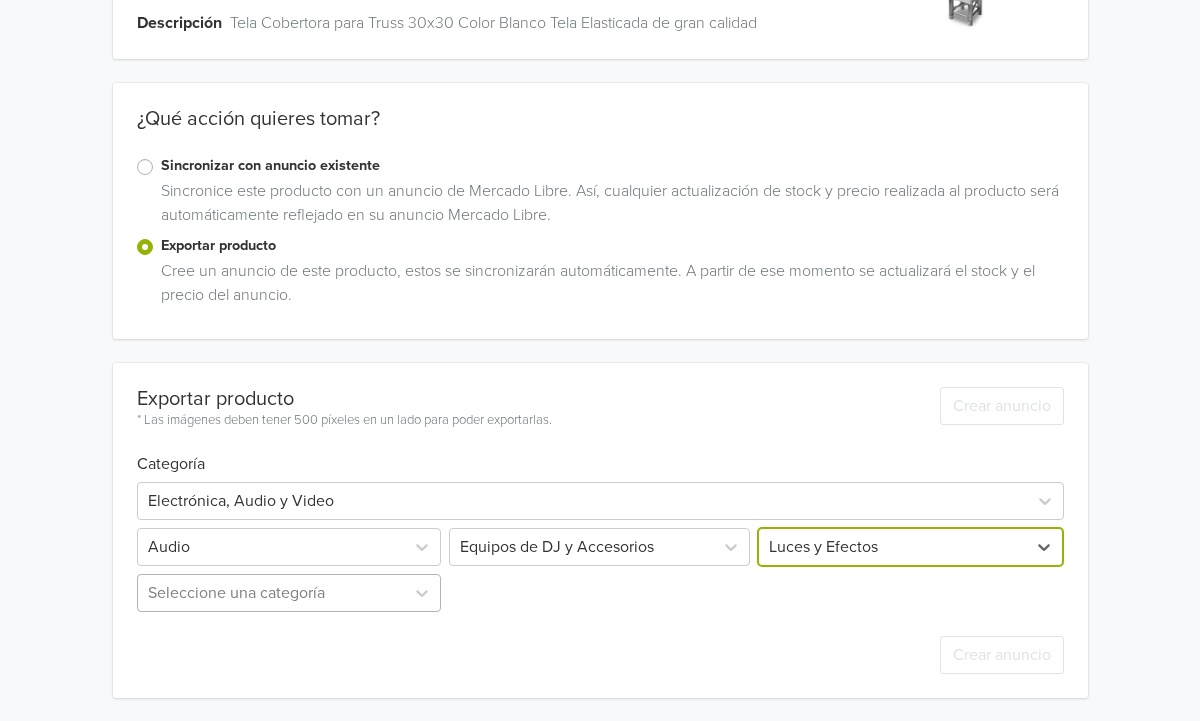 click on "Seleccione una categoría" at bounding box center [291, 593] 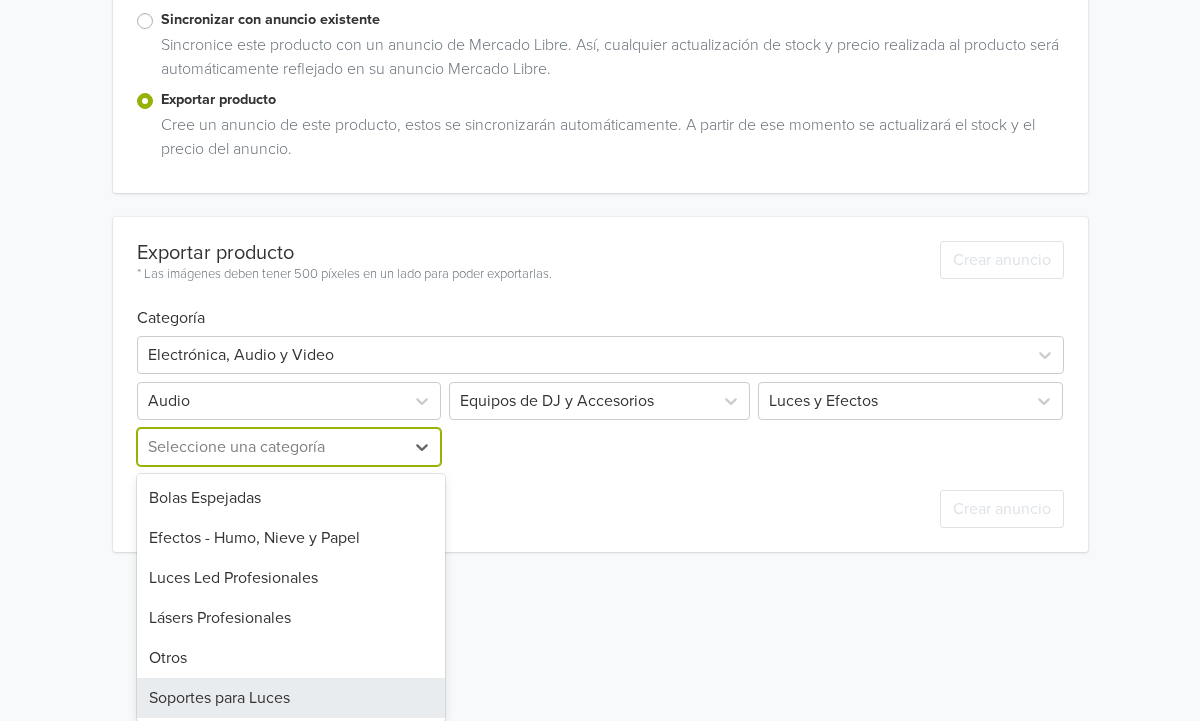 click on "Soportes para Luces" at bounding box center (291, 698) 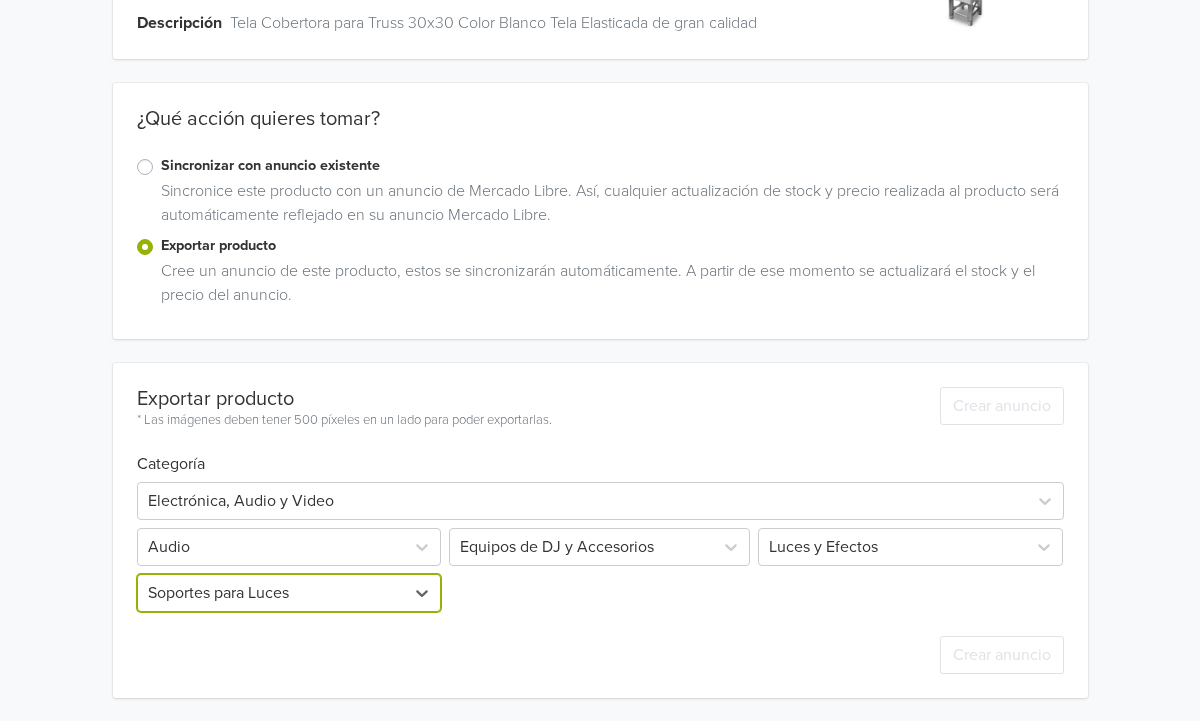 click on "Electrónica, Audio y Video Audio Equipos de DJ y Accesorios Luces y Efectos option Soportes para Luces, selected. Soportes para Luces" at bounding box center [600, 543] 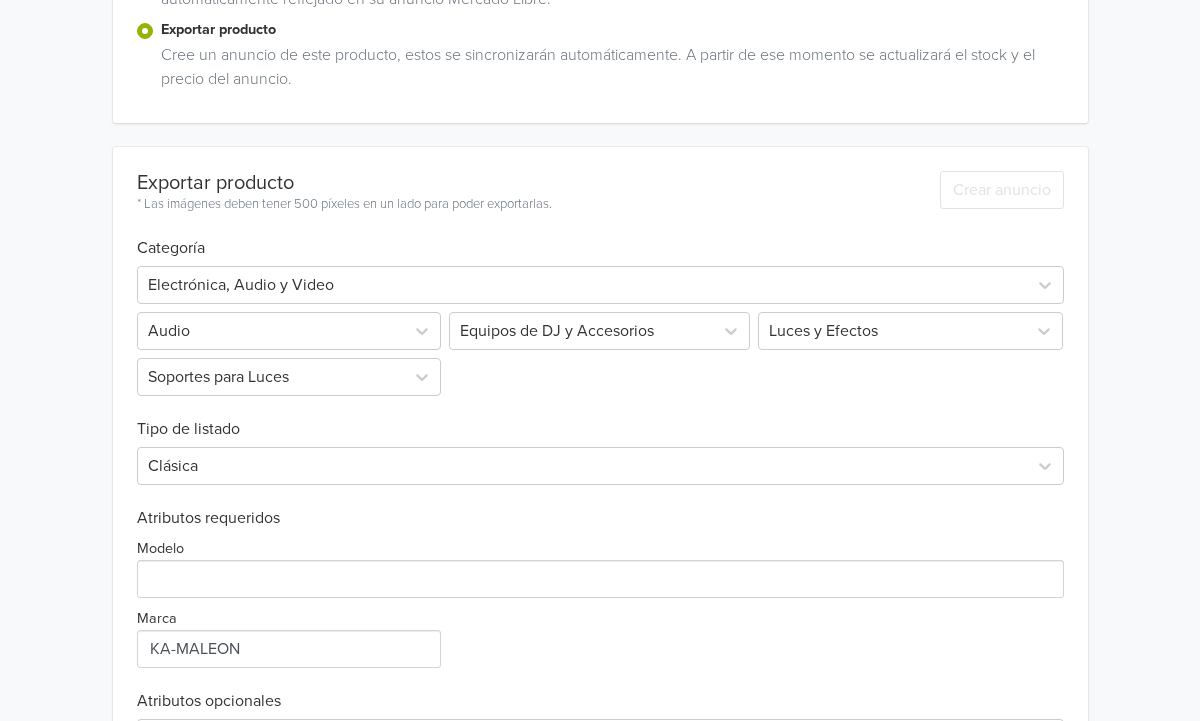 scroll, scrollTop: 542, scrollLeft: 0, axis: vertical 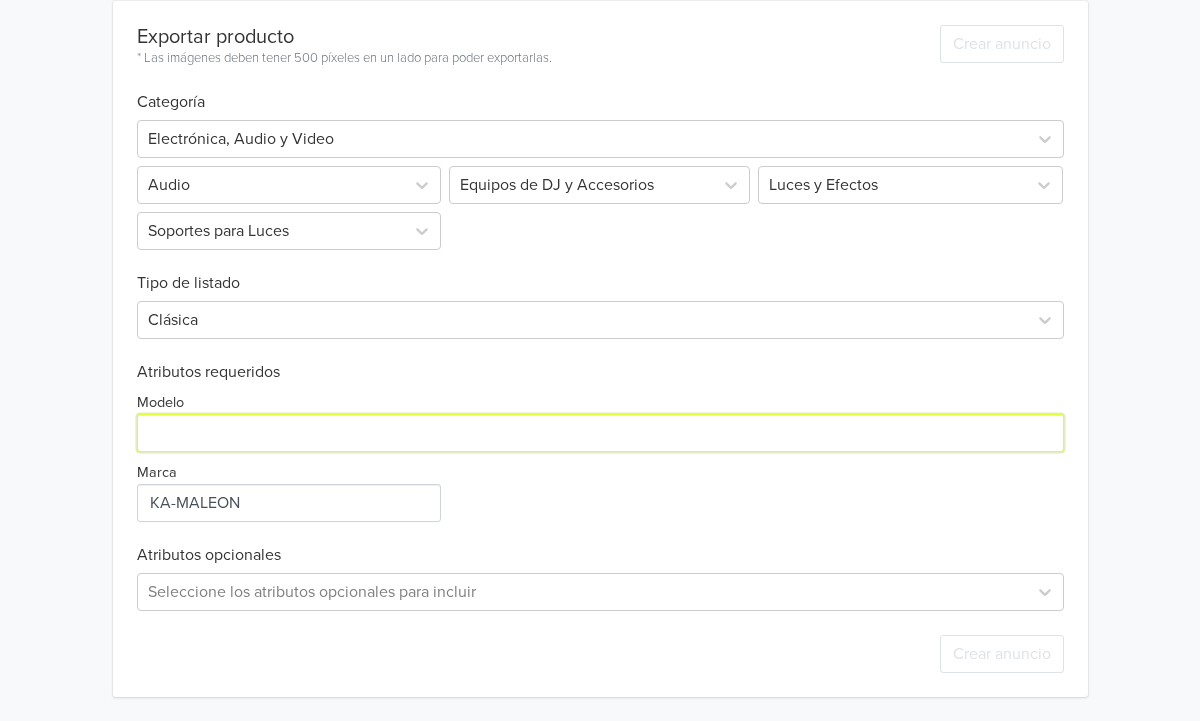 click on "Modelo" at bounding box center (600, 433) 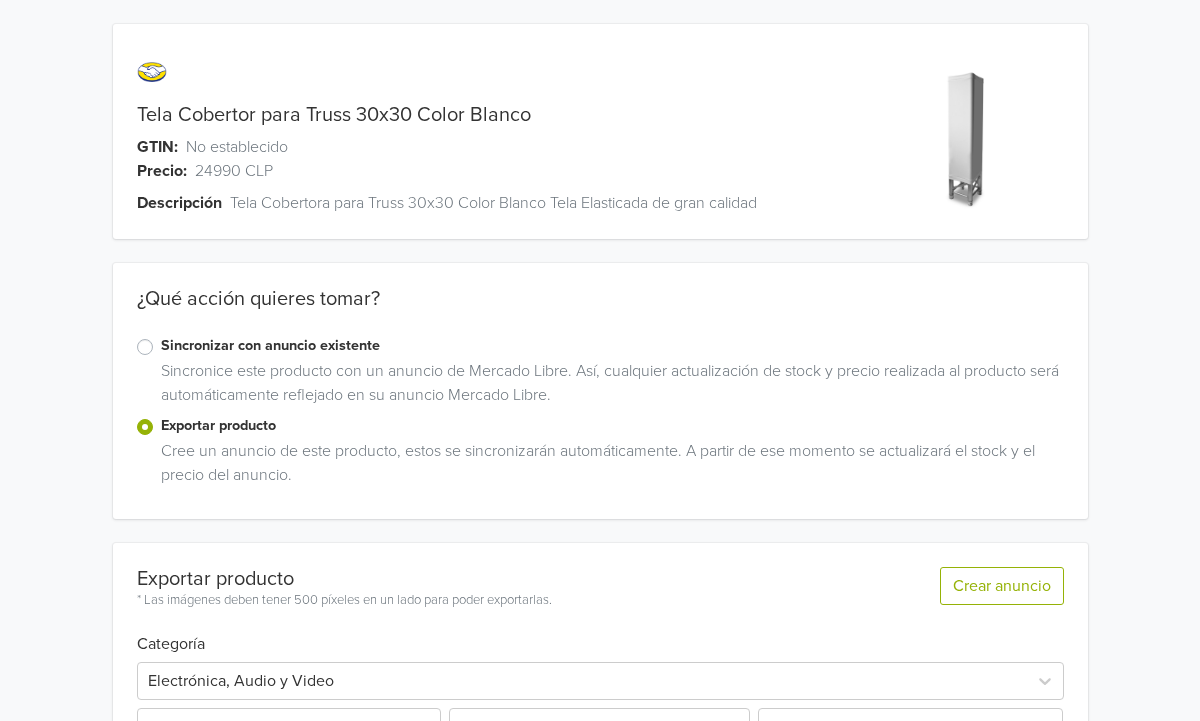 scroll, scrollTop: 542, scrollLeft: 0, axis: vertical 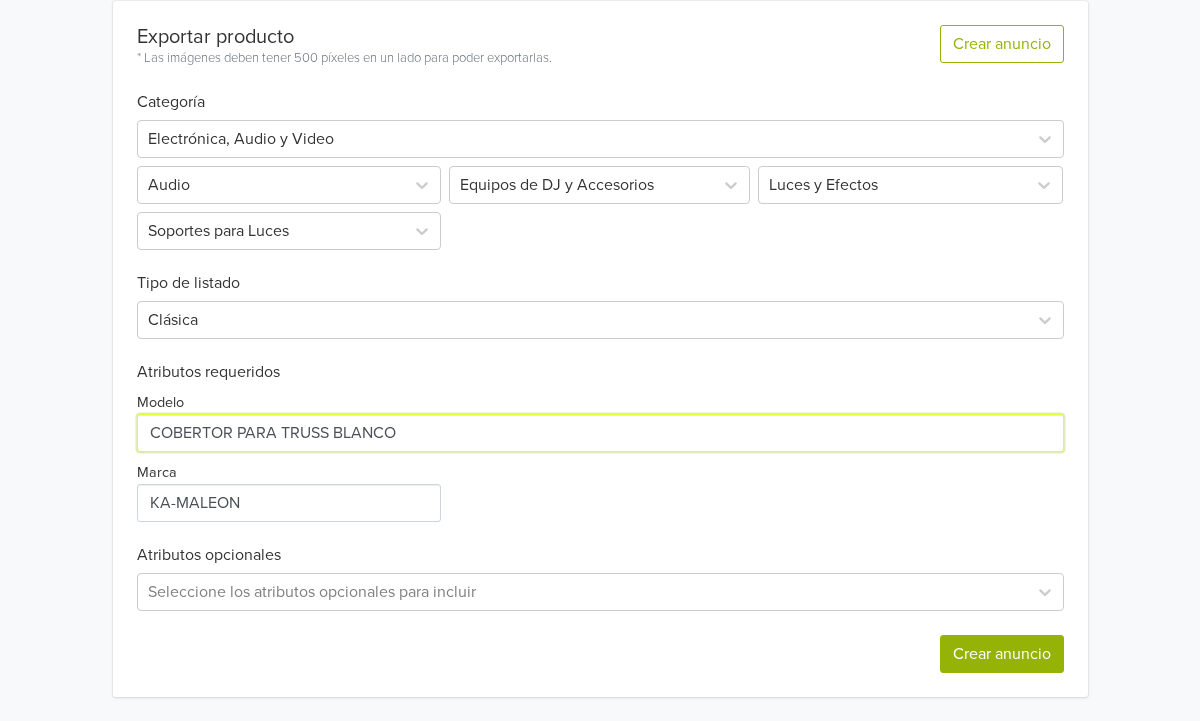 type on "COBERTOR PARA TRUSS BLANCO" 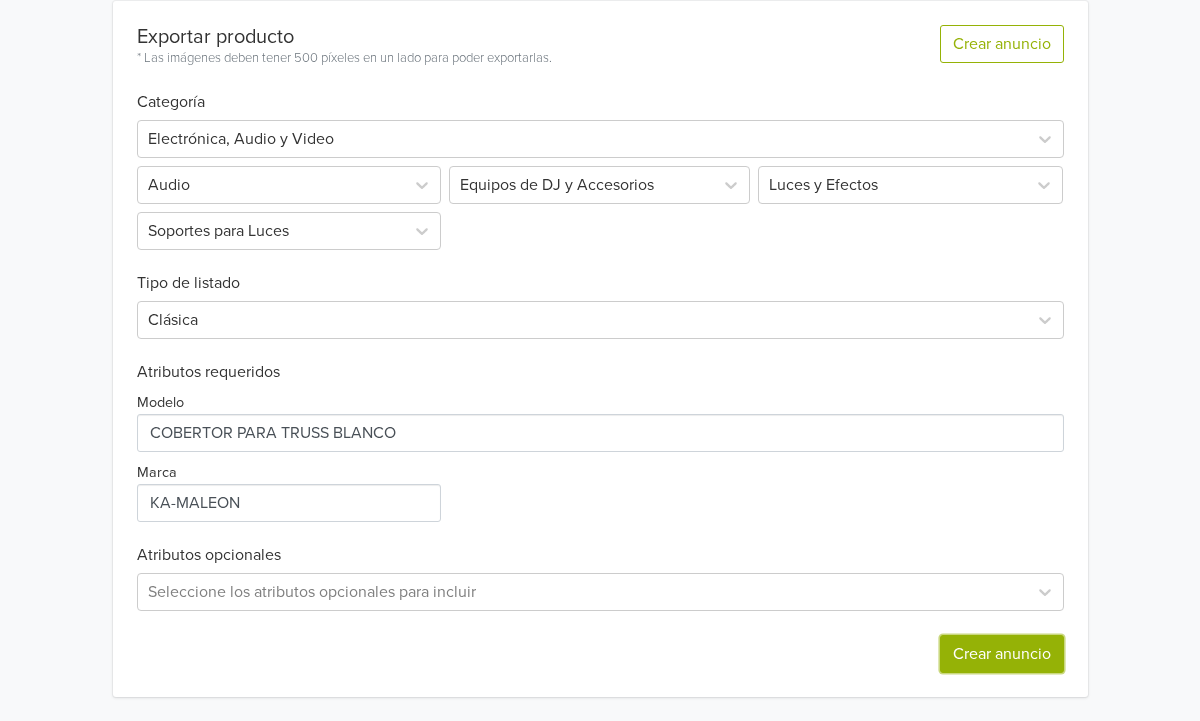 click on "Crear anuncio" at bounding box center (1002, 654) 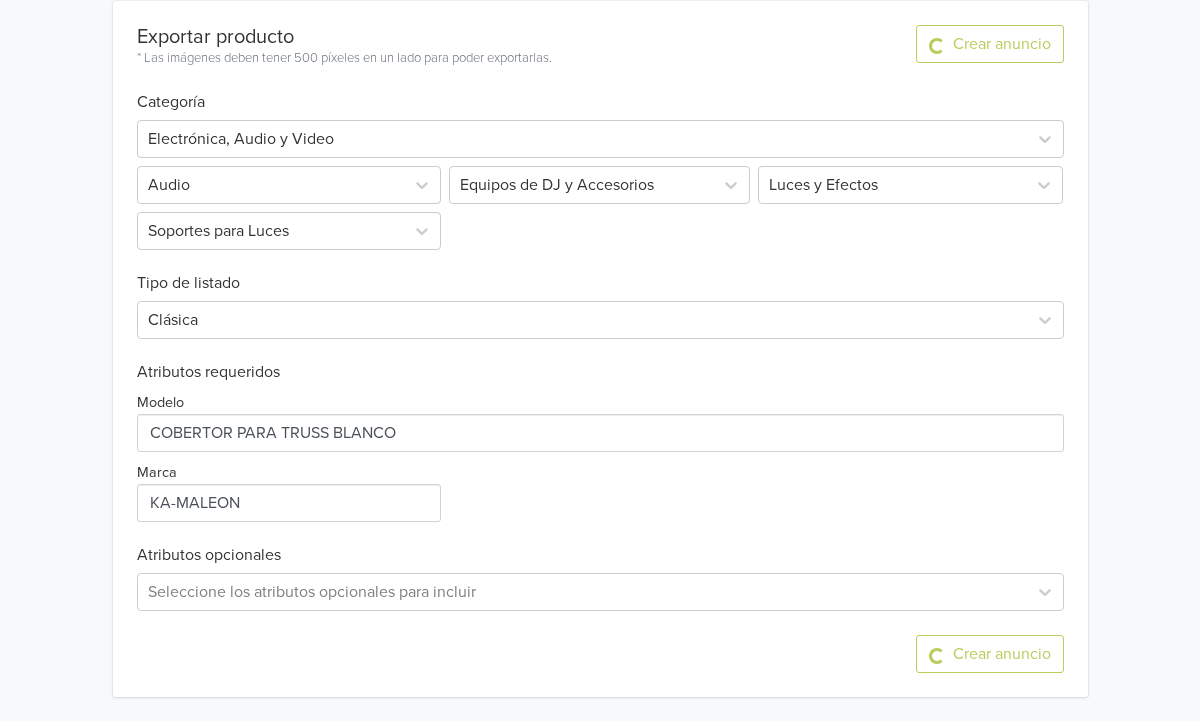 scroll, scrollTop: 0, scrollLeft: 0, axis: both 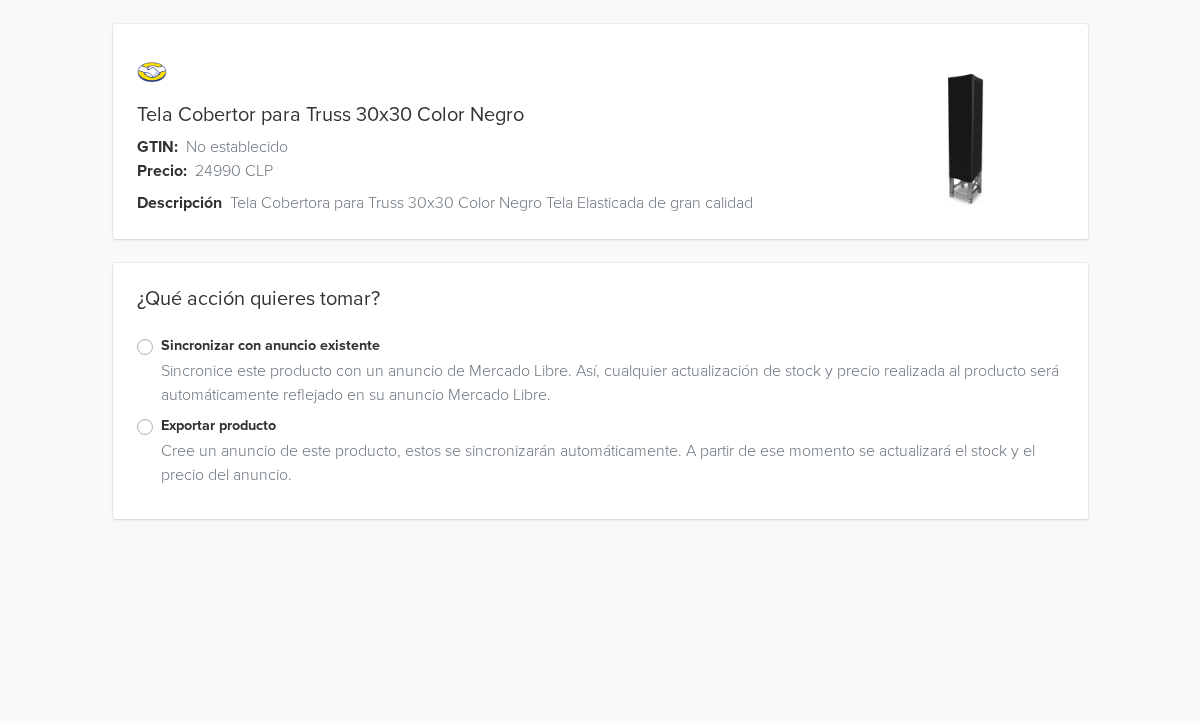click on "Exportar producto" at bounding box center (612, 426) 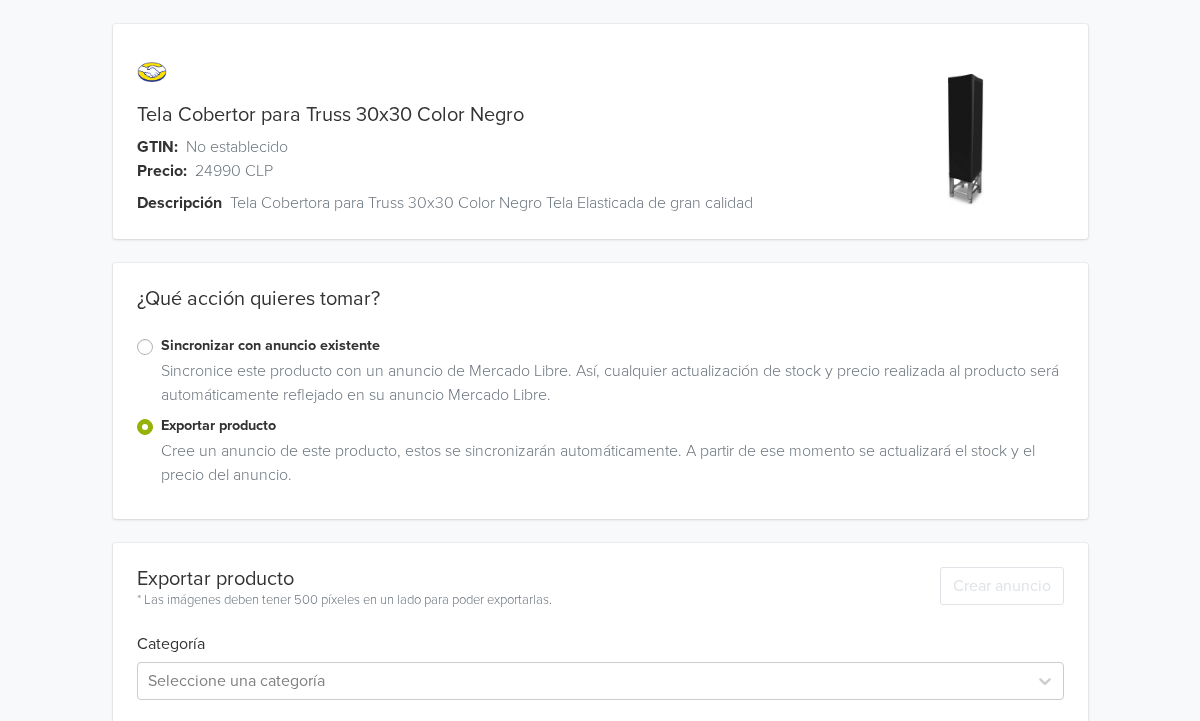 scroll, scrollTop: 88, scrollLeft: 0, axis: vertical 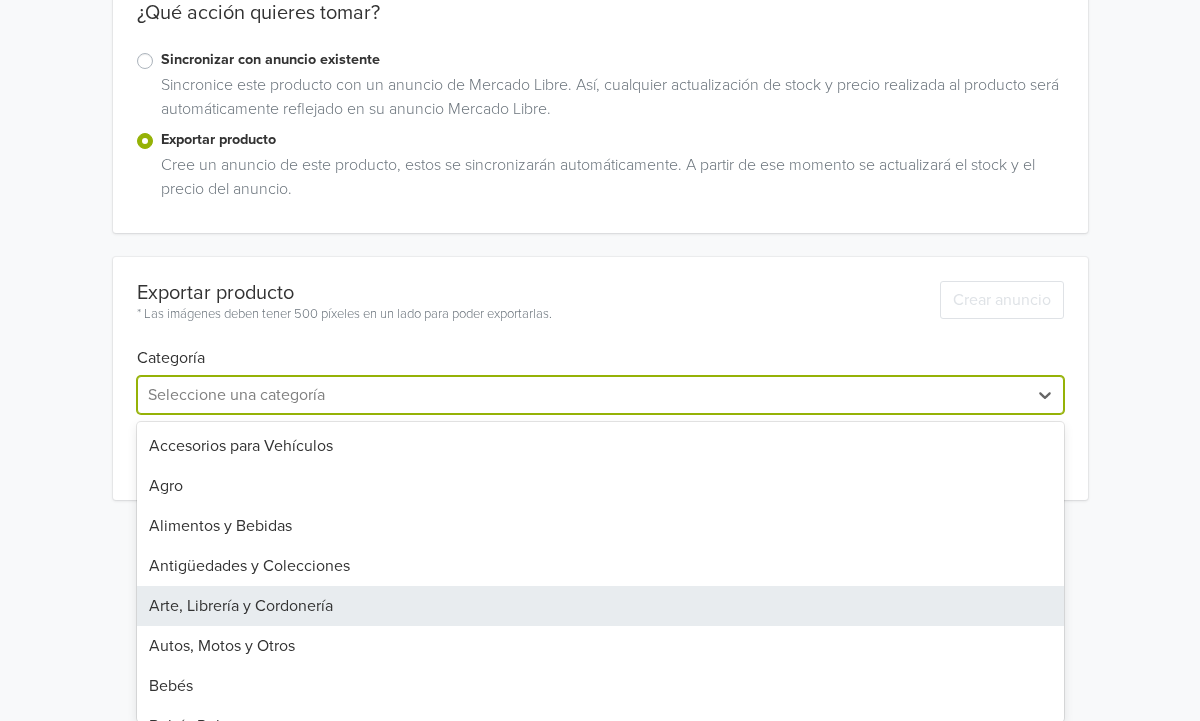 click on "Arte, Librería y Cordonería, 5 of 42. 42 results available. Use Up and Down to choose options, press Enter to select the currently focused option, press Escape to exit the menu, press Tab to select the option and exit the menu. Seleccione una categoría Accesorios para Vehículos Agro Alimentos y Bebidas Antigüedades y Colecciones Arte, Librería y Cordonería Autos, Motos y Otros Bebés Bebés Reborn Belleza y Cuidado Personal Brazos Pitman Carpetas y Álbums Carpetas y Álbums Celulares y Telefonía Computación Consolas y Videojuegos Construcción Cámaras y Accesorios Deportes y Fitness  Electrodomésticos Electrónica, Audio y Video Entradas para Eventos Herramientas Hogar y Muebles Industrias y Oficinas Inmuebles Instrumentos Musicales Juegos y Juguetes Libros, Revistas y Comics Mascotas Máscaras para Cejas Máscaras para Cejas Máscaras para Cejas Música y Películas Orejas Otras Categorías Relojes y Joyas Salud y Equipamiento Médico Sellos Principales Traseros Servicios Switches" at bounding box center [600, 395] 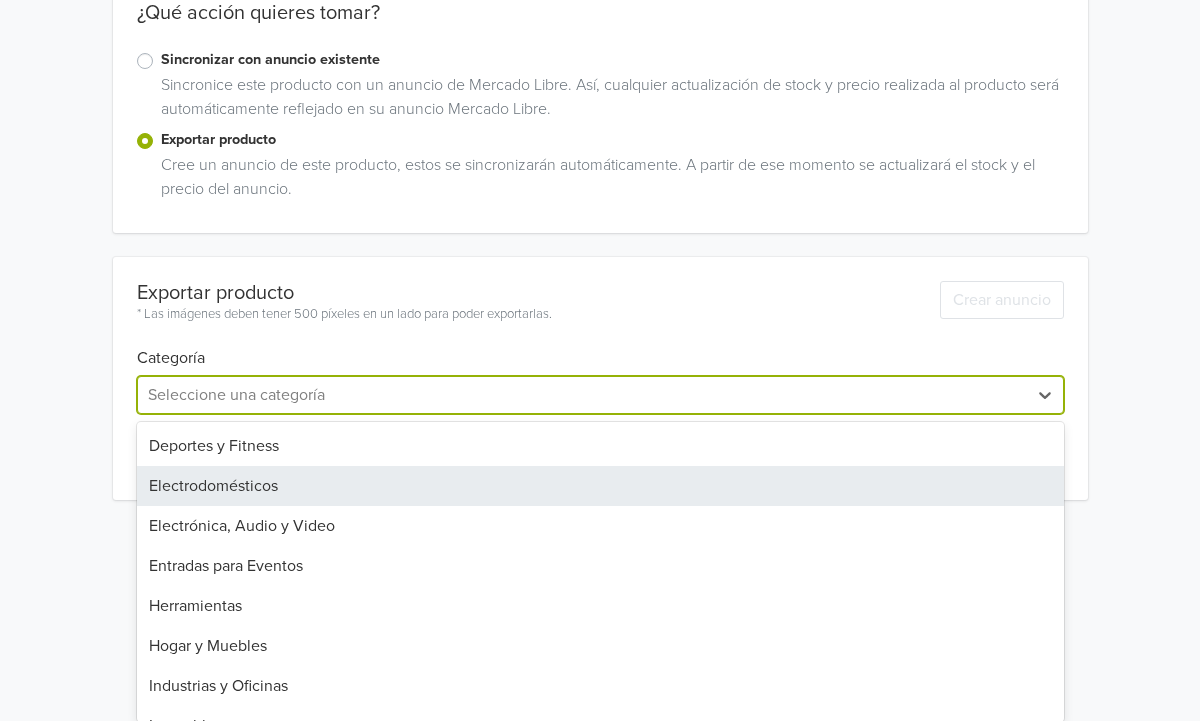 scroll, scrollTop: 681, scrollLeft: 0, axis: vertical 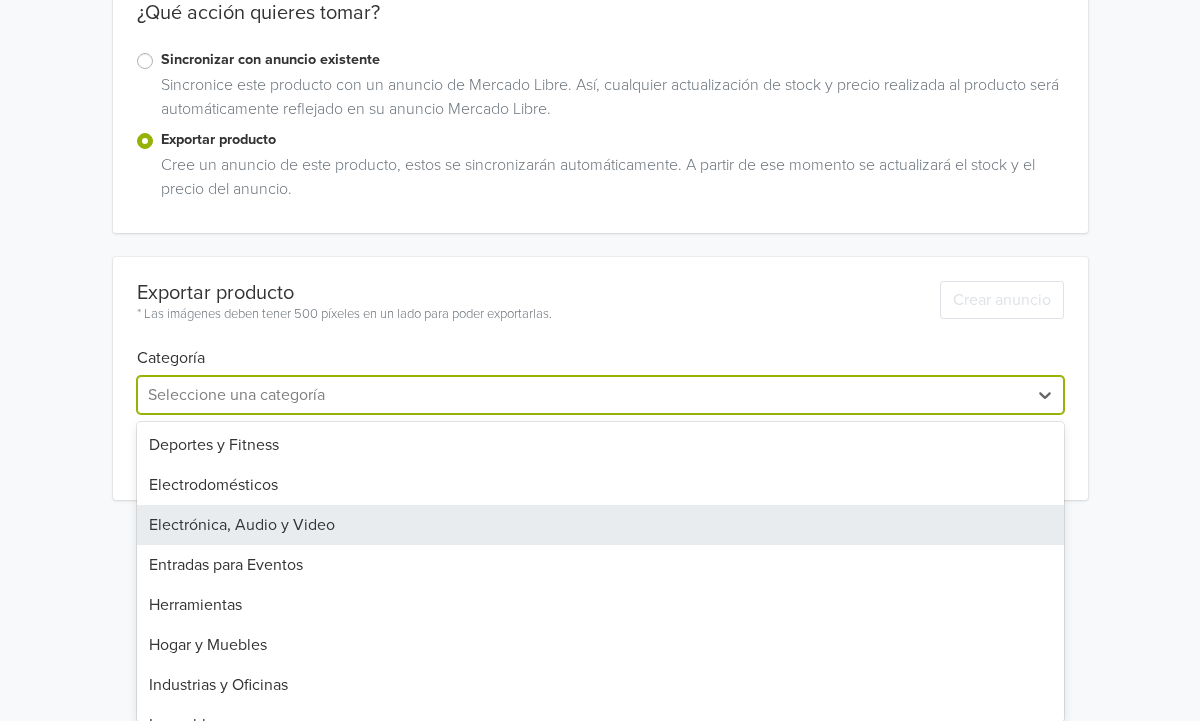 click on "Electrónica, Audio y Video" at bounding box center (600, 525) 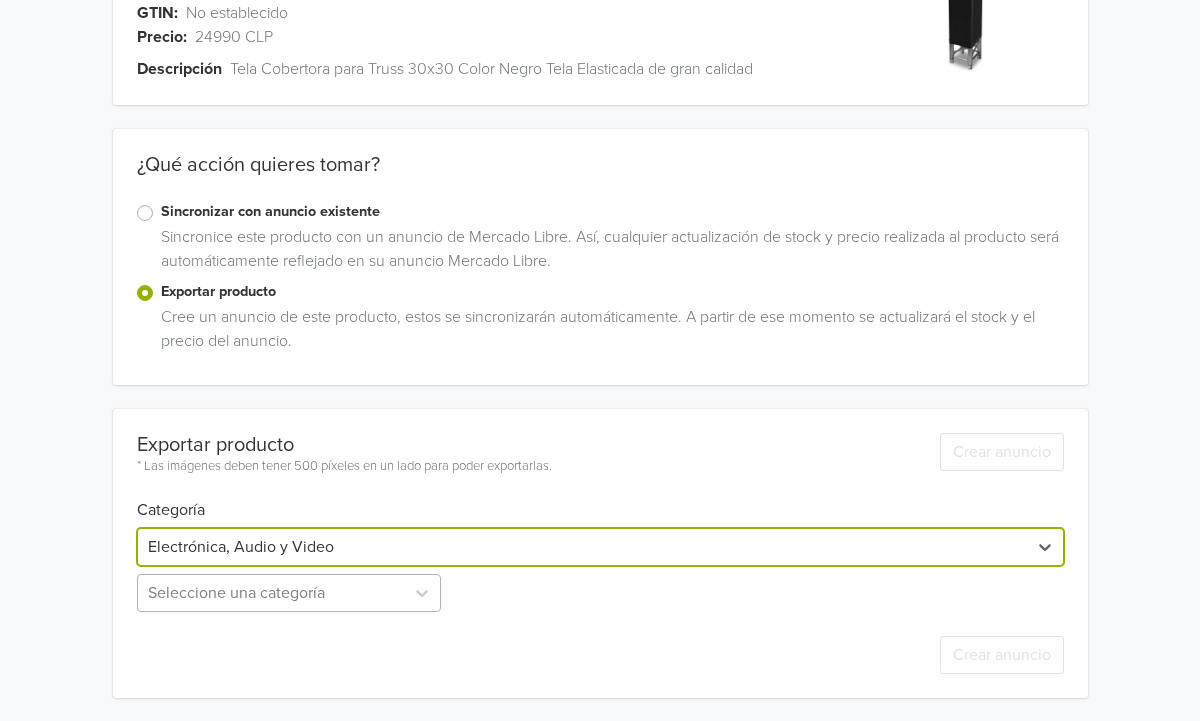 scroll, scrollTop: 332, scrollLeft: 0, axis: vertical 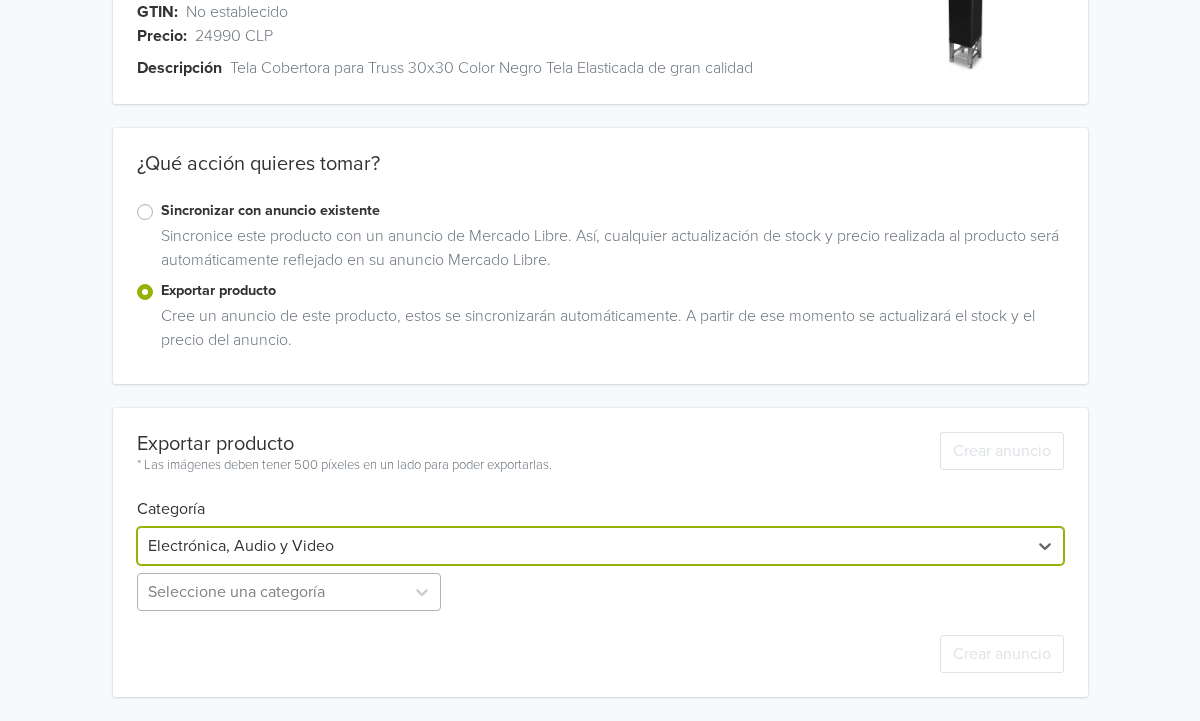 click on "Seleccione una categoría" at bounding box center (291, 592) 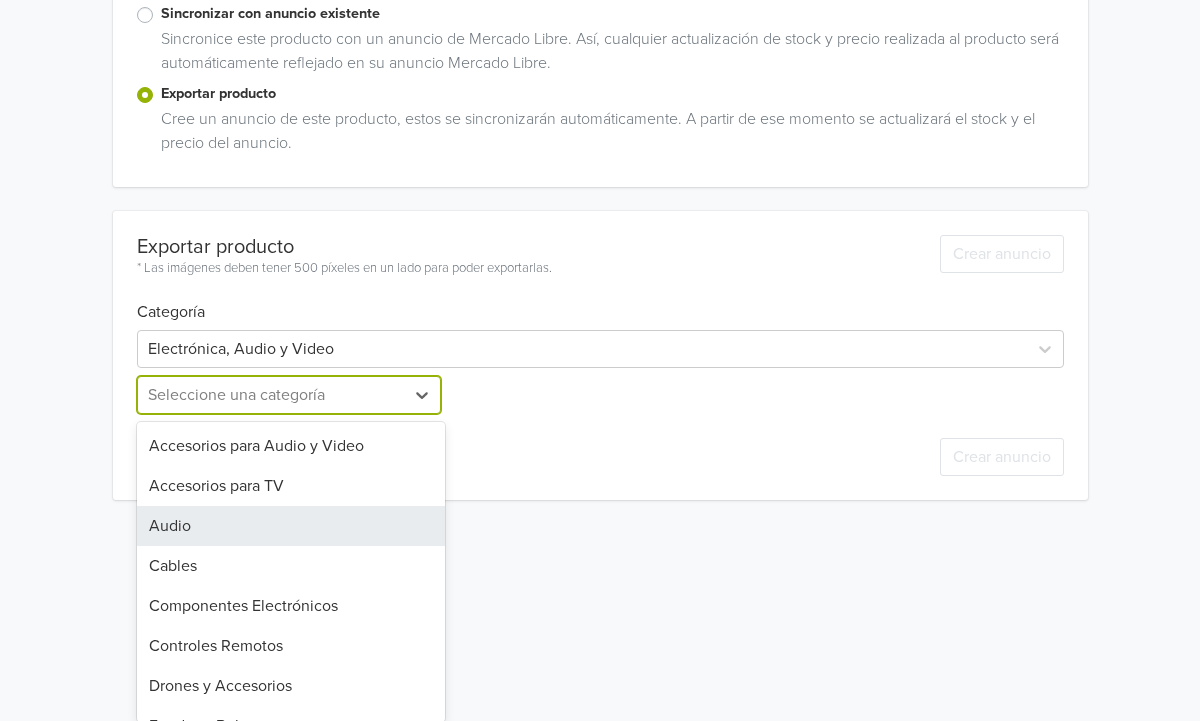 click on "Audio" at bounding box center [291, 526] 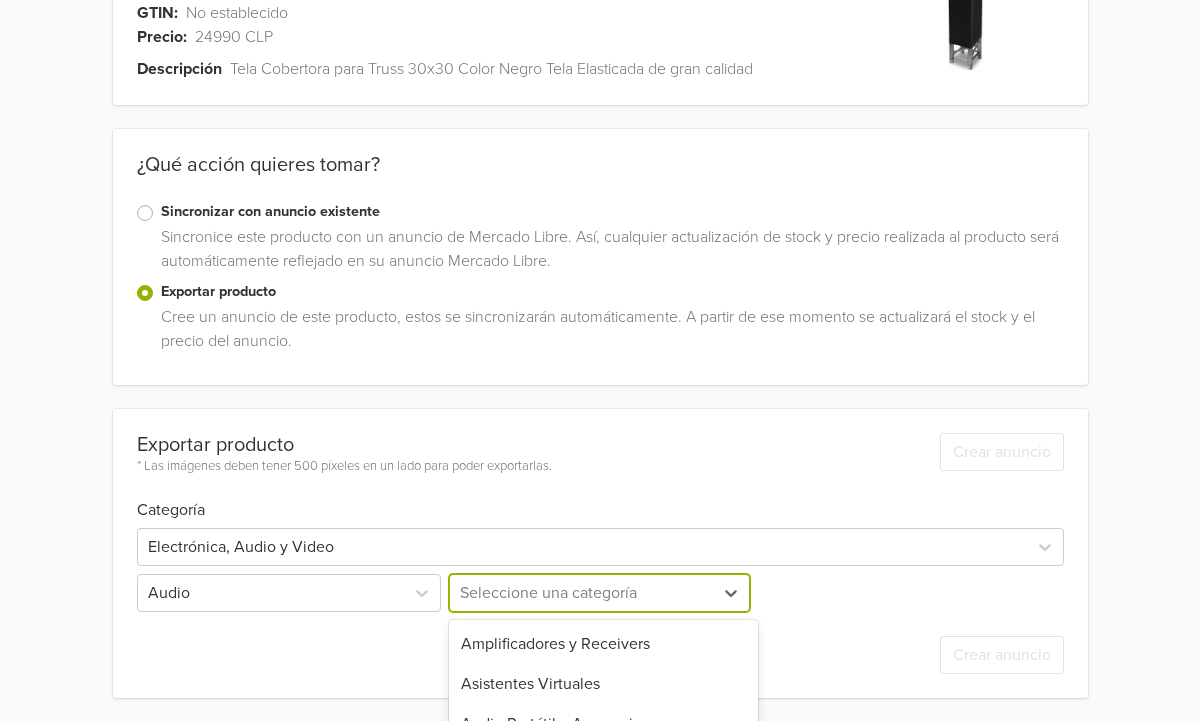 click on "Cassettes de Audio, 5 of 28. 28 results available. Use Up and Down to choose options, press Enter to select the currently focused option, press Escape to exit the menu, press Tab to select the option and exit the menu. Seleccione una categoría Amplificadores y Receivers Asistentes Virtuales Audio Portátil y Accesorios Audífonos Cassettes de Audio Decks Dispositivos Traductores Drivers, Cornetas y Diafragmas Equipos de DJ y Accesorios Estudio de Grabación Grabadores Home Theaters Megáfonos Micro y Minicomponentes Micrófonos y Preamplificadores MiniDisc Máquinas de Ruido Blanco Otros Parlantes y Subwoofers Radio Despertadores Radiograbadores Digitales Radios Reproductores de CD Sintonizadores Soportes de Home Theaters Soportes para Parlantes Tornamesas y Accesorios Torres de Sonido" at bounding box center [599, 593] 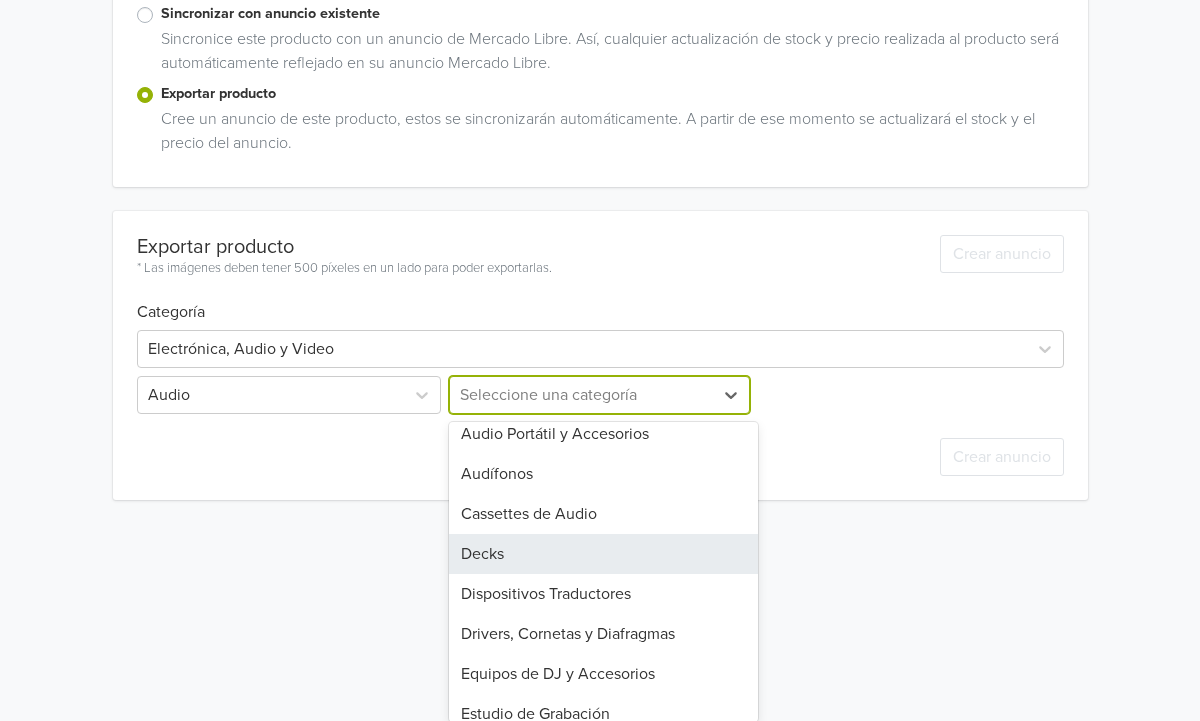 scroll, scrollTop: 124, scrollLeft: 0, axis: vertical 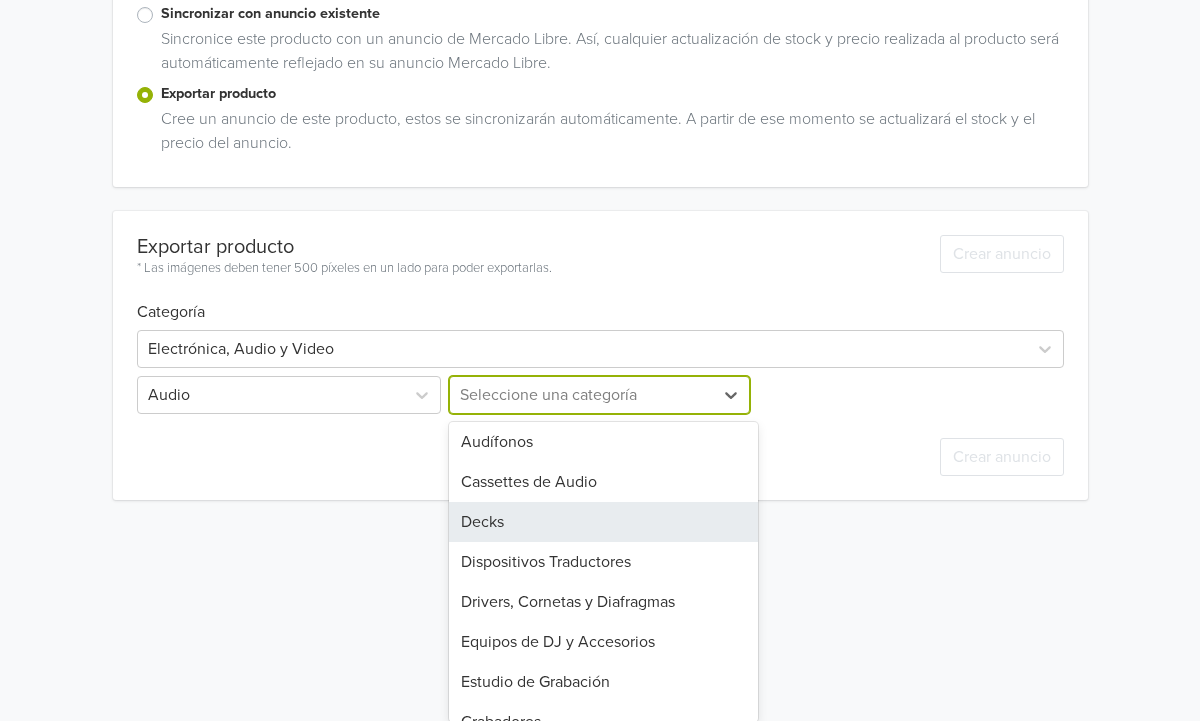 click on "Equipos de DJ y Accesorios" at bounding box center [603, 642] 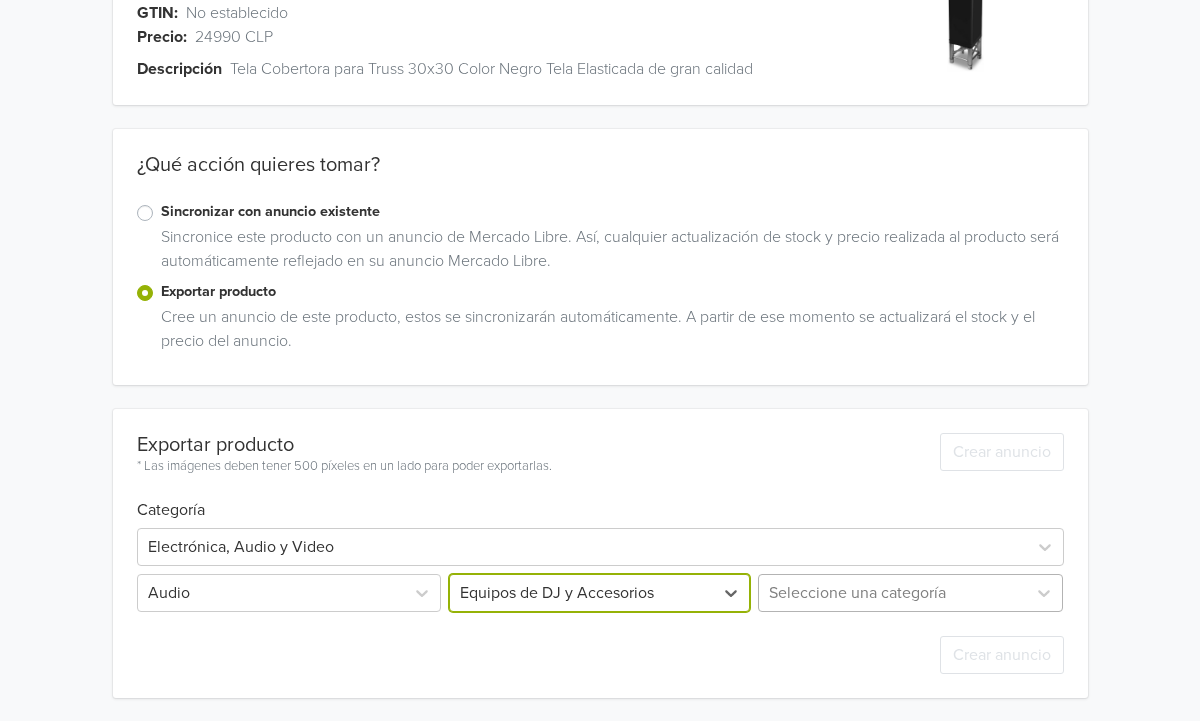 scroll, scrollTop: 332, scrollLeft: 0, axis: vertical 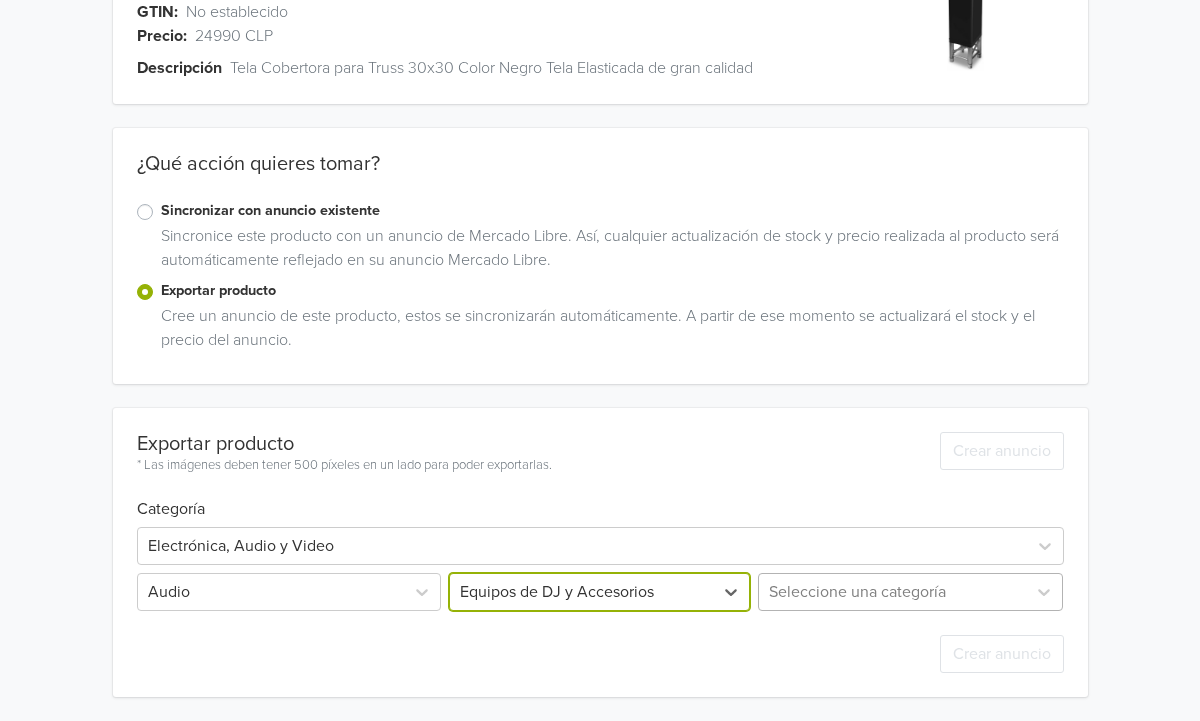 click on "Seleccione una categoría" at bounding box center [908, 592] 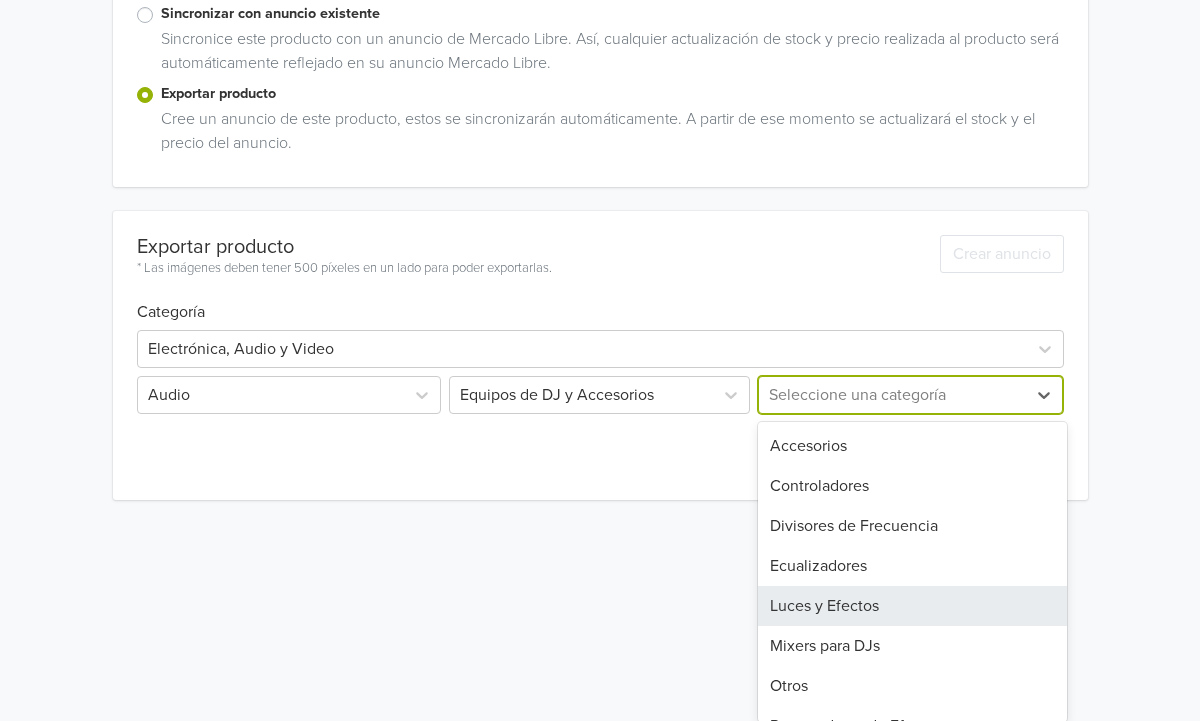 click on "Luces y Efectos" at bounding box center [912, 606] 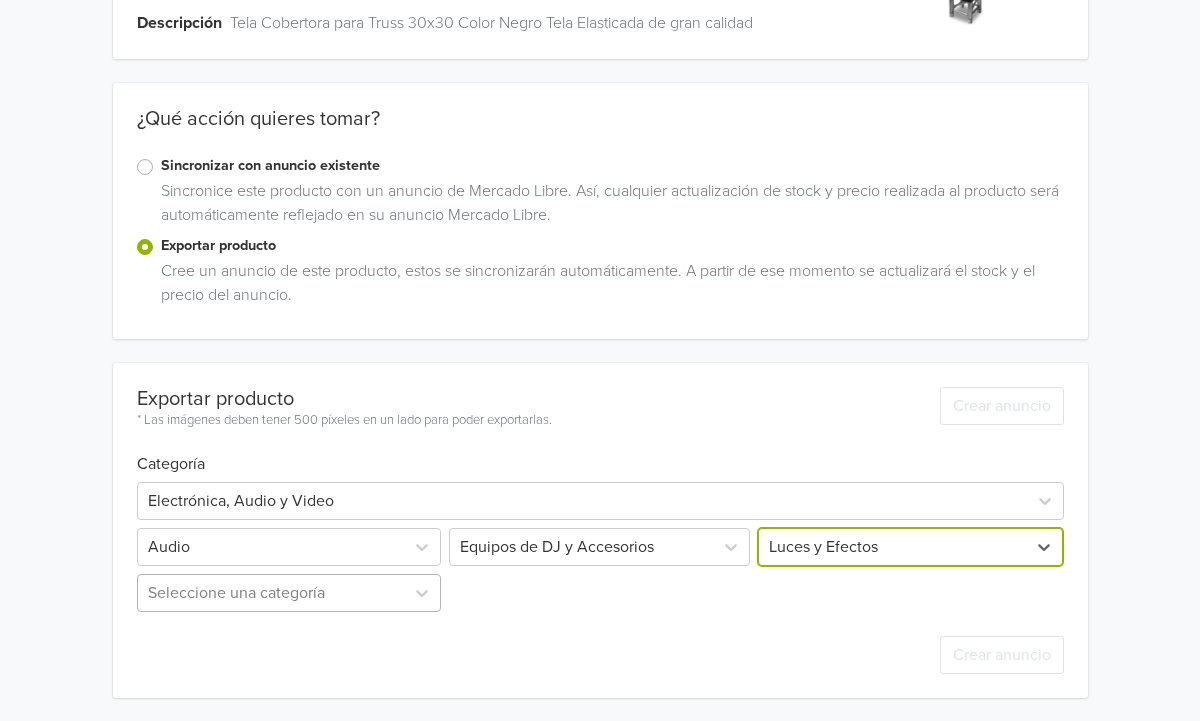 click on "Seleccione una categoría" at bounding box center [291, 593] 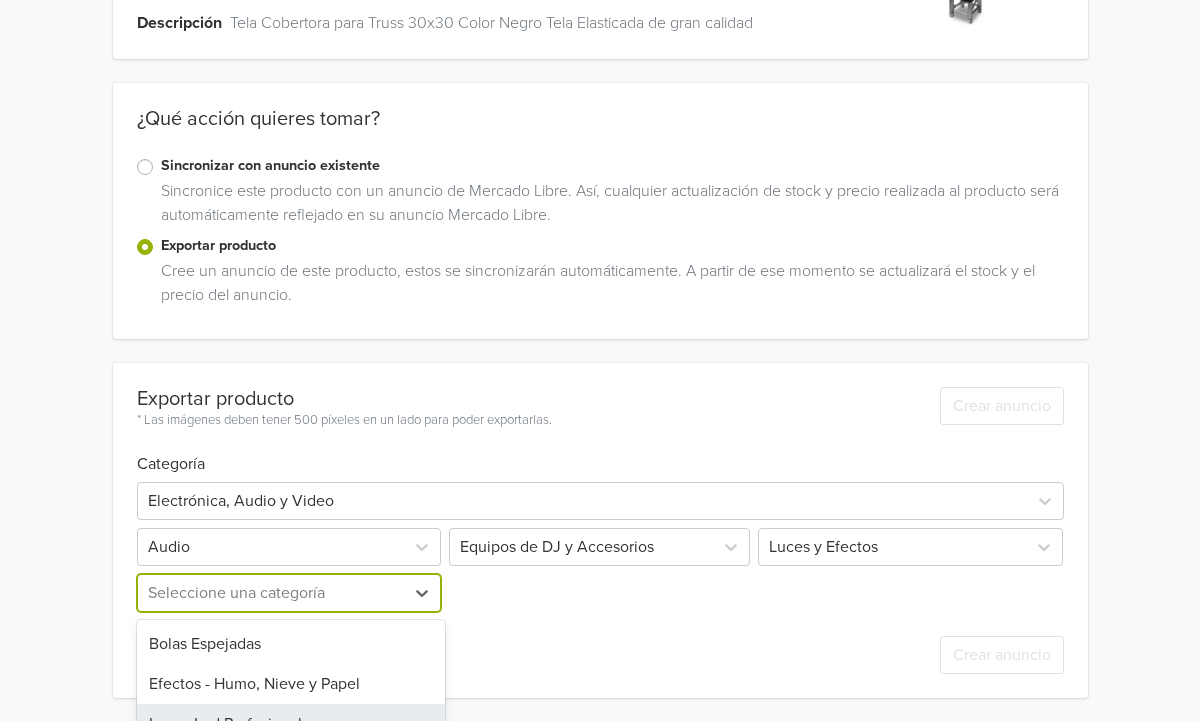 scroll, scrollTop: 326, scrollLeft: 0, axis: vertical 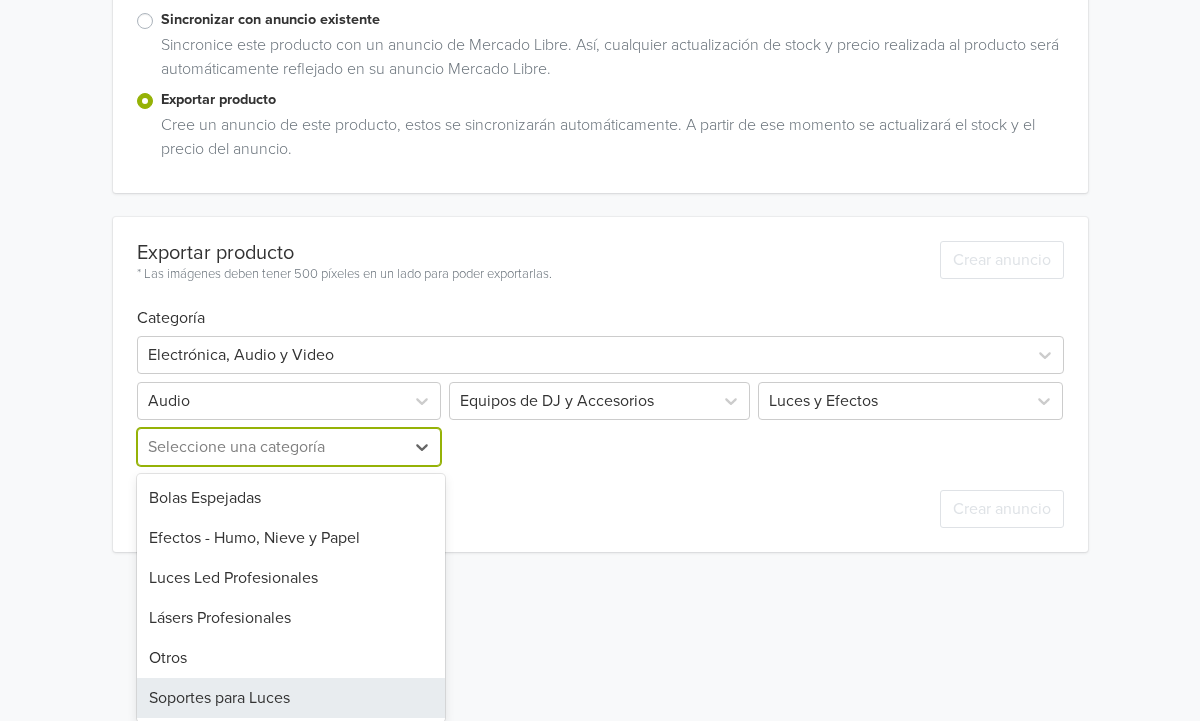 click on "Soportes para Luces" at bounding box center (291, 698) 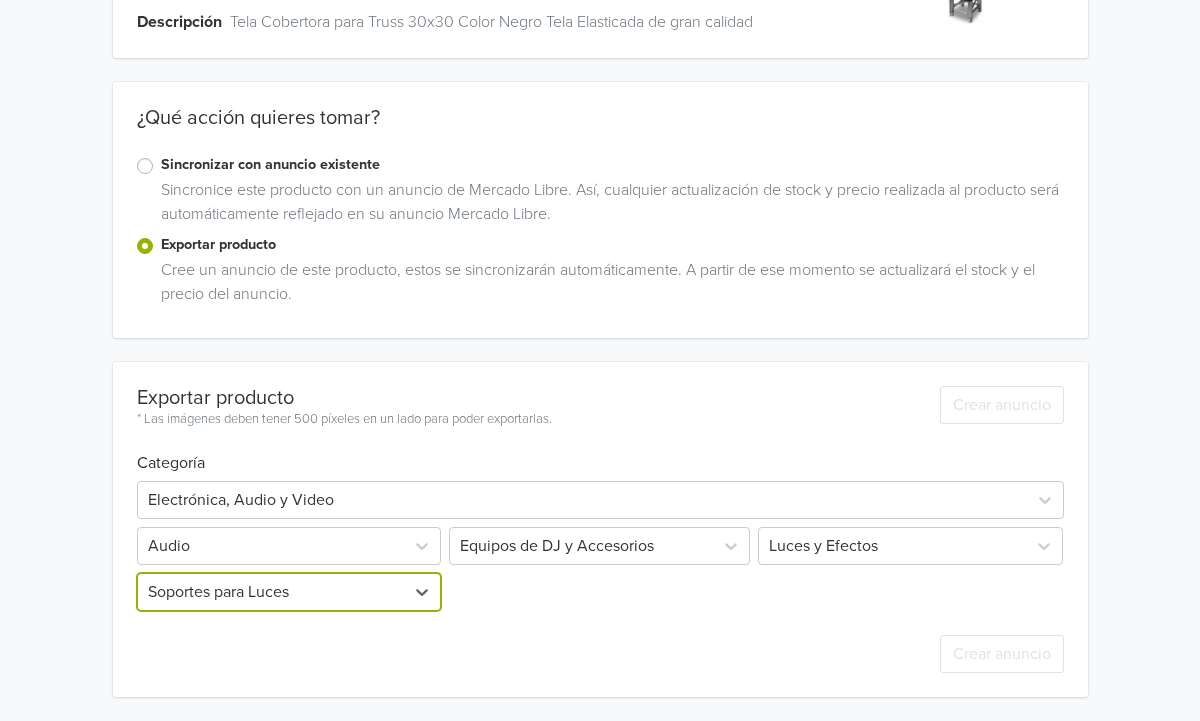 scroll, scrollTop: 180, scrollLeft: 0, axis: vertical 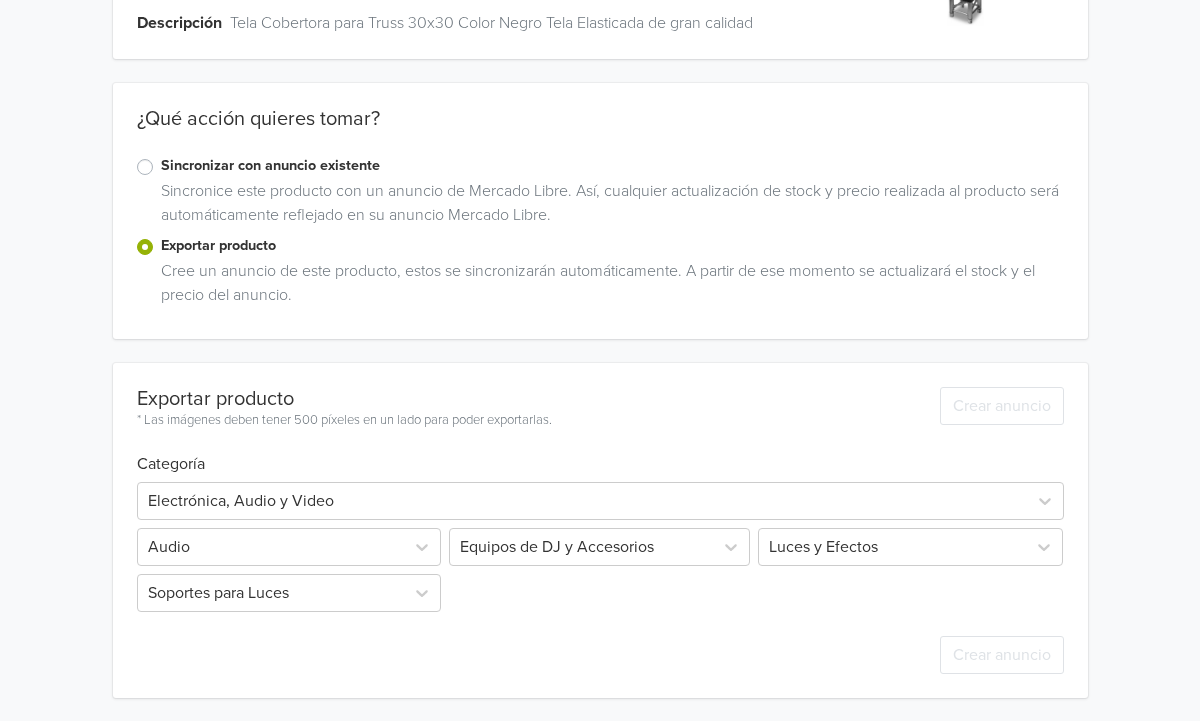 click on "Electrónica, Audio y Video Audio Equipos de DJ y Accesorios Luces y Efectos Soportes para Luces" at bounding box center (600, 543) 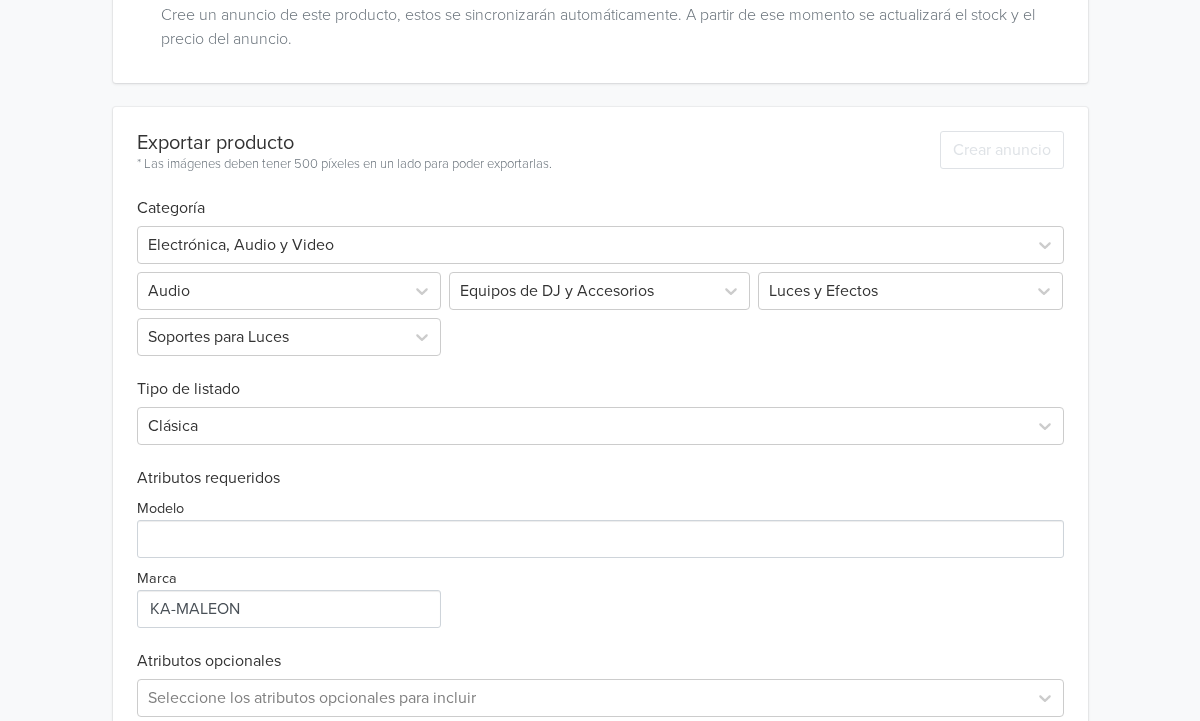 scroll, scrollTop: 542, scrollLeft: 0, axis: vertical 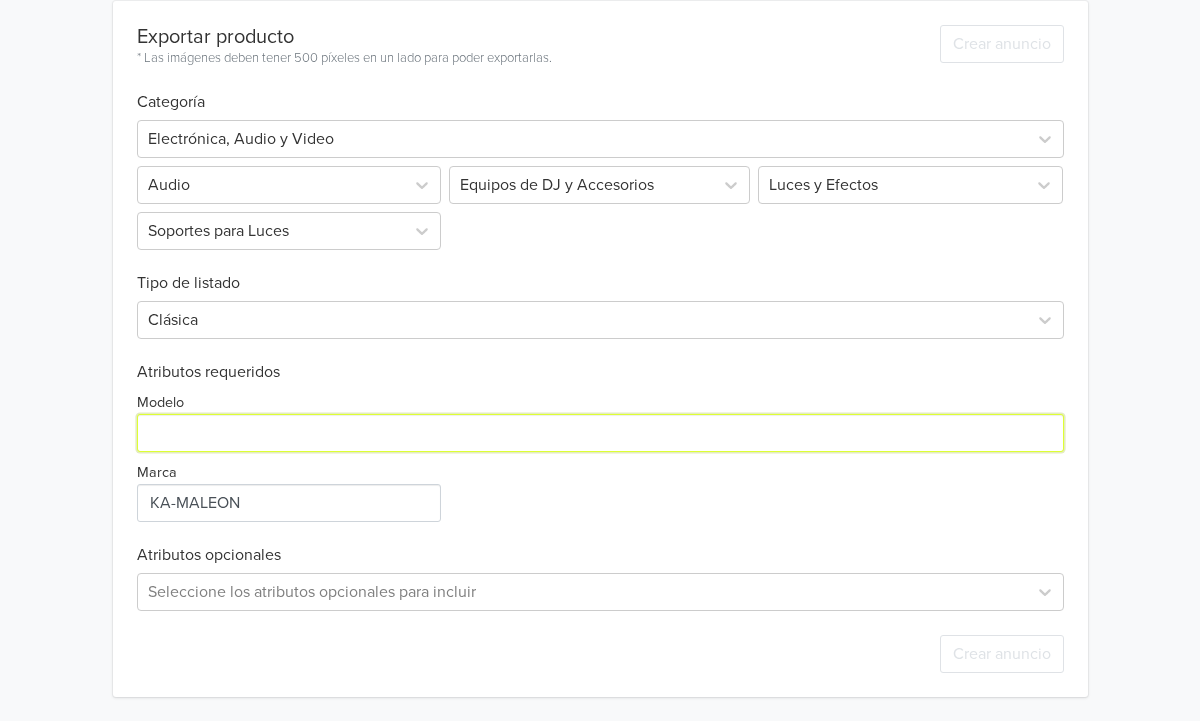 click on "Modelo" at bounding box center [600, 433] 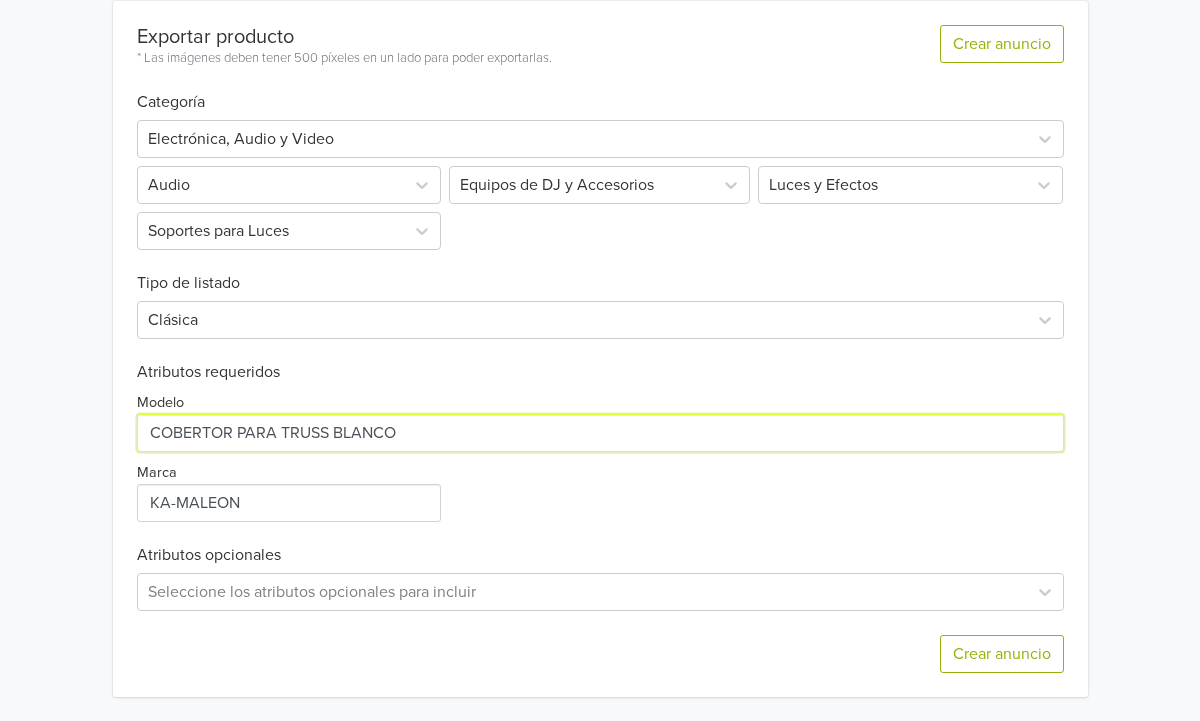 drag, startPoint x: 334, startPoint y: 427, endPoint x: 466, endPoint y: 426, distance: 132.00378 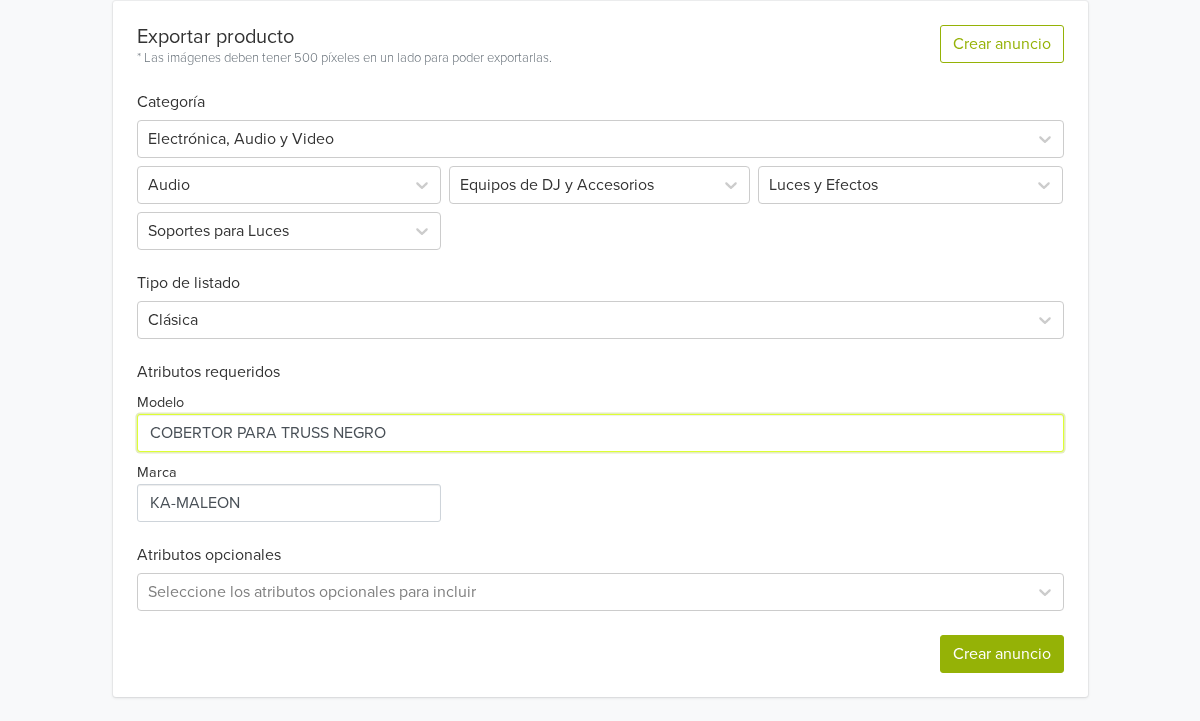 type on "COBERTOR PARA TRUSS NEGRO" 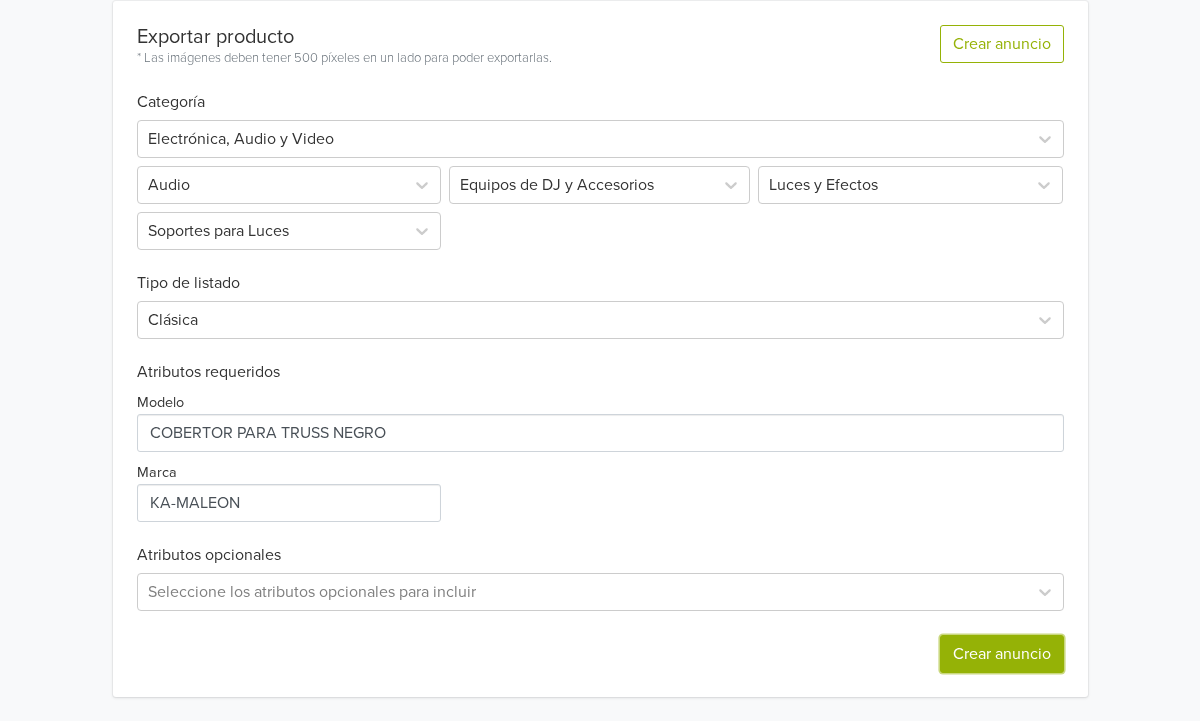 click on "Crear anuncio" at bounding box center (1002, 654) 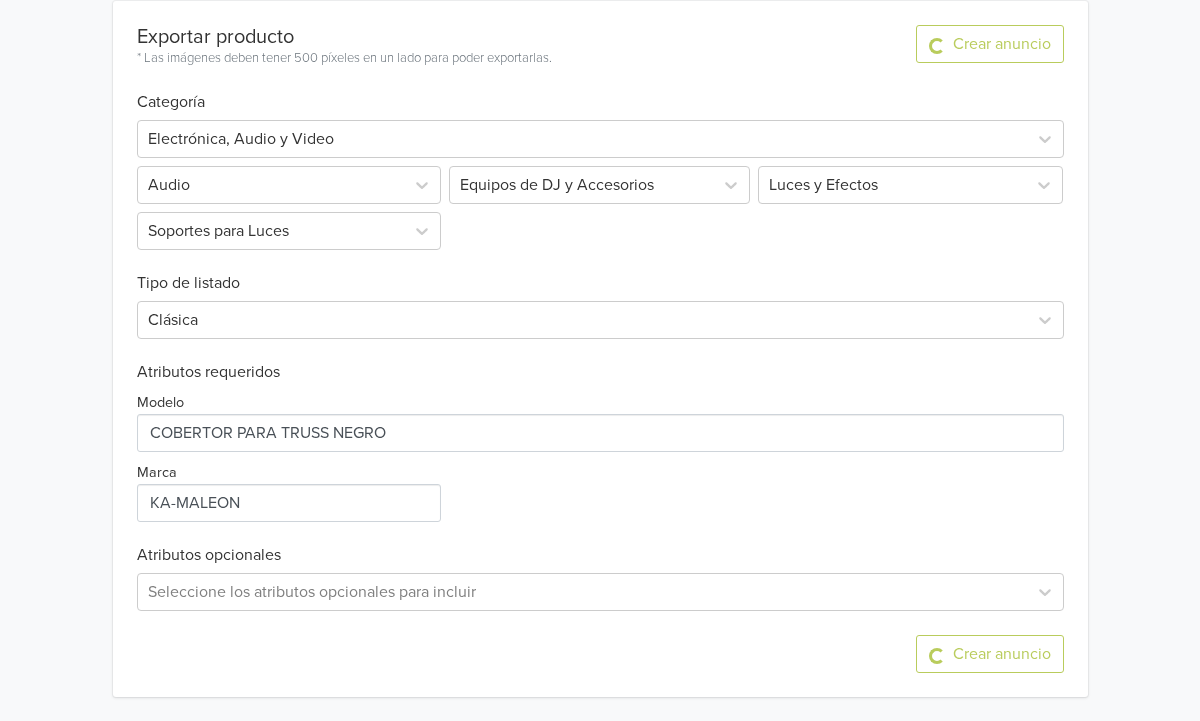 scroll, scrollTop: 0, scrollLeft: 0, axis: both 